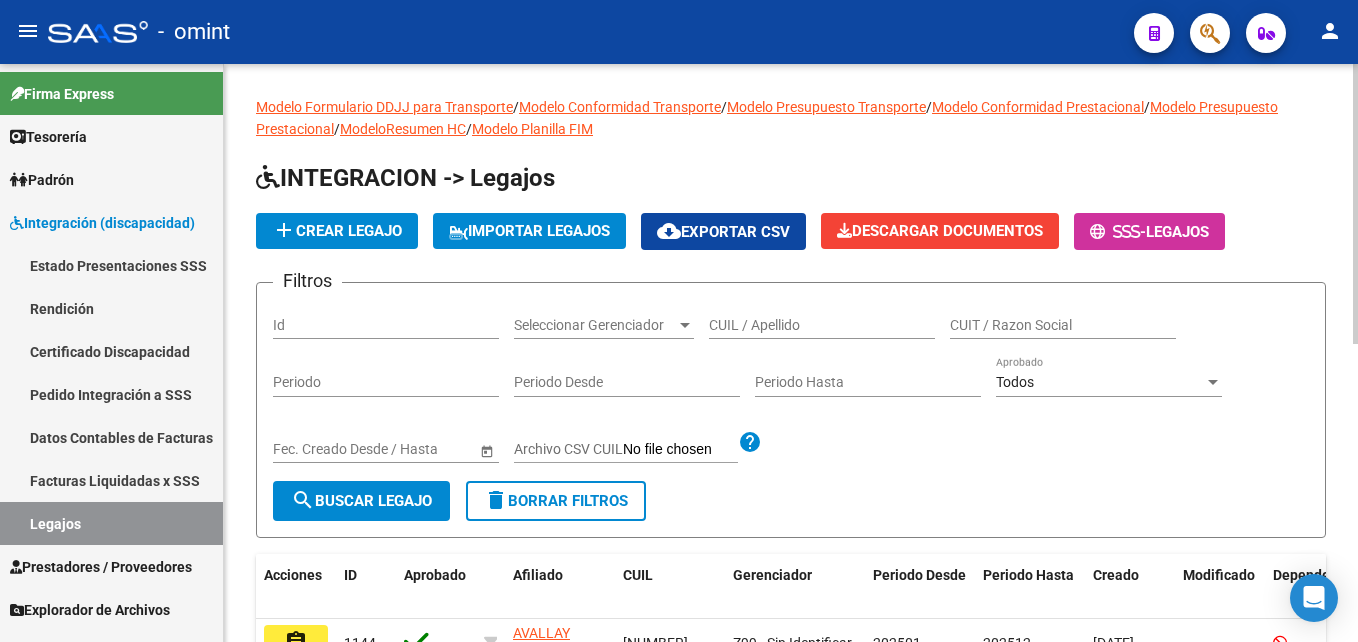 scroll, scrollTop: 0, scrollLeft: 0, axis: both 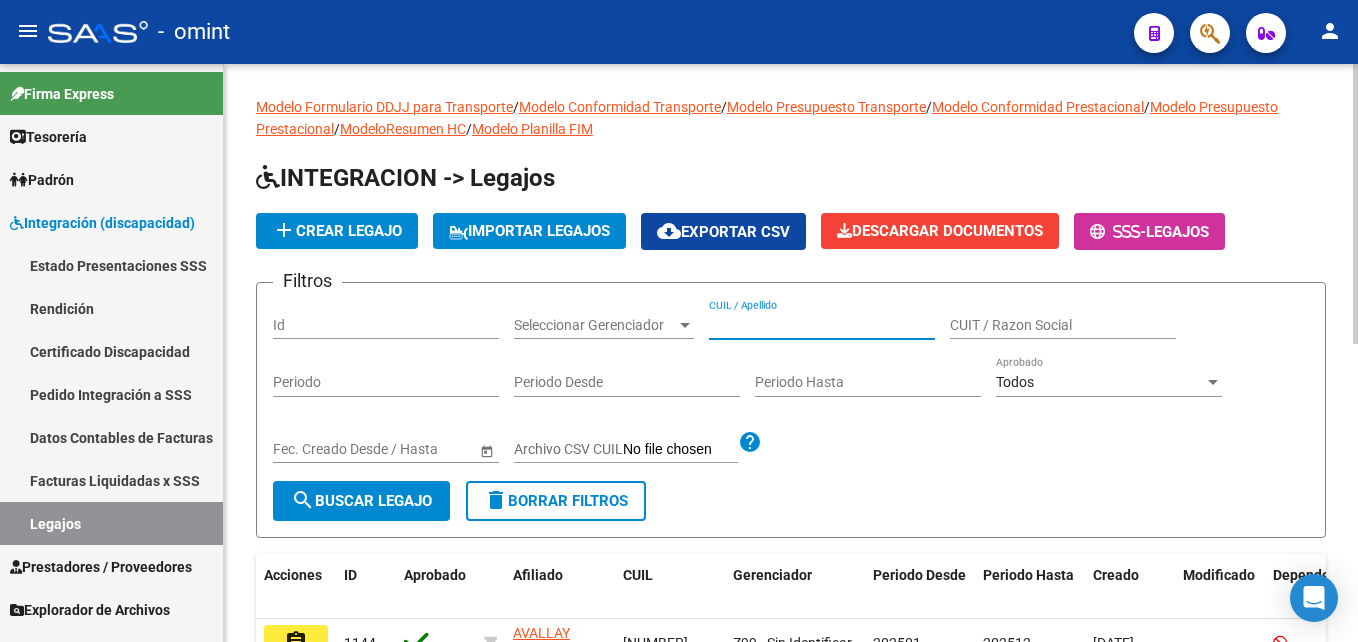 click on "CUIL / Apellido" at bounding box center (822, 325) 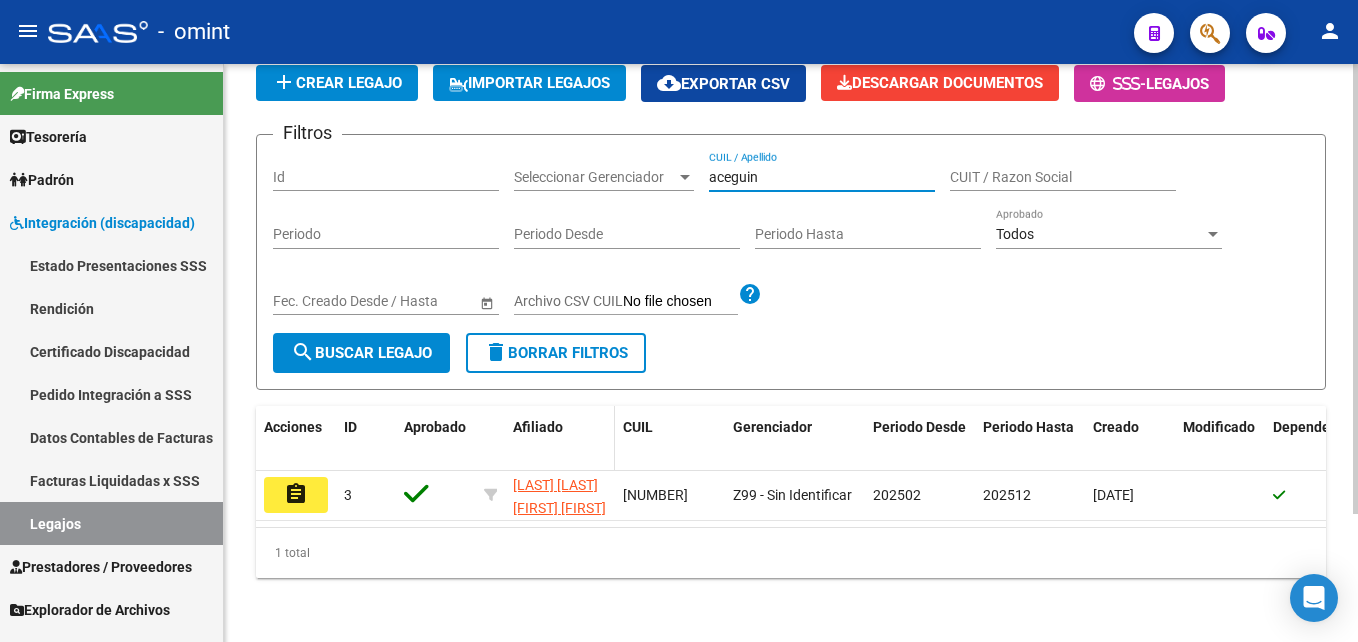 scroll, scrollTop: 165, scrollLeft: 0, axis: vertical 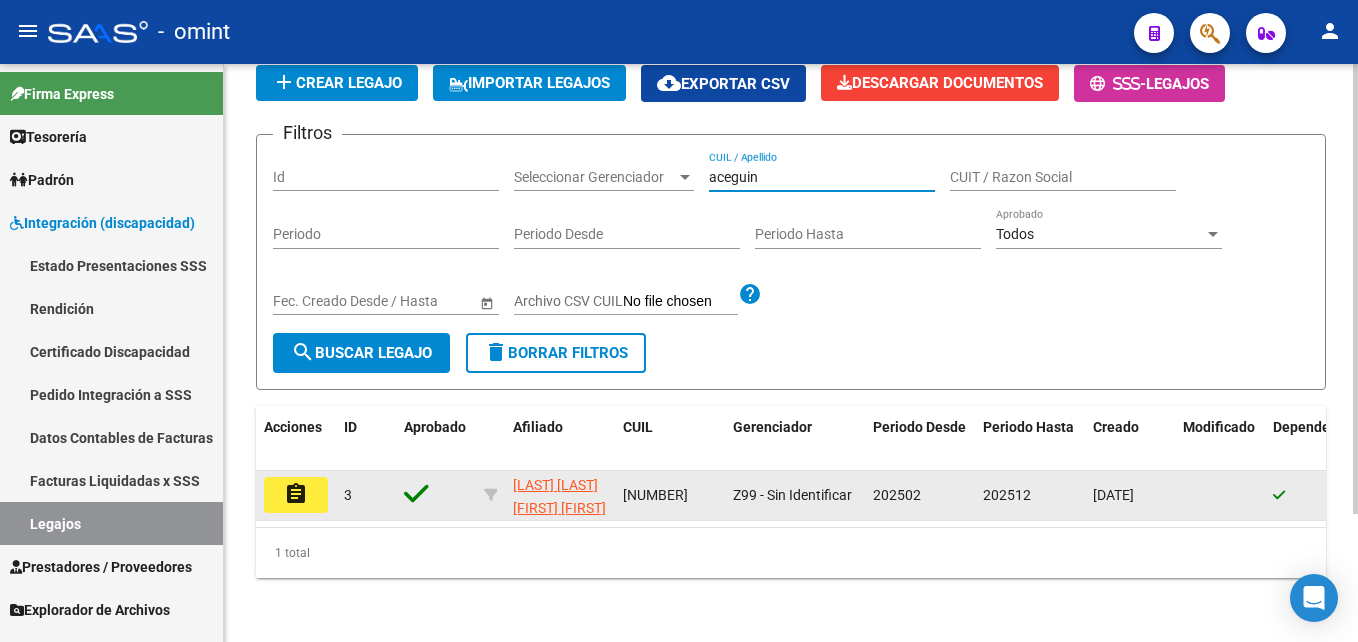 type on "aceguin" 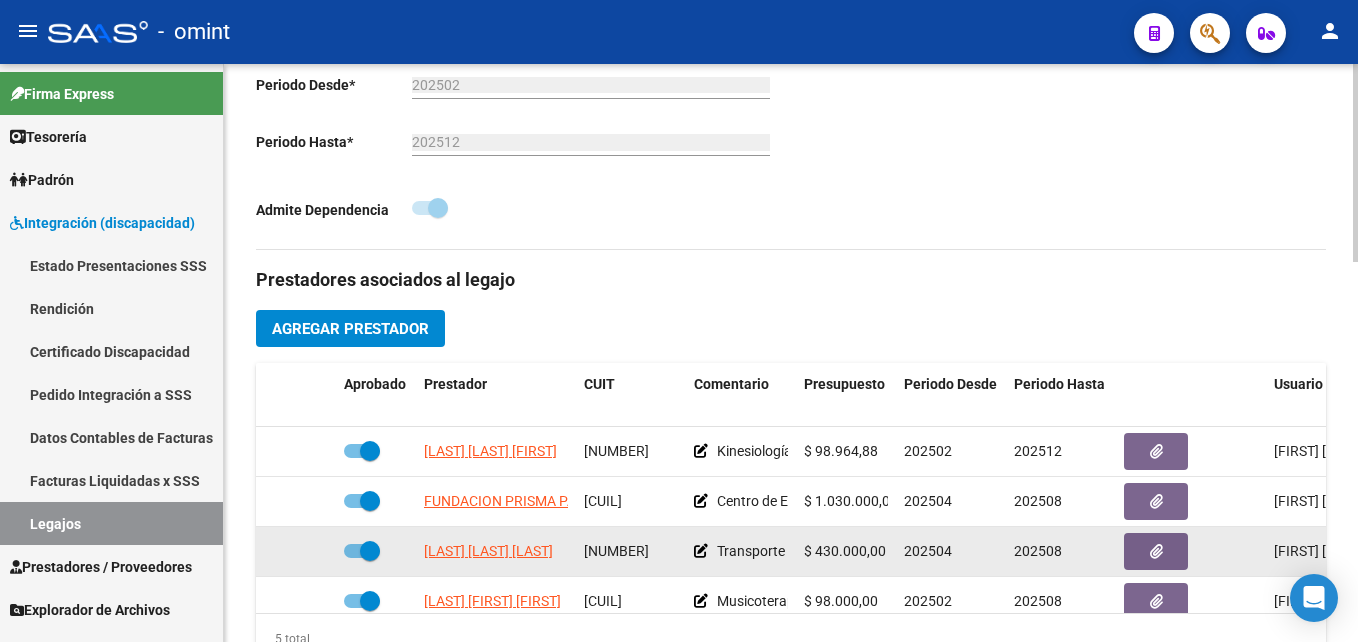 scroll, scrollTop: 700, scrollLeft: 0, axis: vertical 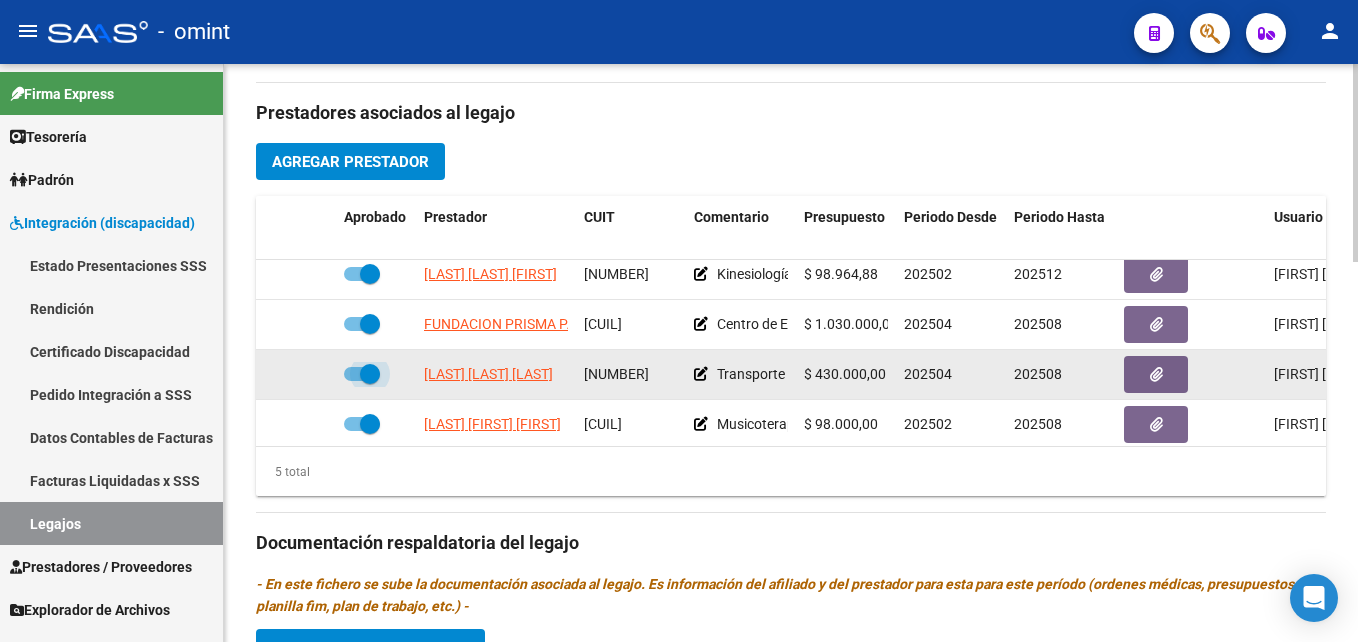 click at bounding box center (370, 374) 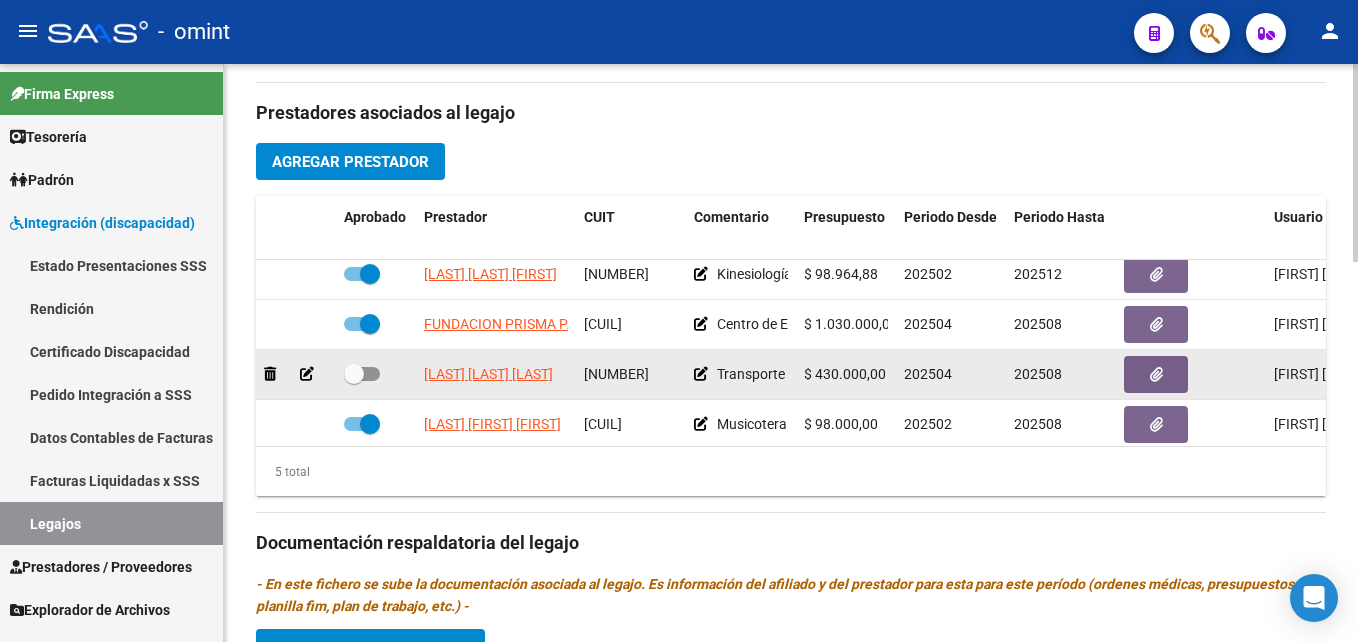 click 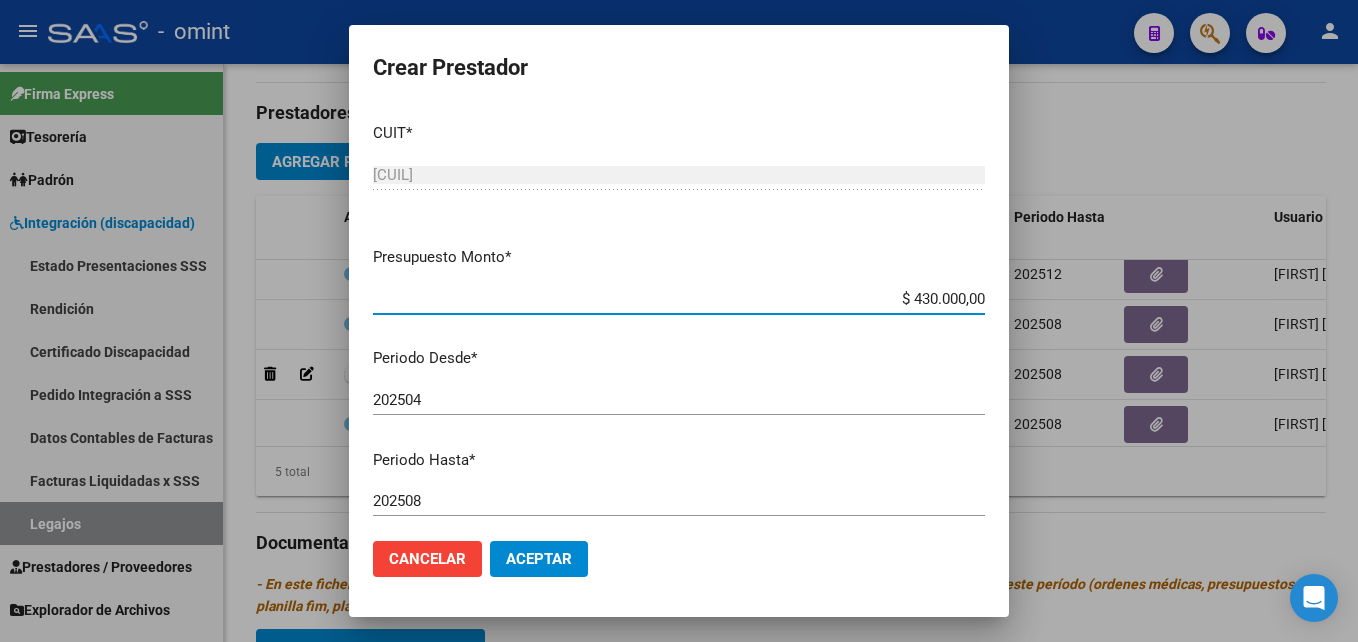 click on "202508" at bounding box center (679, 501) 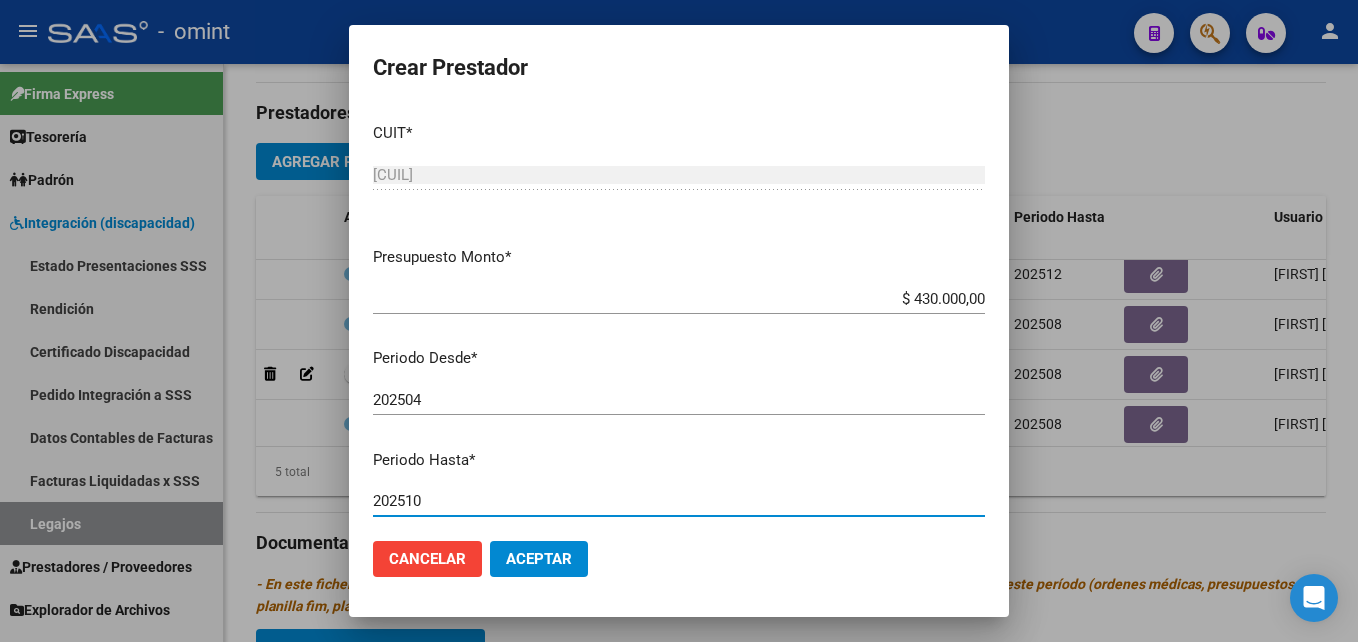 type on "202510" 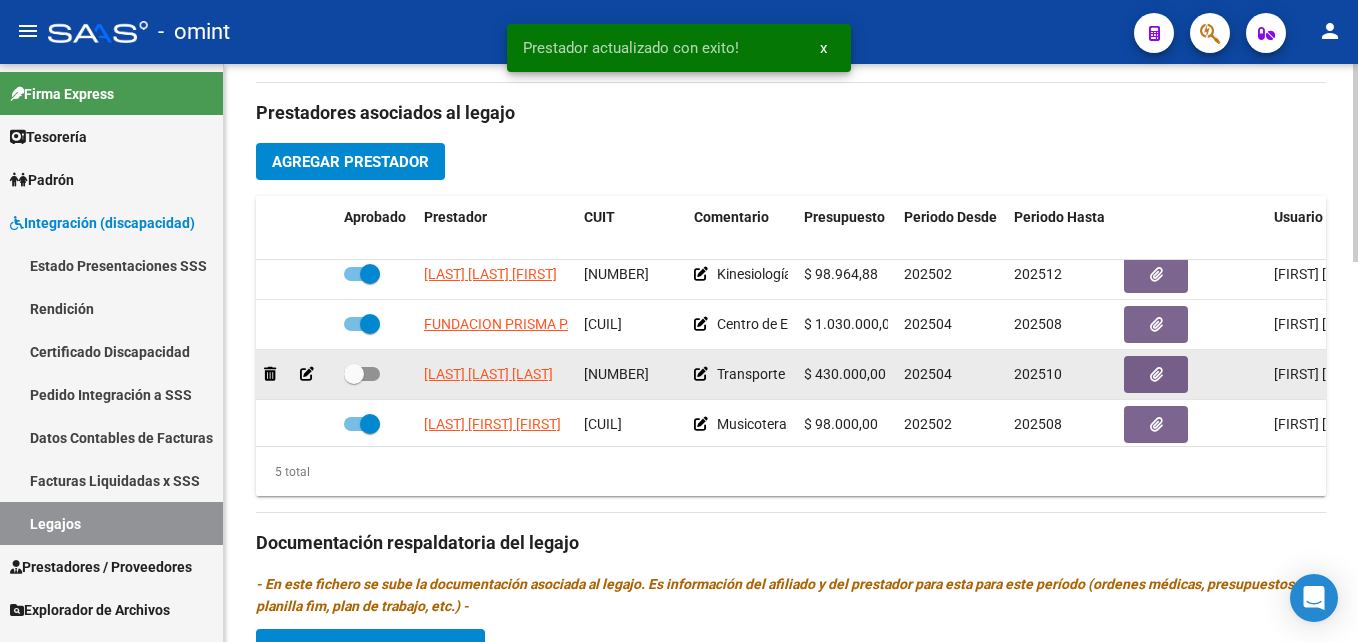 click at bounding box center [354, 374] 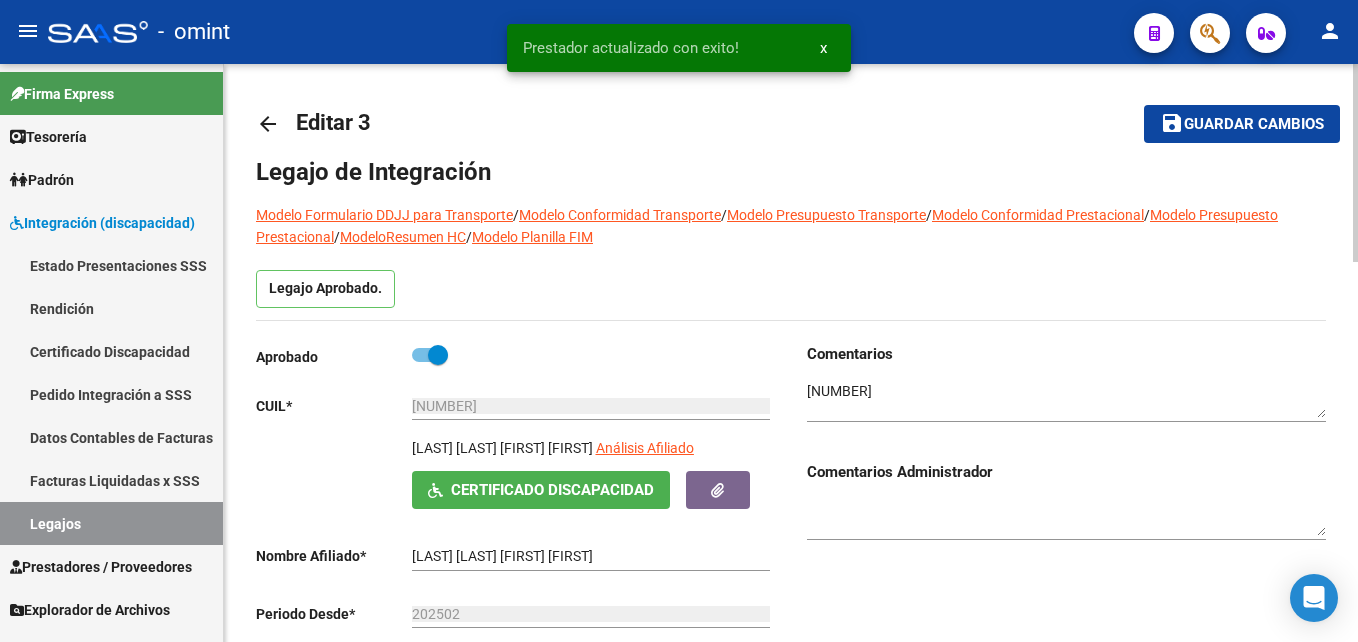 scroll, scrollTop: 0, scrollLeft: 0, axis: both 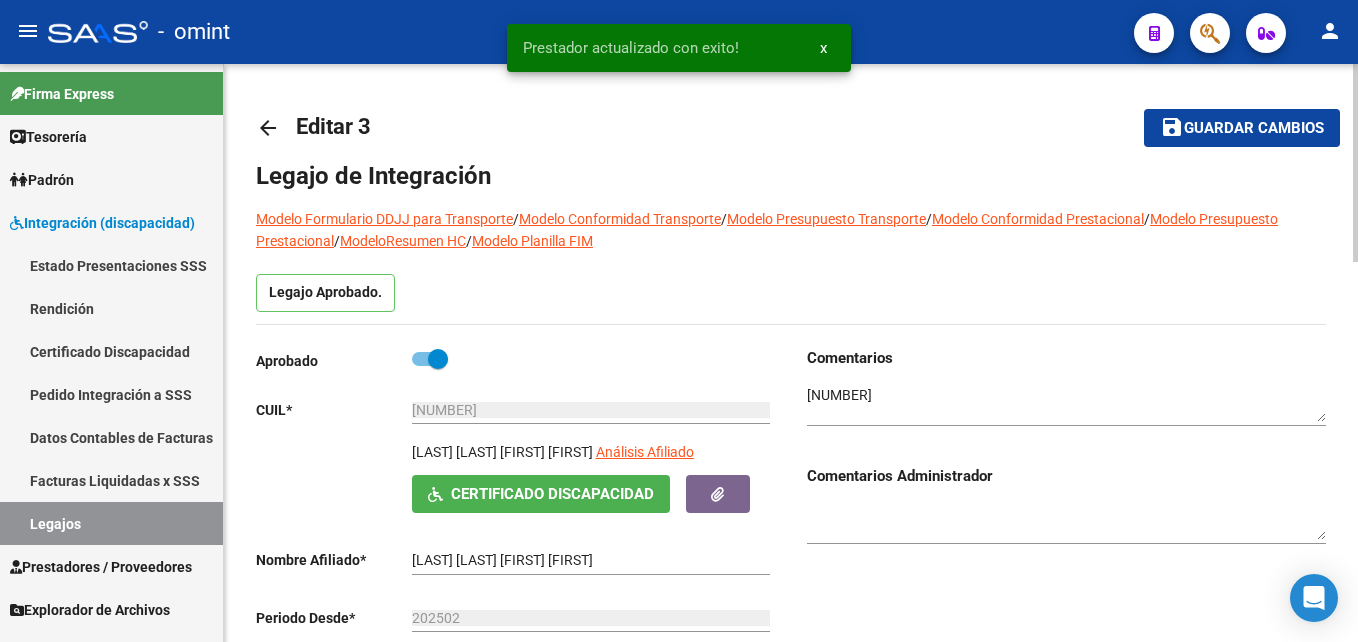click on "Guardar cambios" 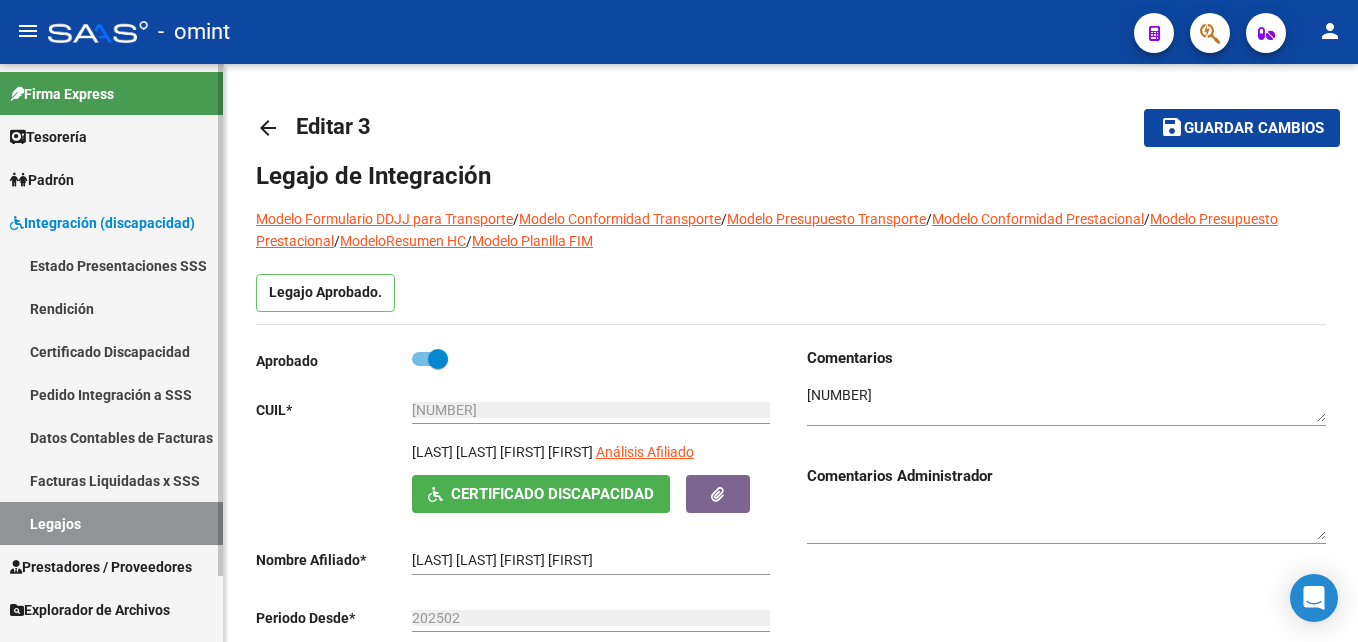 click on "Legajos" at bounding box center [111, 523] 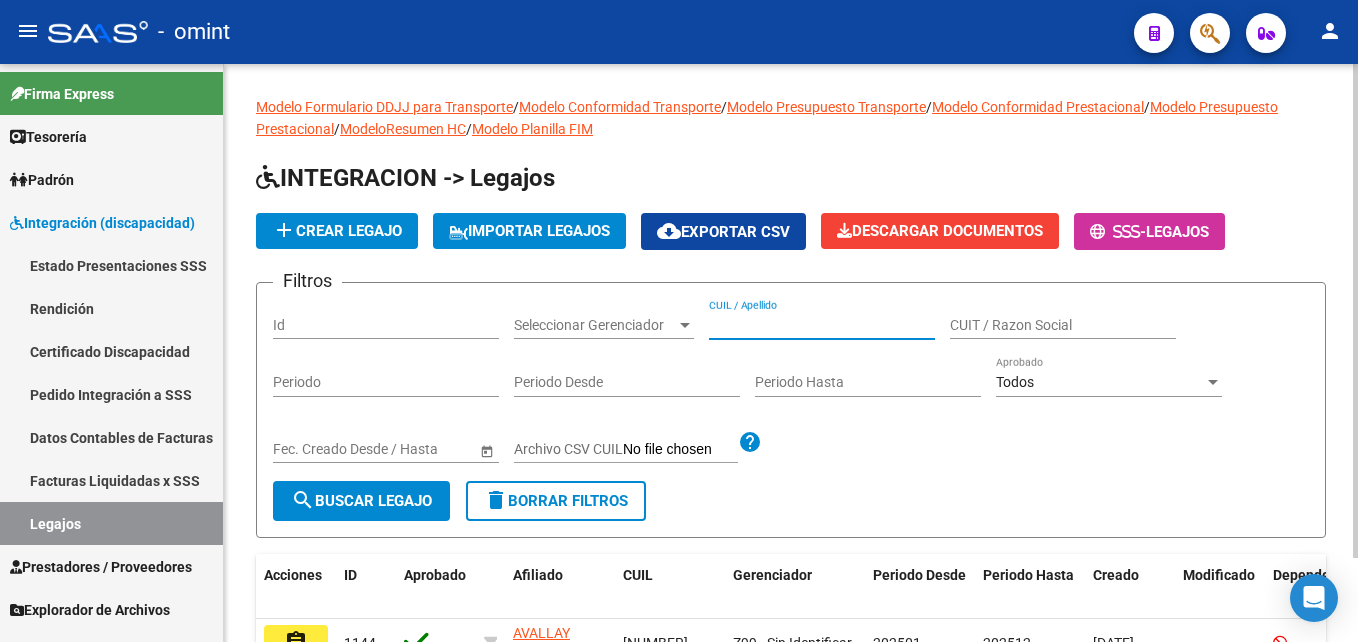 click on "CUIL / Apellido" at bounding box center [822, 325] 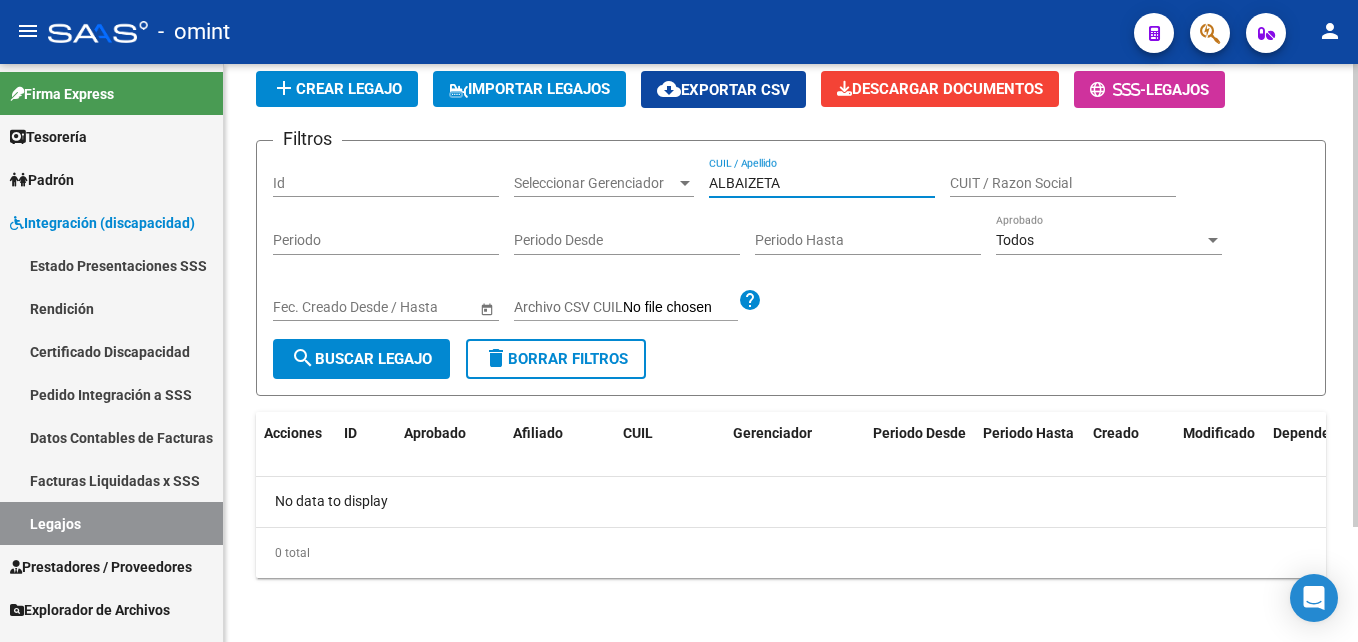 scroll, scrollTop: 143, scrollLeft: 0, axis: vertical 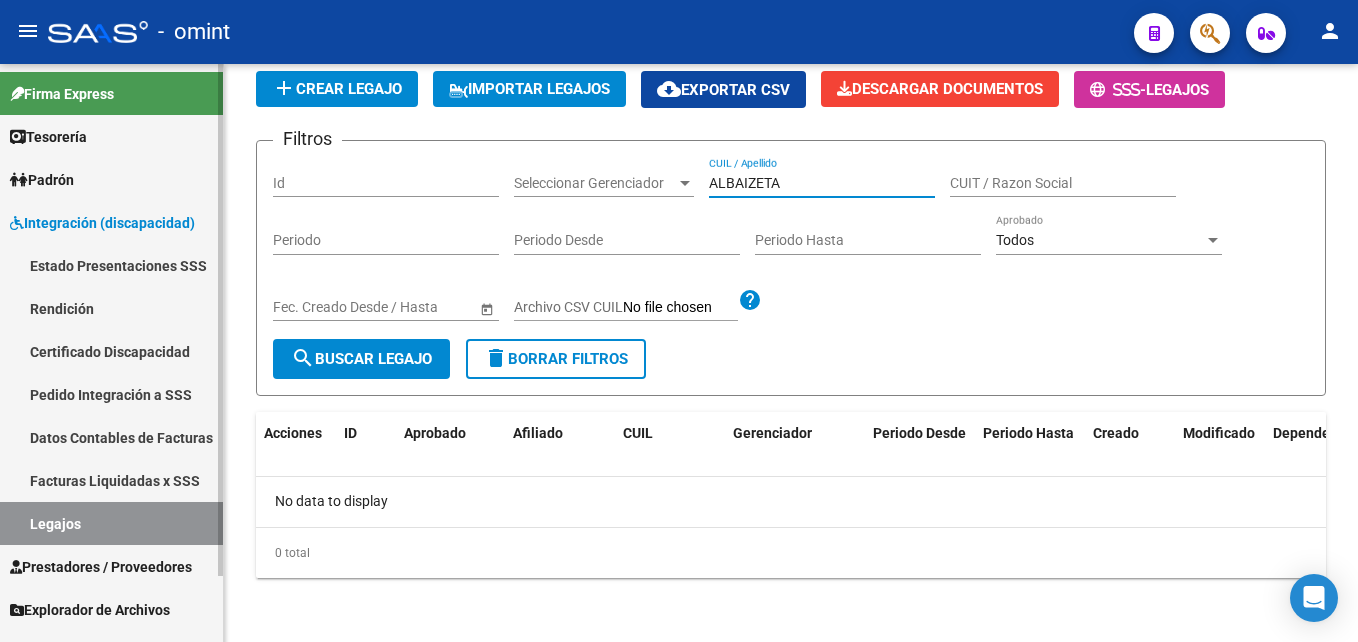 type on "ALBAIZETA" 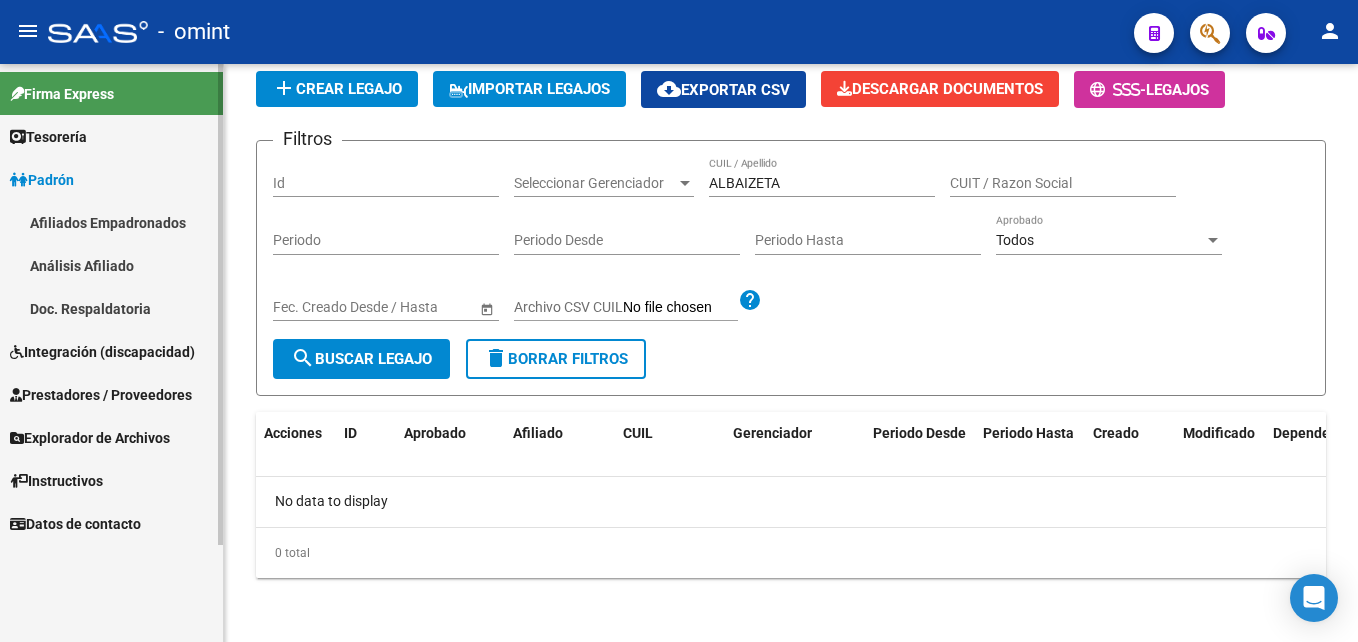 click on "Afiliados Empadronados" at bounding box center [111, 222] 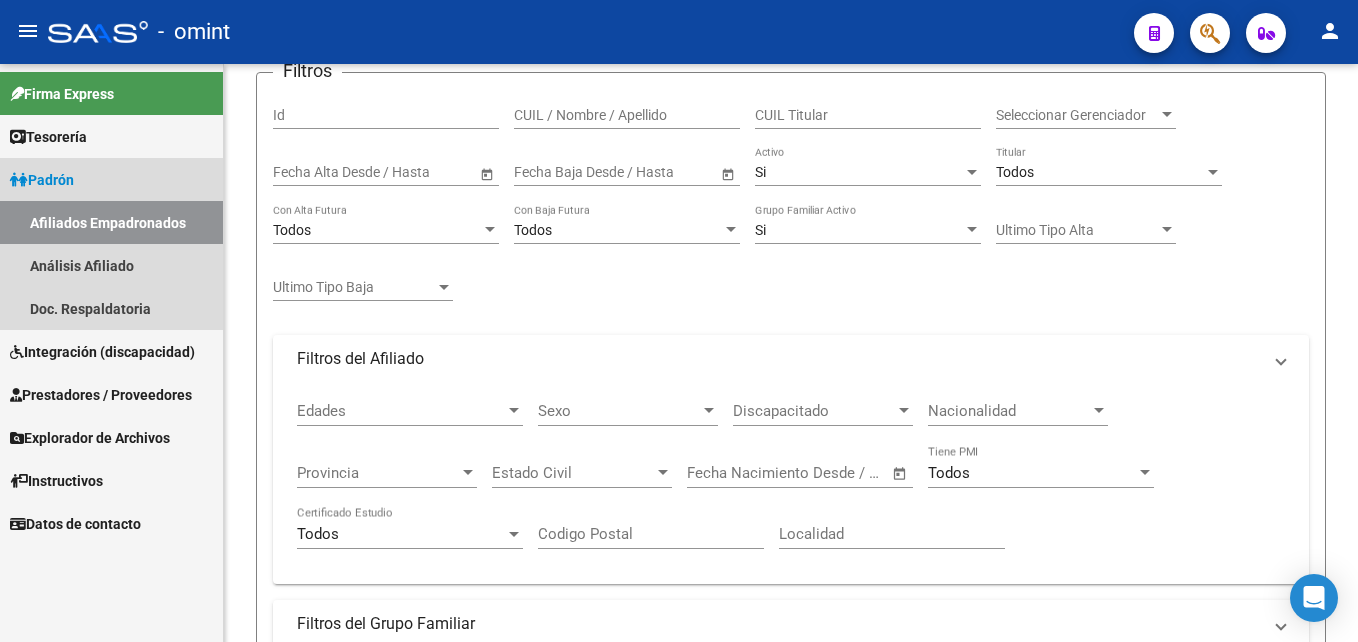 scroll, scrollTop: 0, scrollLeft: 0, axis: both 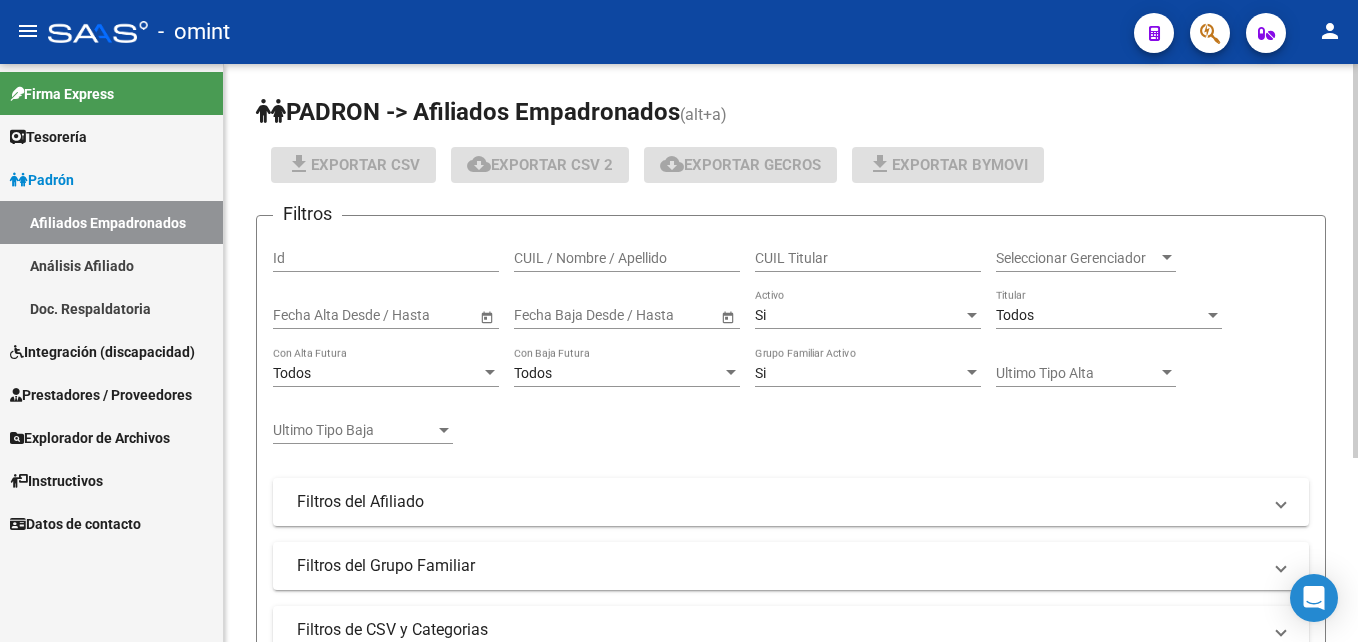 click on "CUIL / Nombre / Apellido" at bounding box center [627, 258] 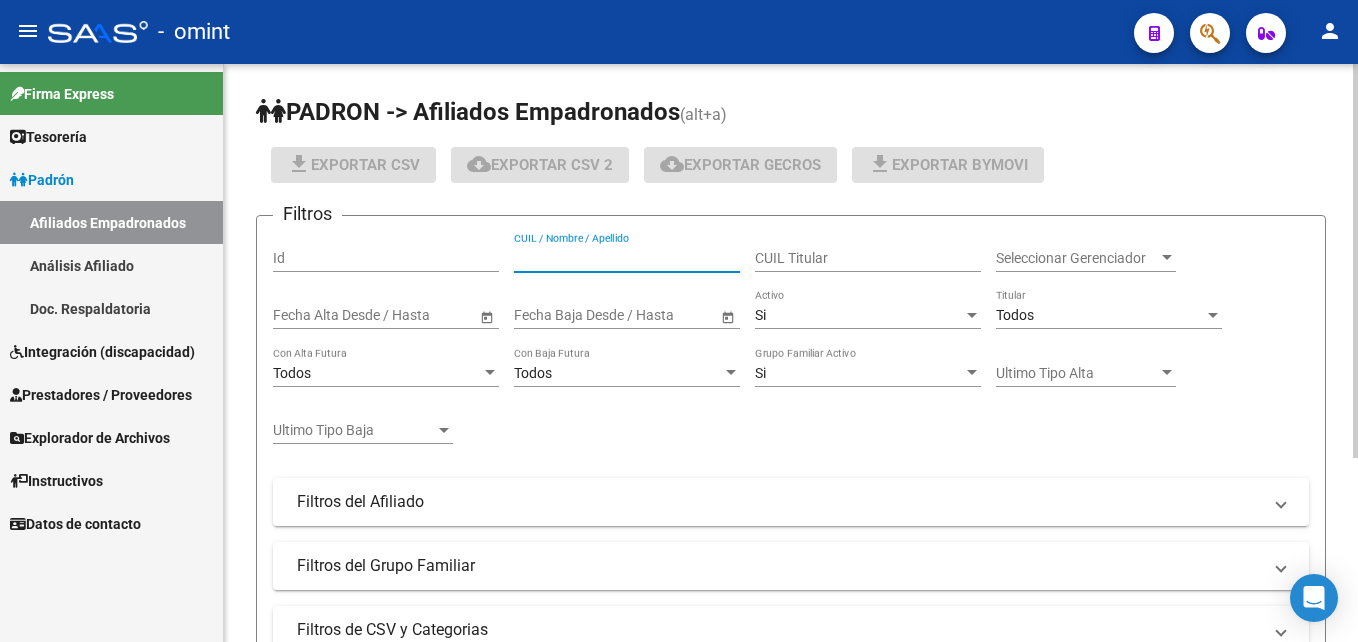 paste on "ALBAIZETA" 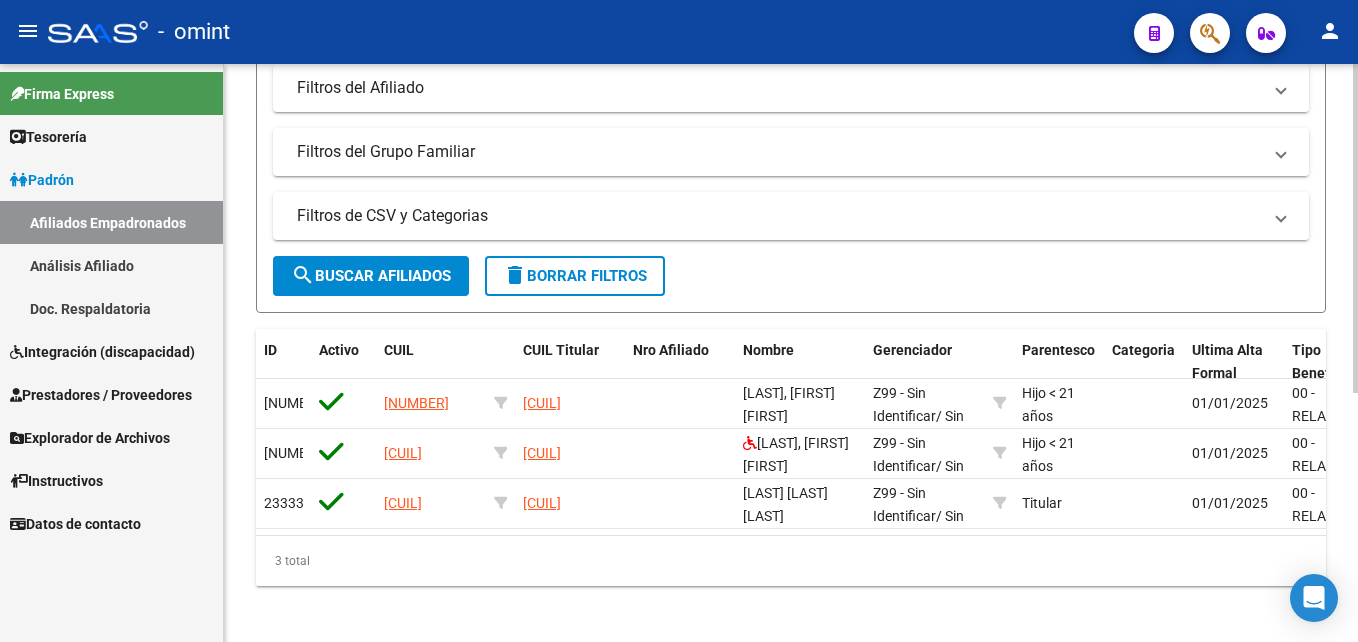 scroll, scrollTop: 438, scrollLeft: 0, axis: vertical 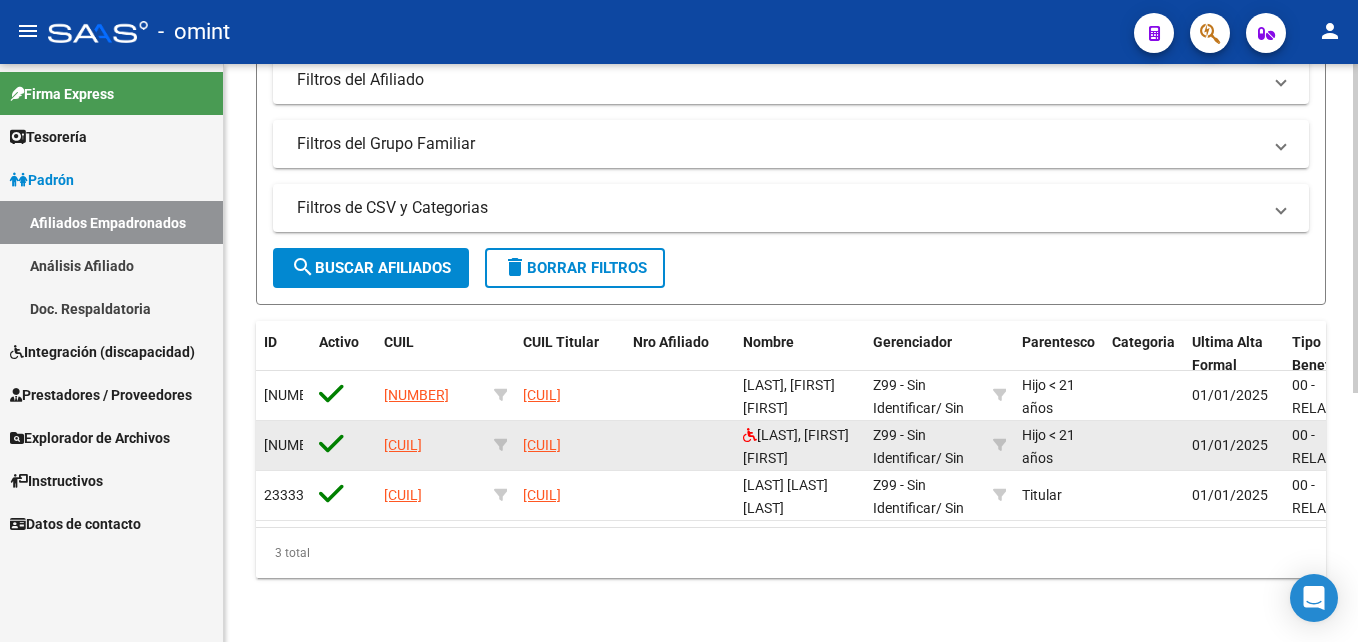 type on "ALBAIZETA" 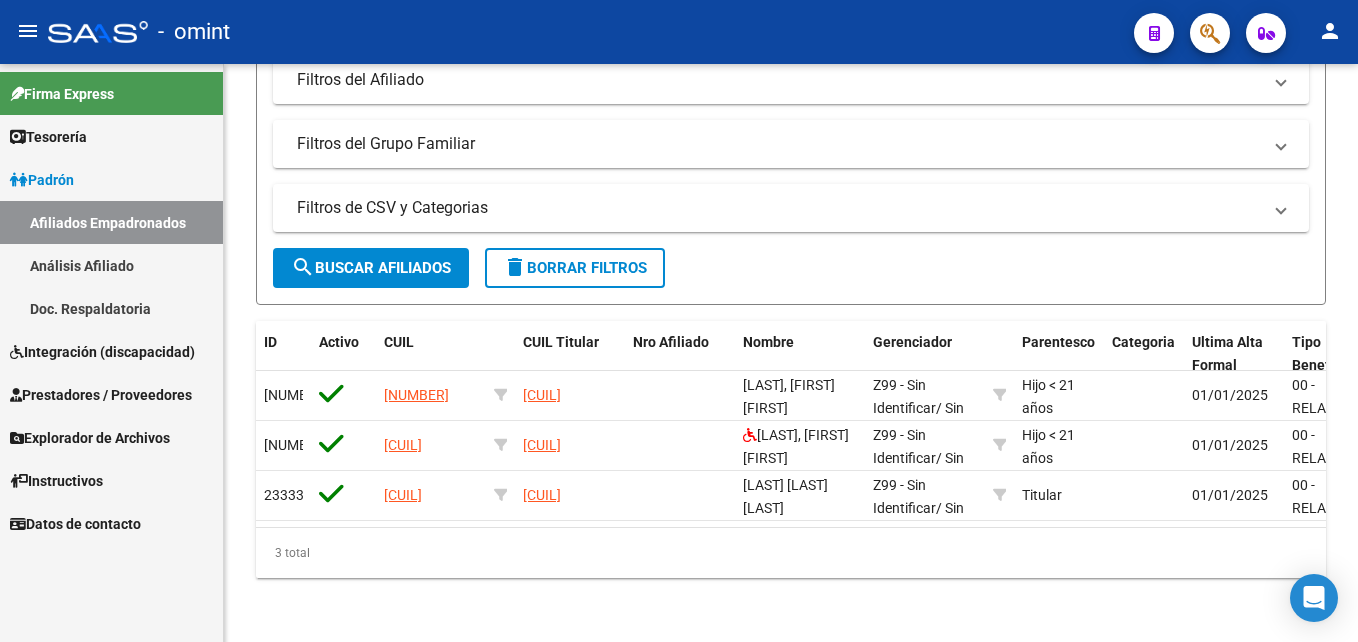drag, startPoint x: 105, startPoint y: 314, endPoint x: 102, endPoint y: 339, distance: 25.179358 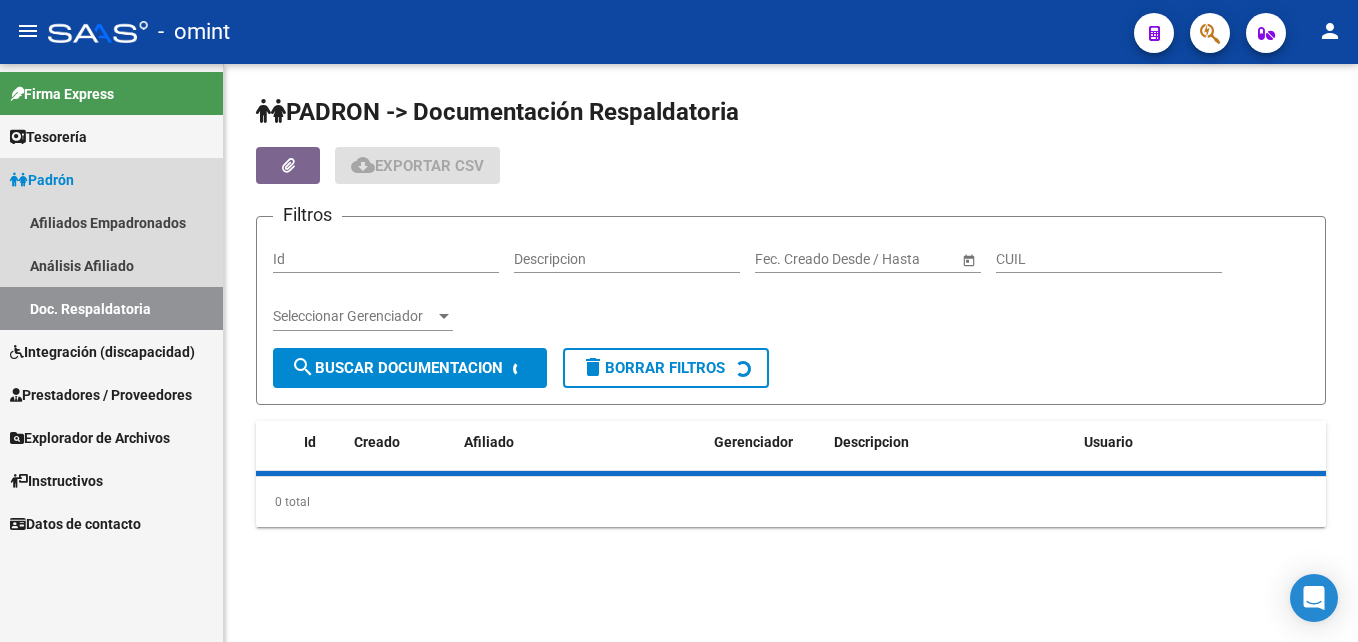 scroll, scrollTop: 0, scrollLeft: 0, axis: both 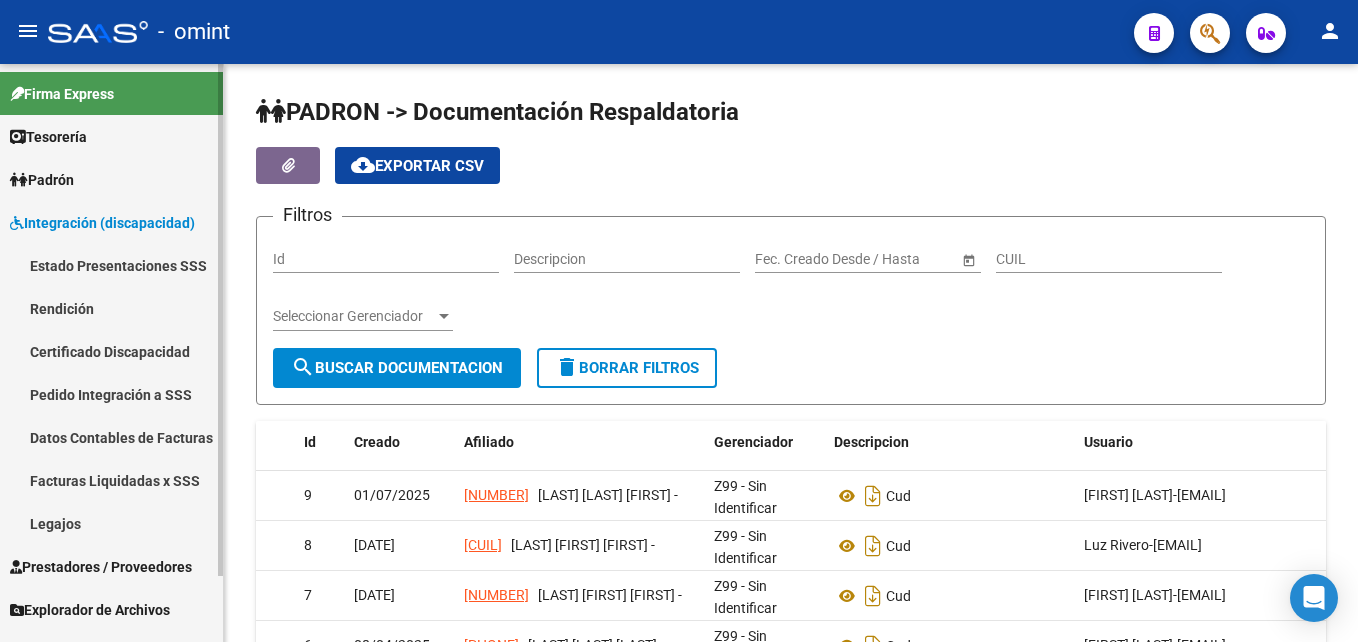 click on "Legajos" at bounding box center (111, 523) 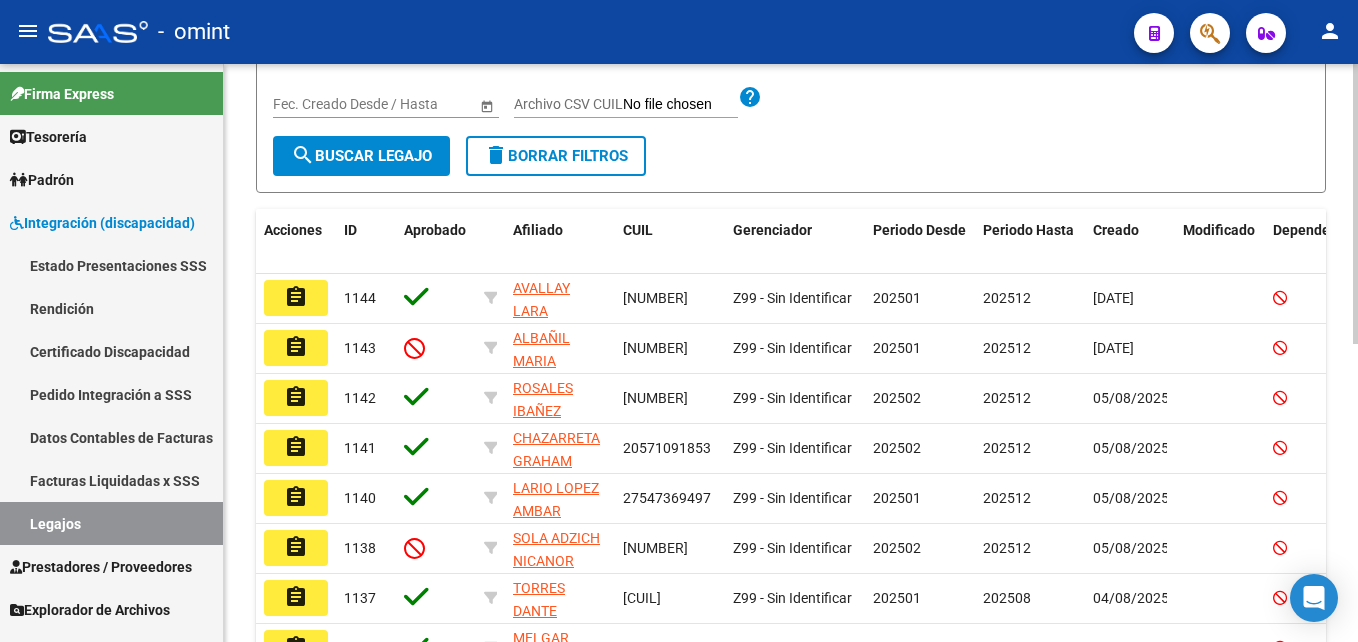 scroll, scrollTop: 200, scrollLeft: 0, axis: vertical 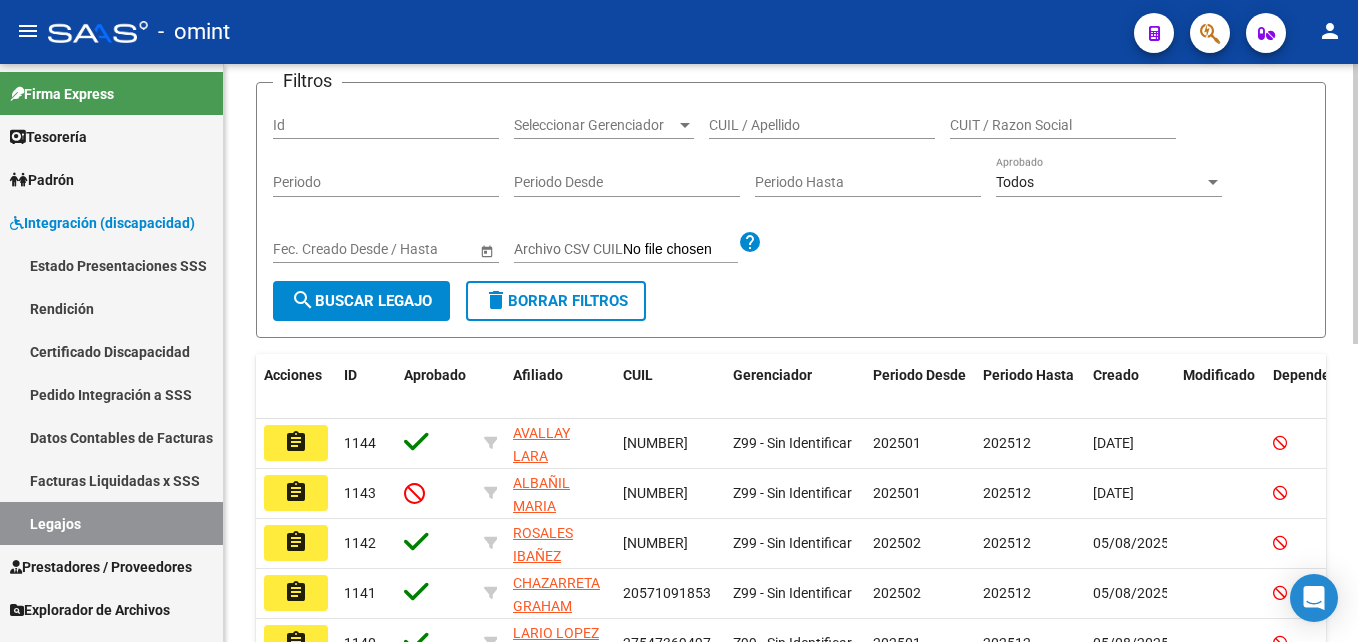 click on "CUIL / Apellido" at bounding box center [822, 125] 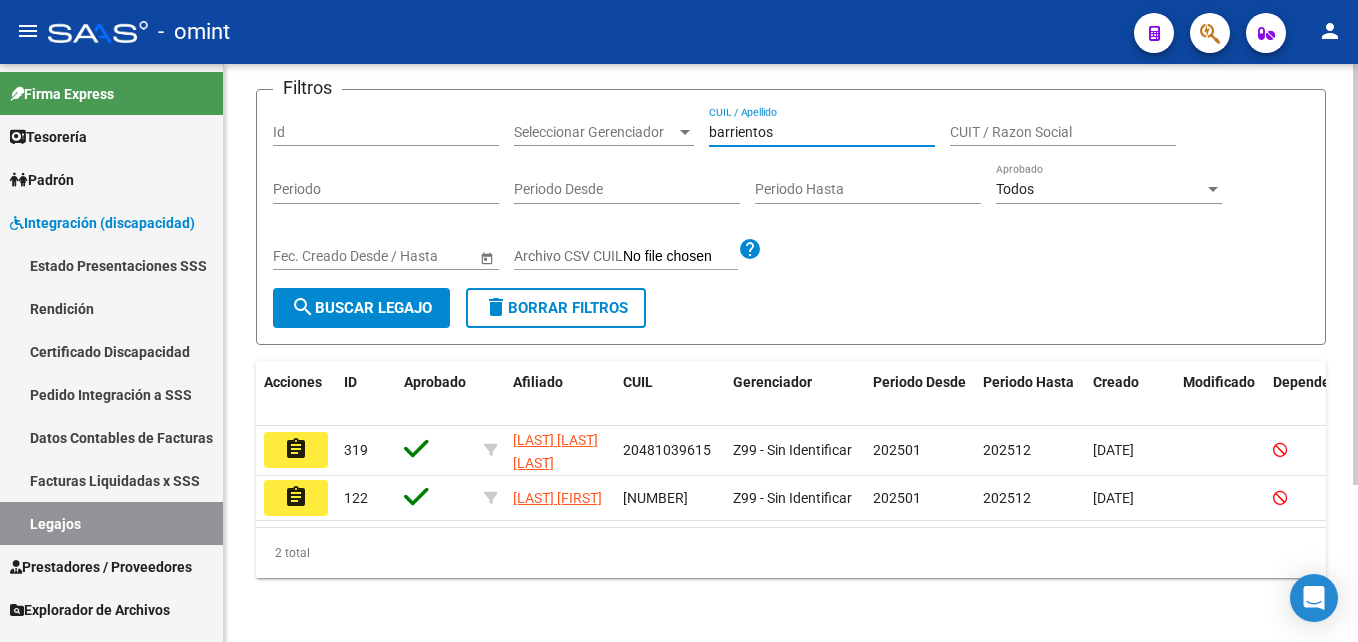 scroll, scrollTop: 215, scrollLeft: 0, axis: vertical 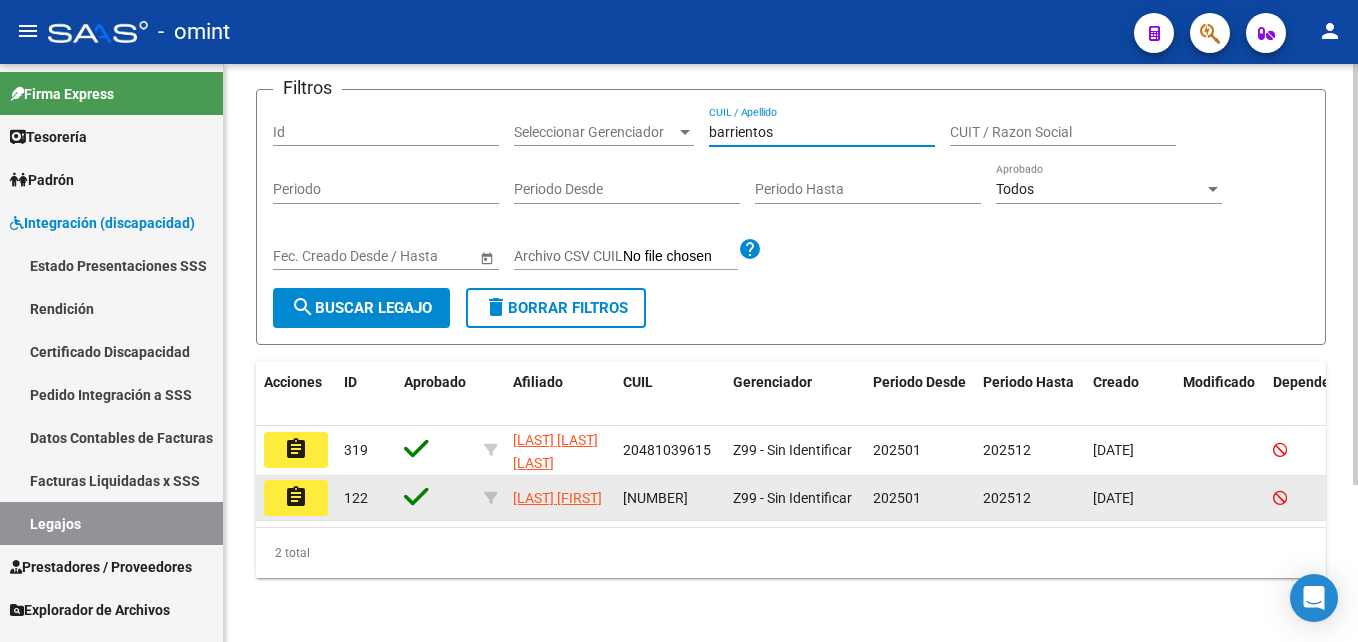 type on "barrientos" 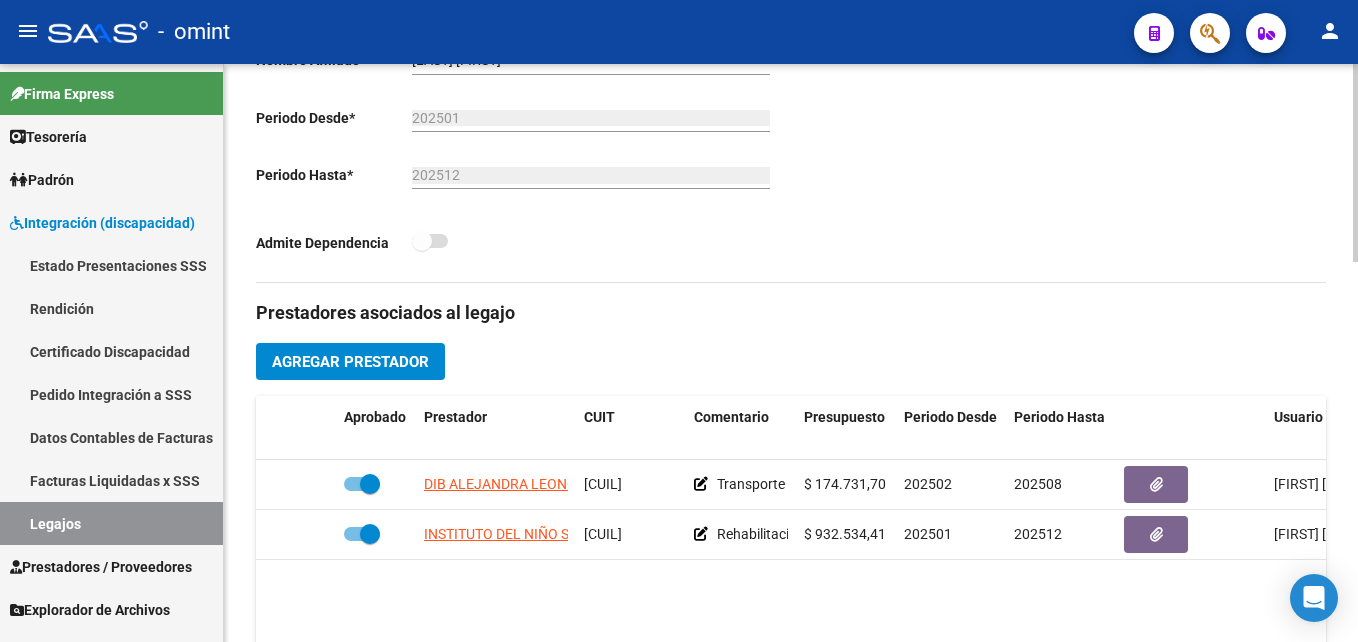scroll, scrollTop: 600, scrollLeft: 0, axis: vertical 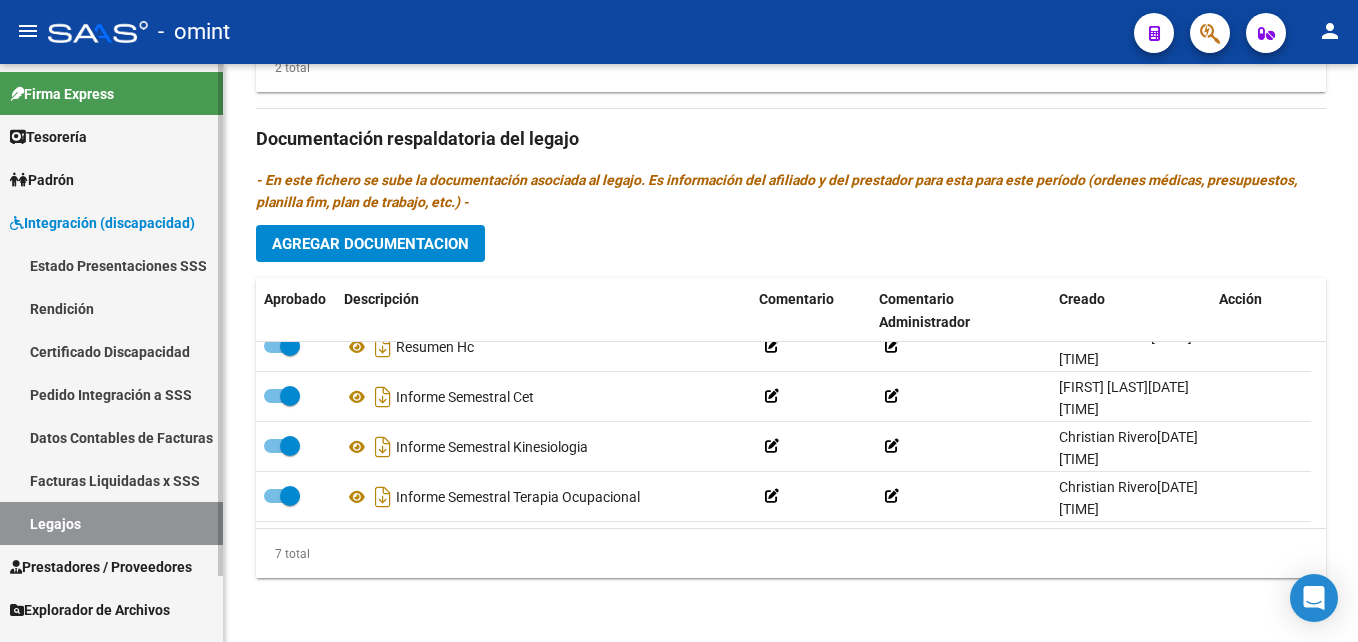 click on "Legajos" at bounding box center (111, 523) 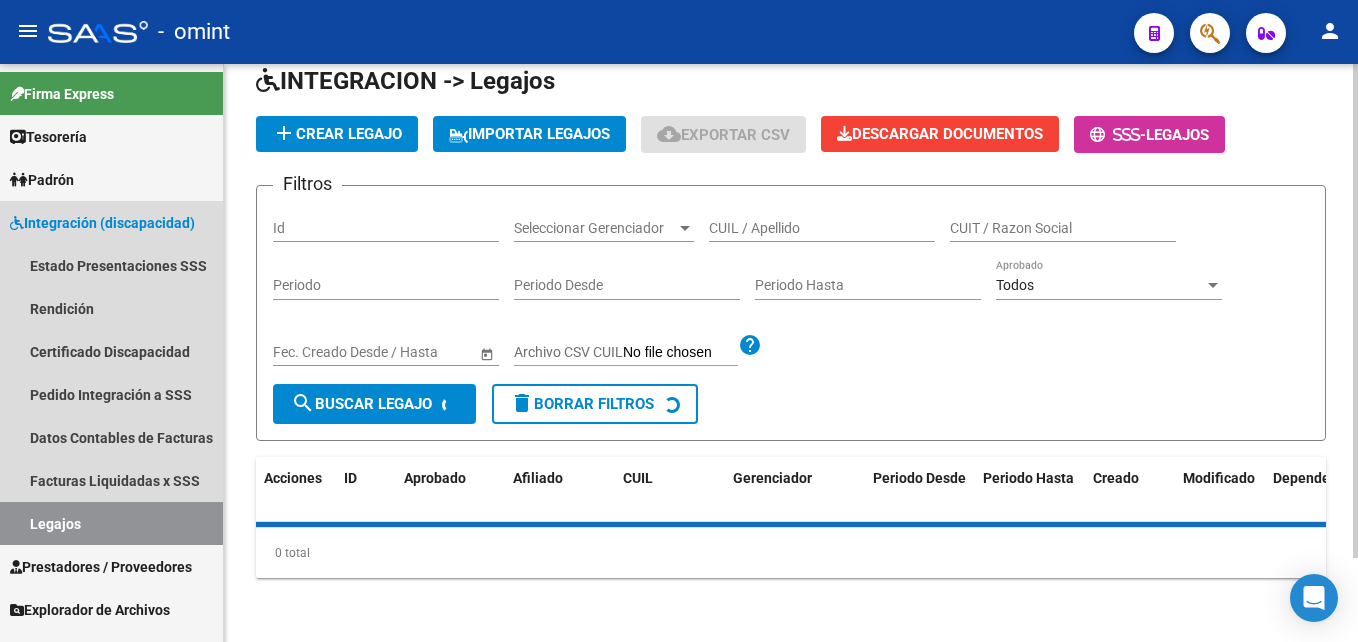 scroll, scrollTop: 0, scrollLeft: 0, axis: both 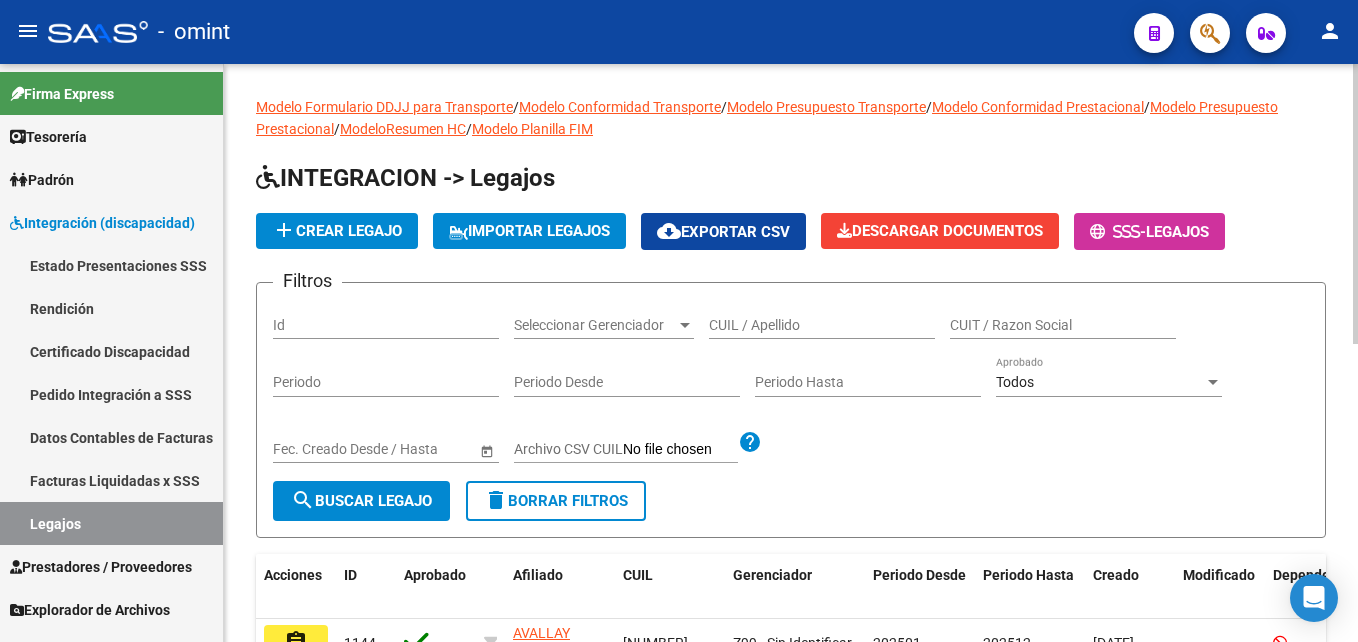 click on "CUIL / Apellido" at bounding box center [822, 325] 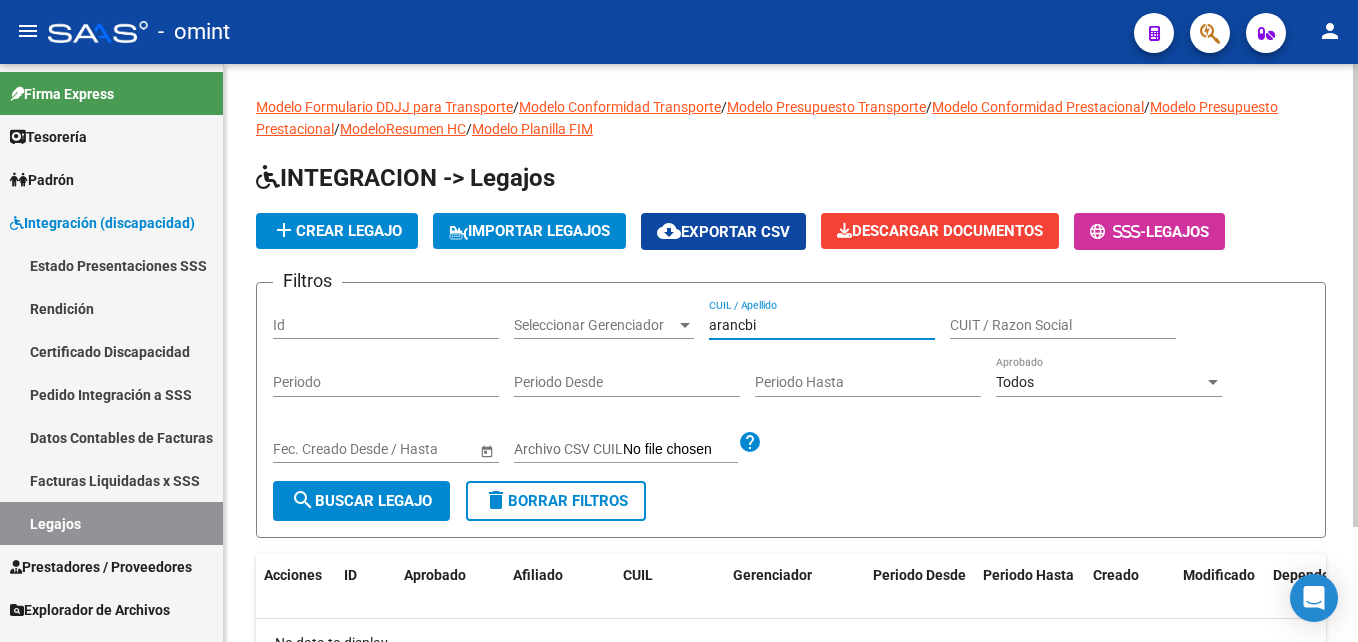 click on "arancbi" at bounding box center [822, 325] 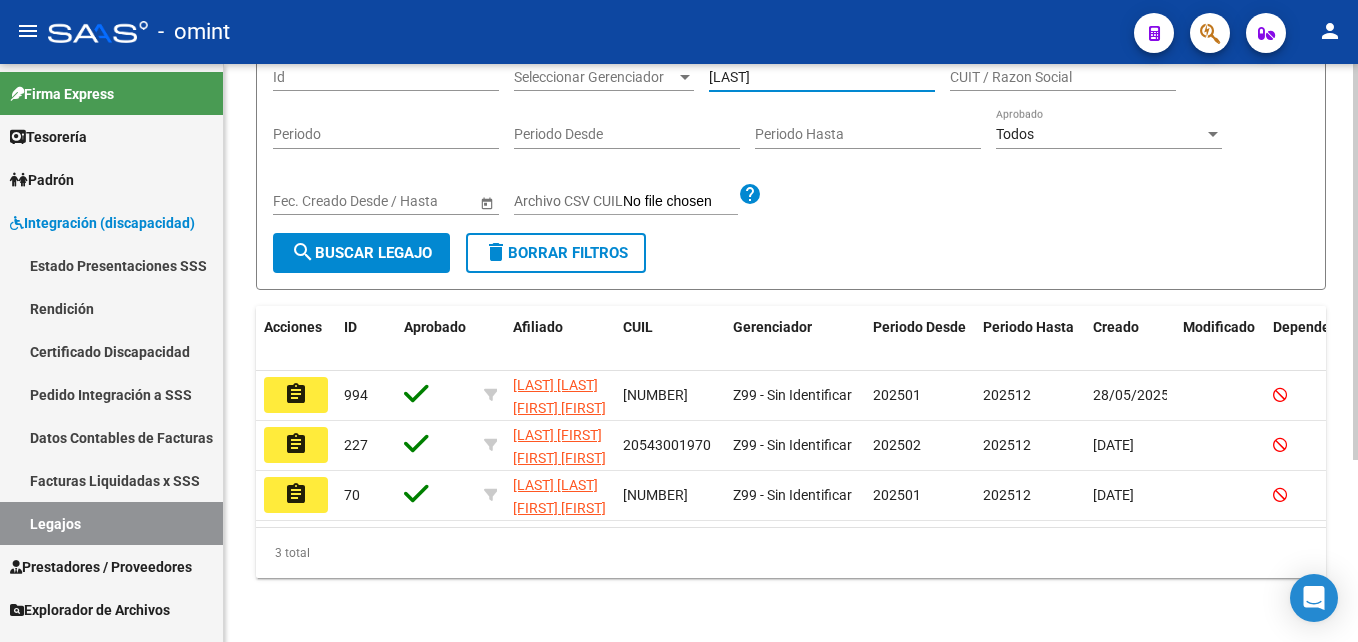 scroll, scrollTop: 265, scrollLeft: 0, axis: vertical 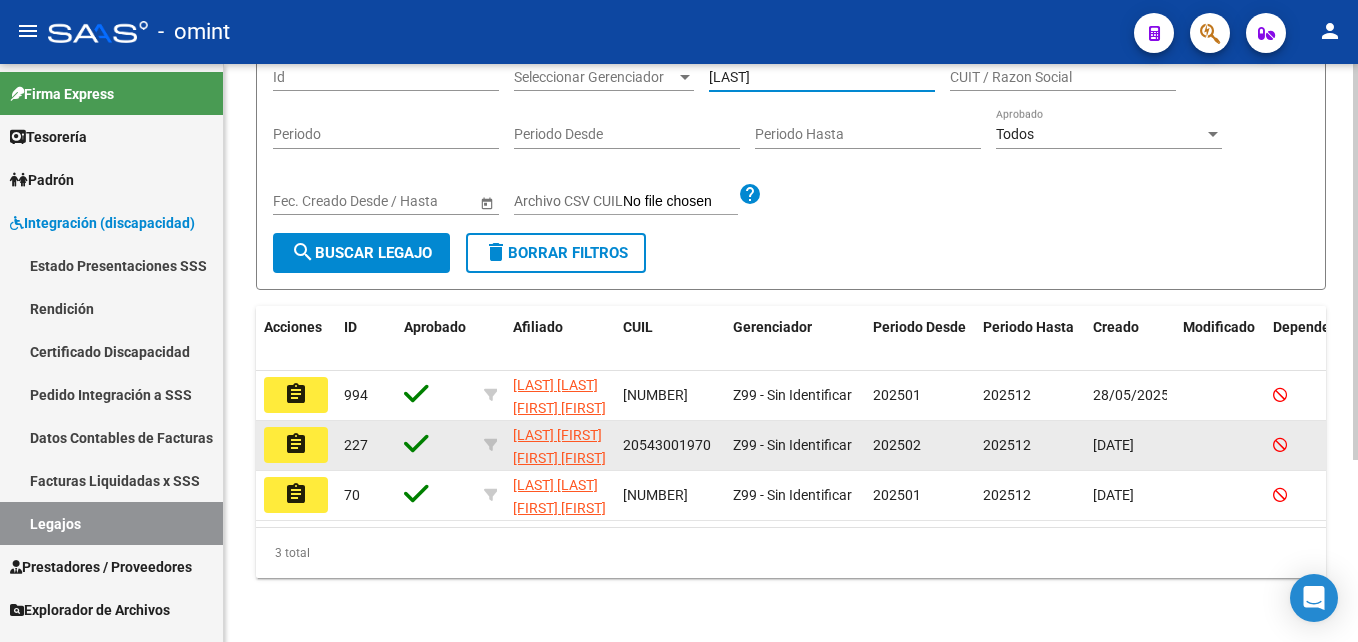 type on "[LAST]" 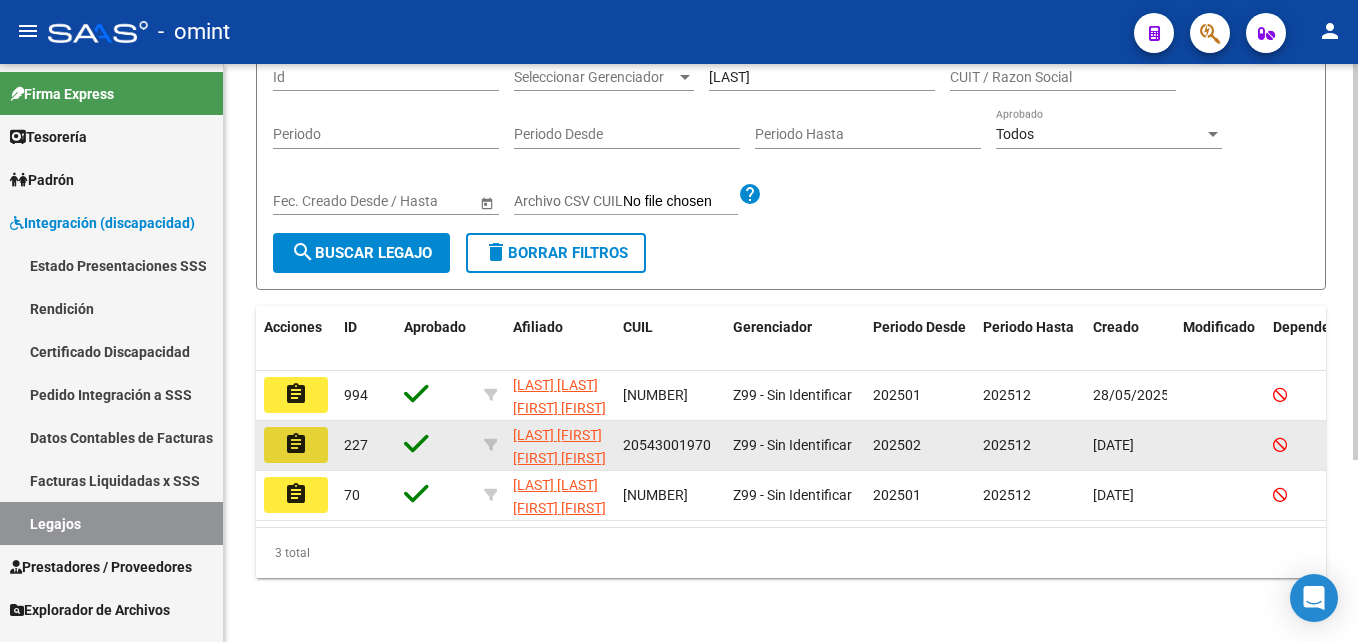 click on "assignment" 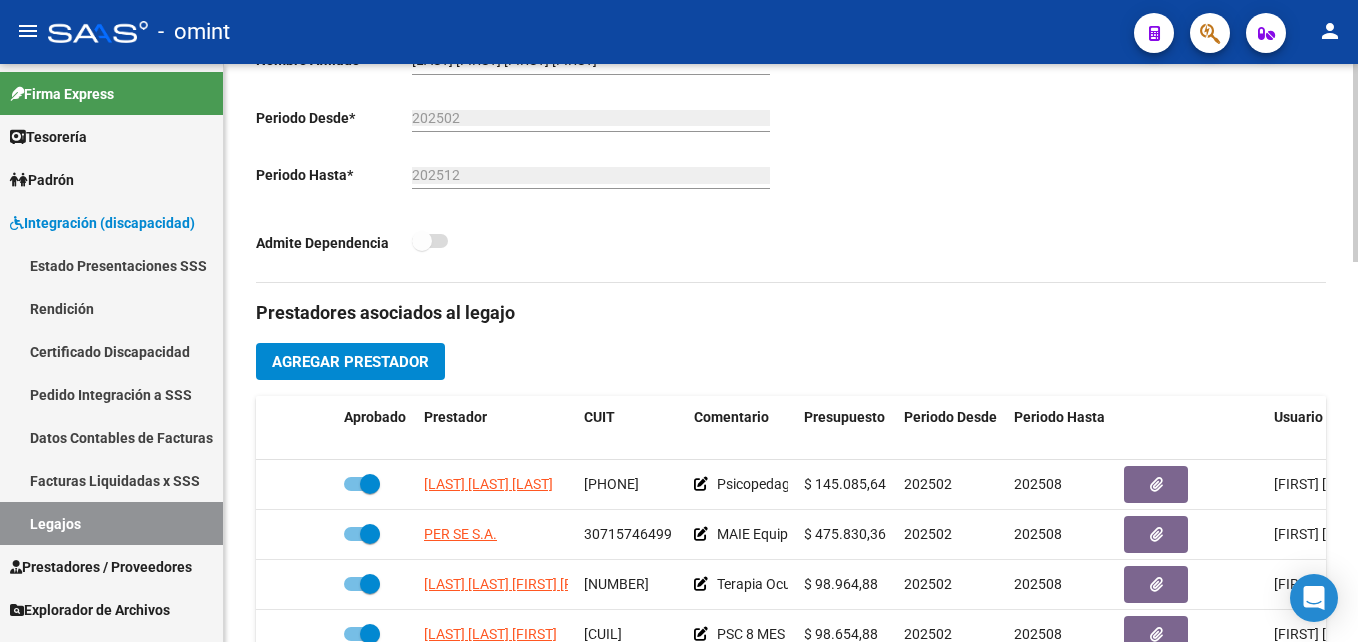scroll, scrollTop: 700, scrollLeft: 0, axis: vertical 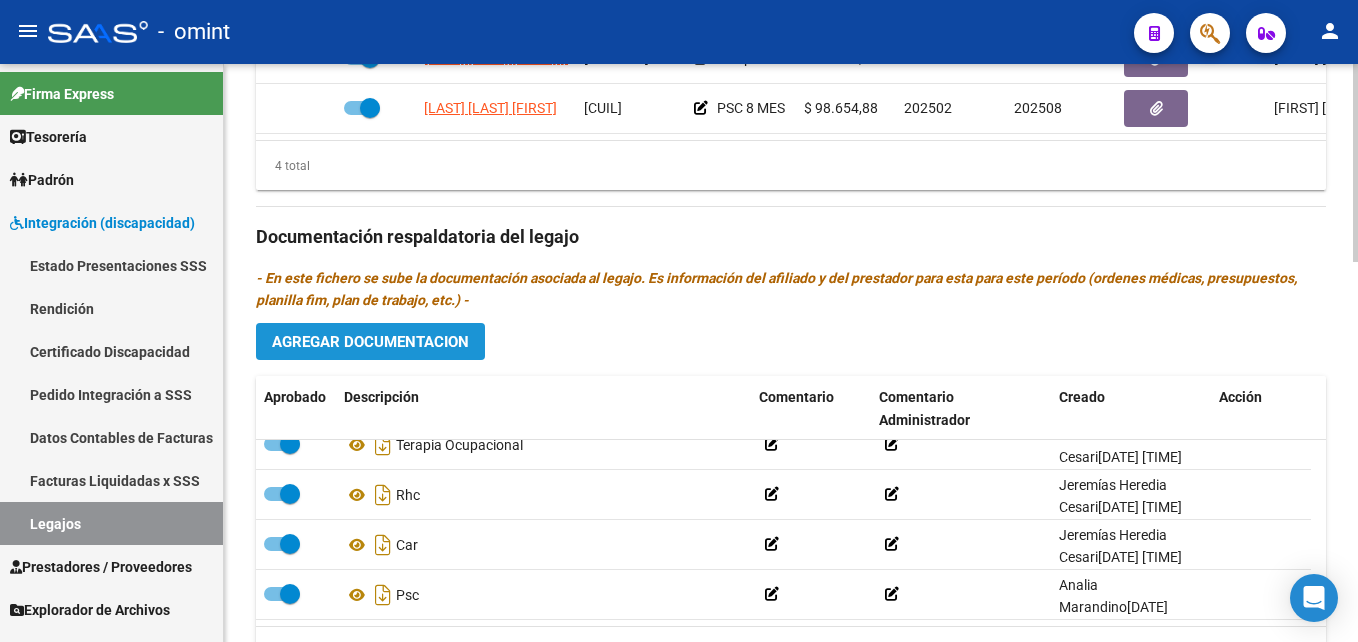 click on "Agregar Documentacion" 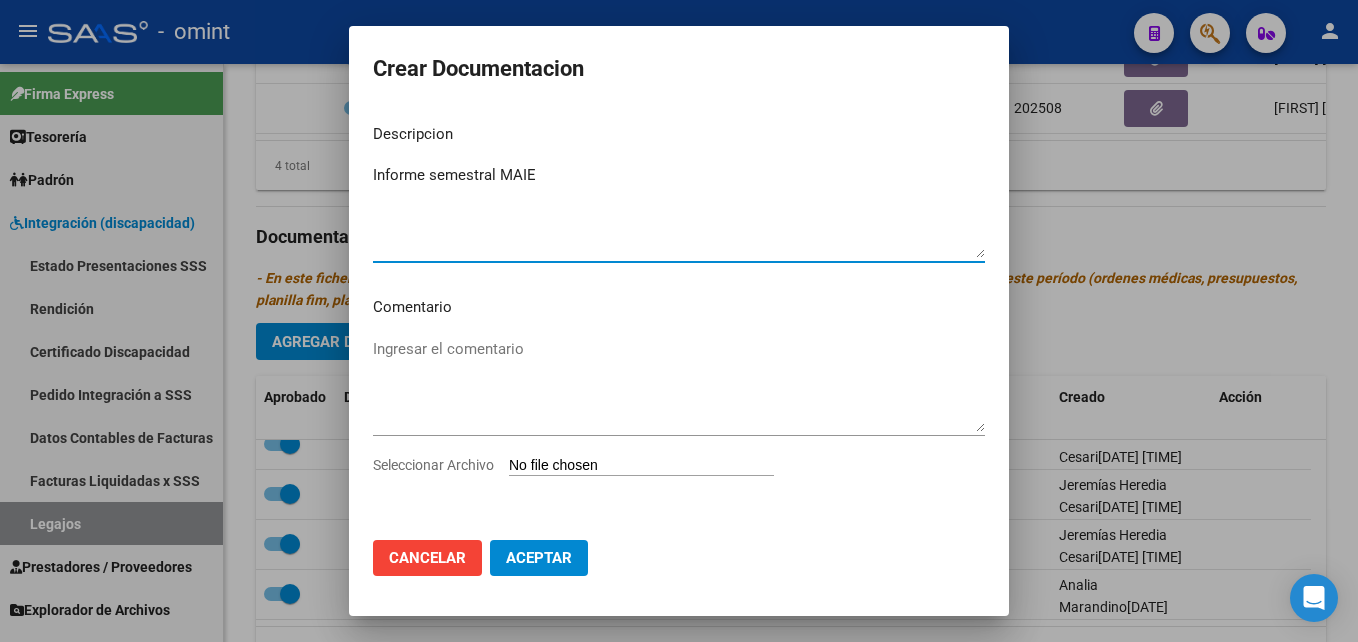 type on "Informe semestral MAIE" 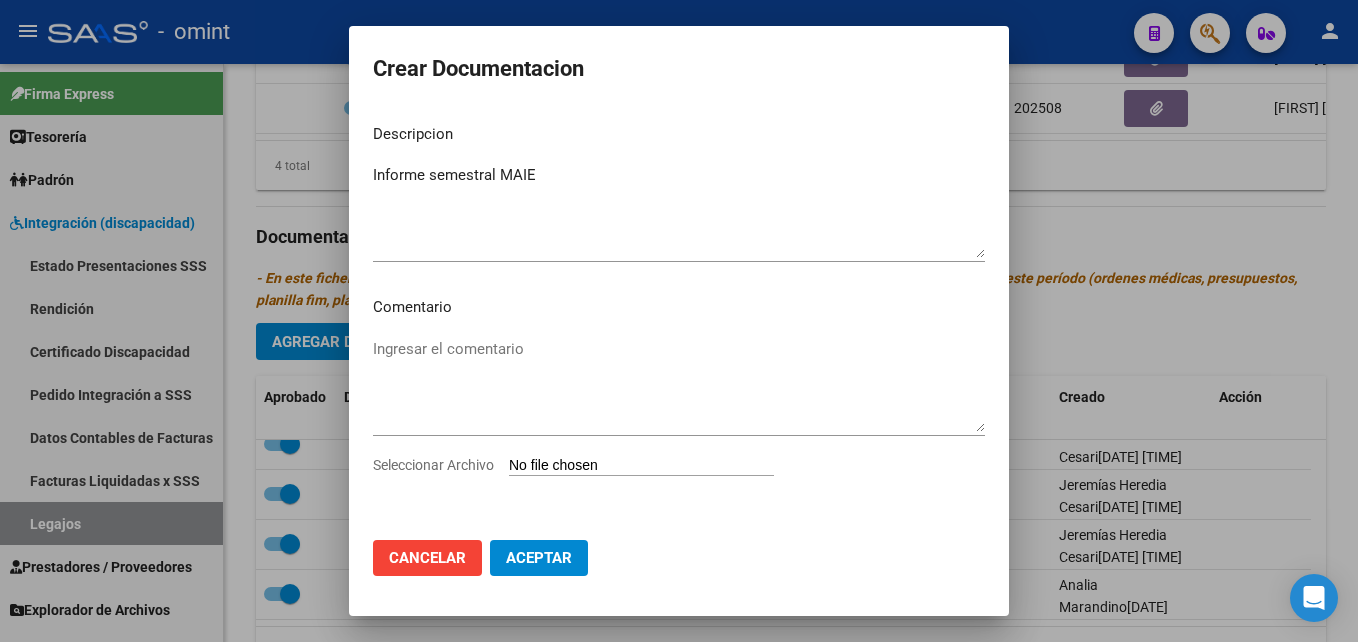 type on "C:\fakepath\Informe semestral MAIE.pdf" 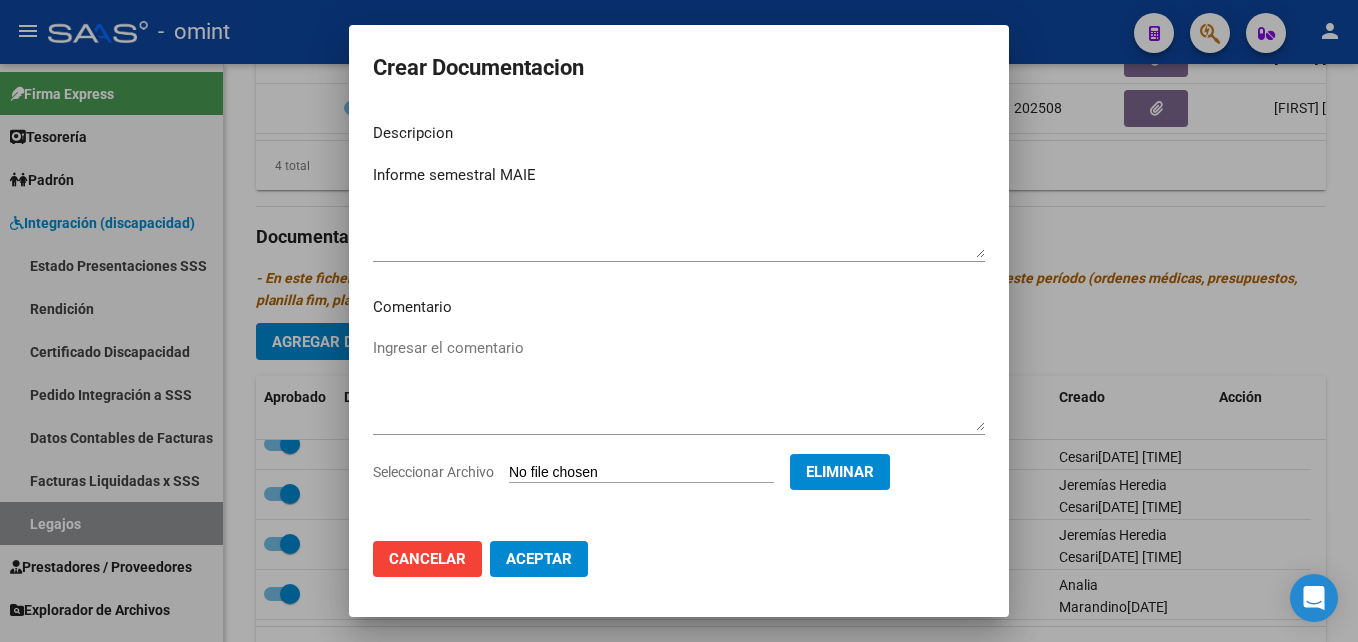 drag, startPoint x: 557, startPoint y: 547, endPoint x: 557, endPoint y: 533, distance: 14 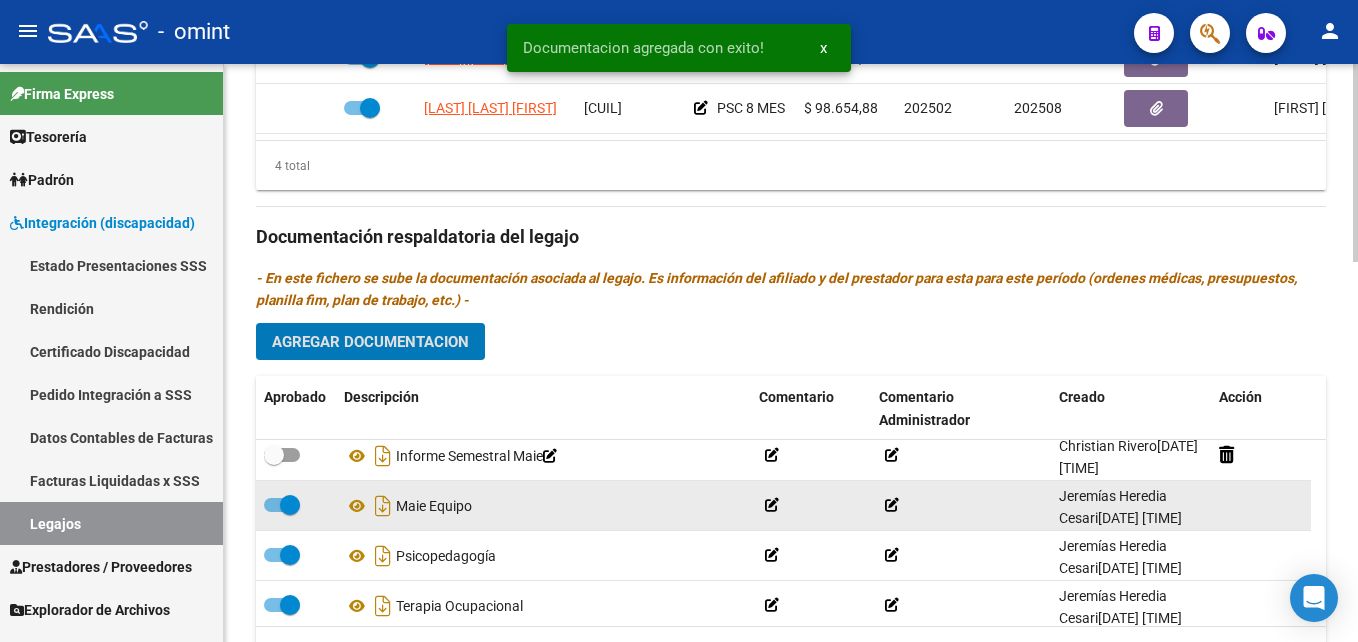 scroll, scrollTop: 0, scrollLeft: 0, axis: both 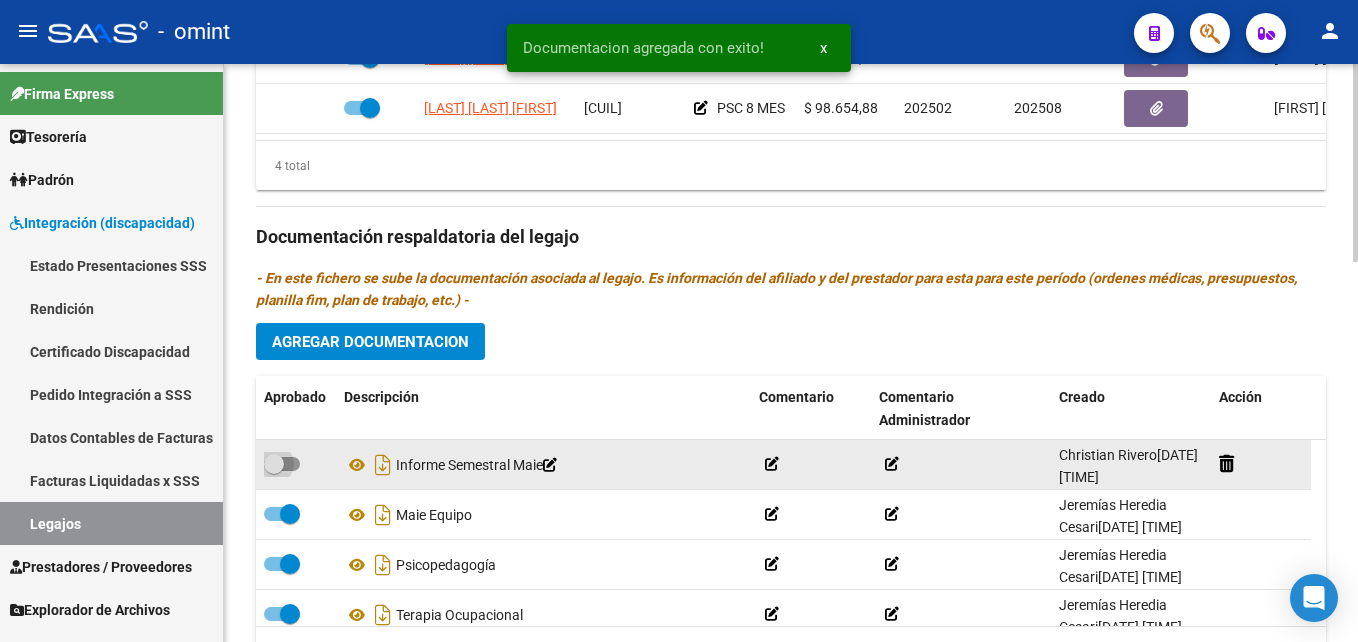 click at bounding box center (282, 464) 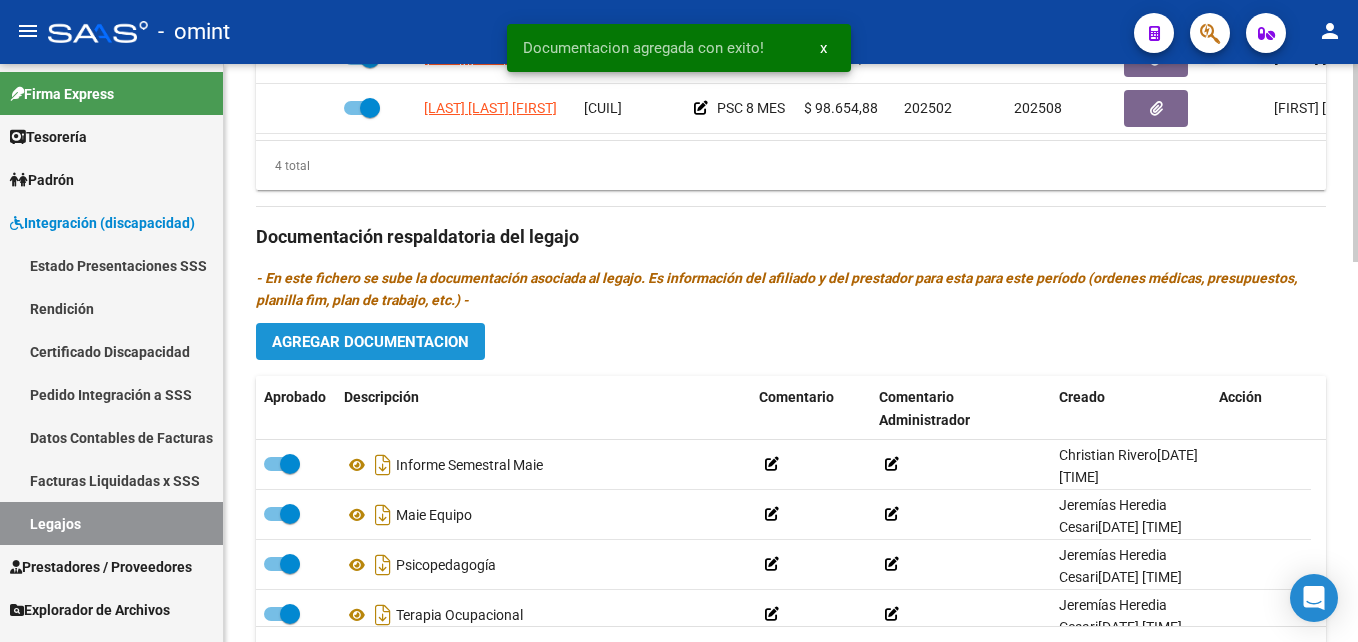 click on "Agregar Documentacion" 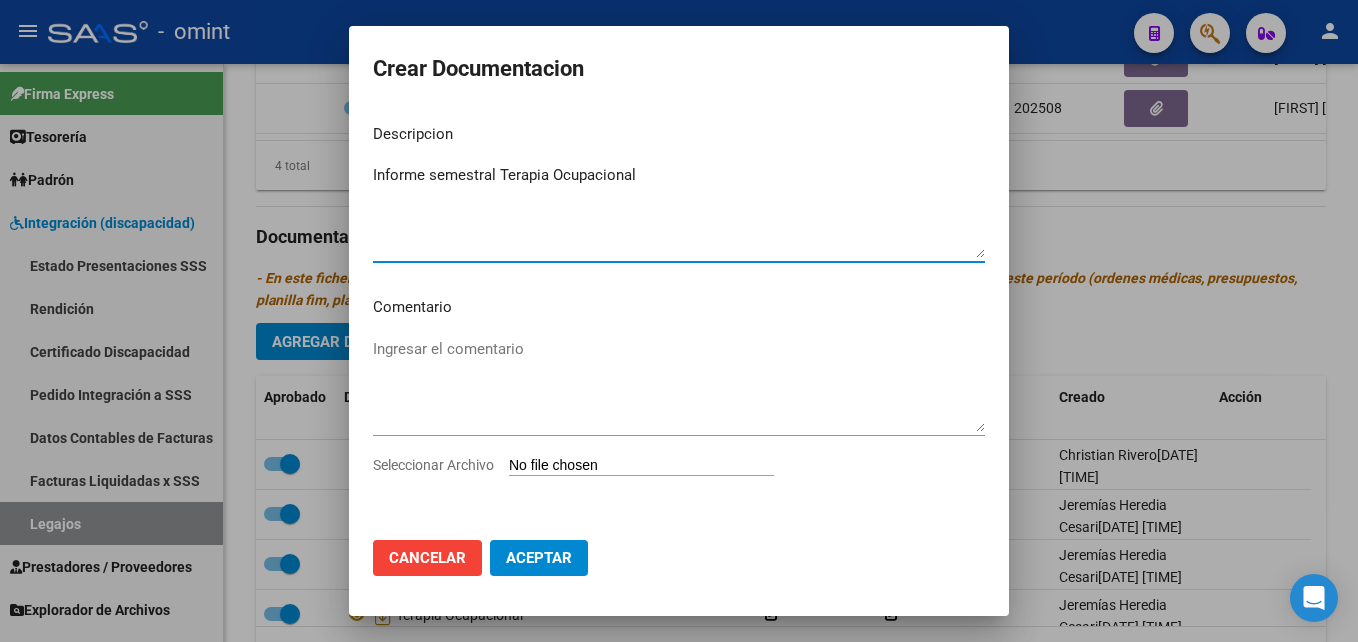 type on "Informe semestral Terapia Ocupacional" 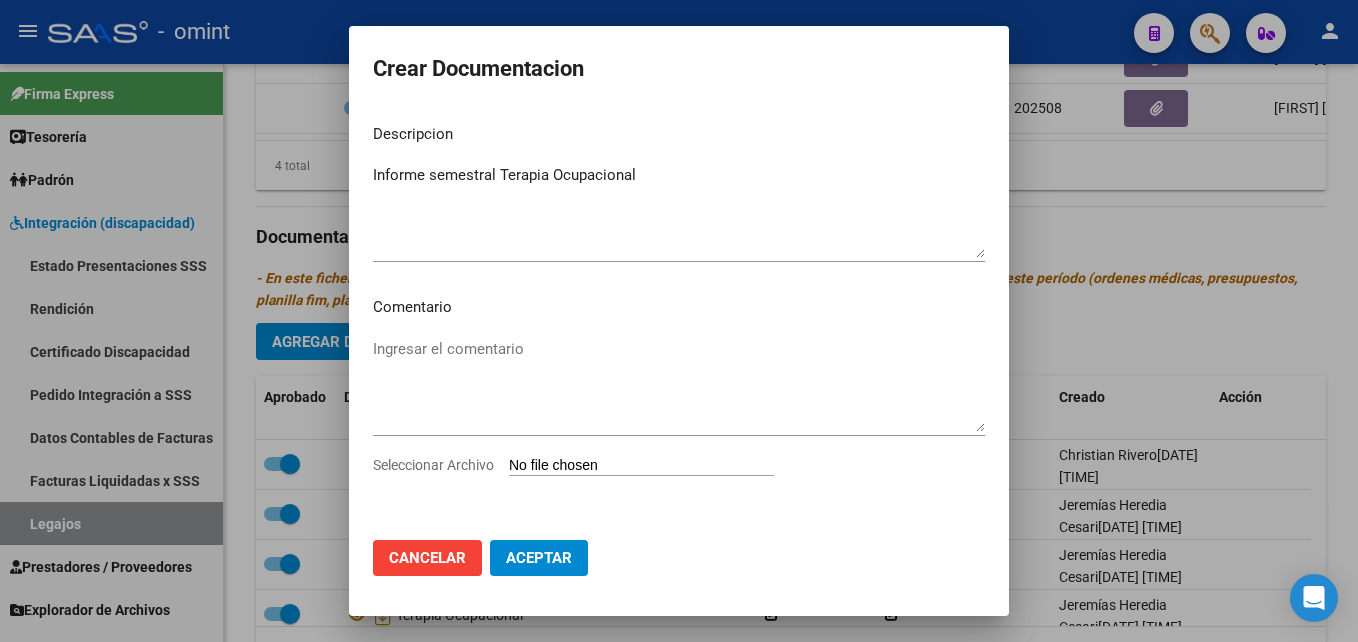 click on "Seleccionar Archivo" at bounding box center [641, 466] 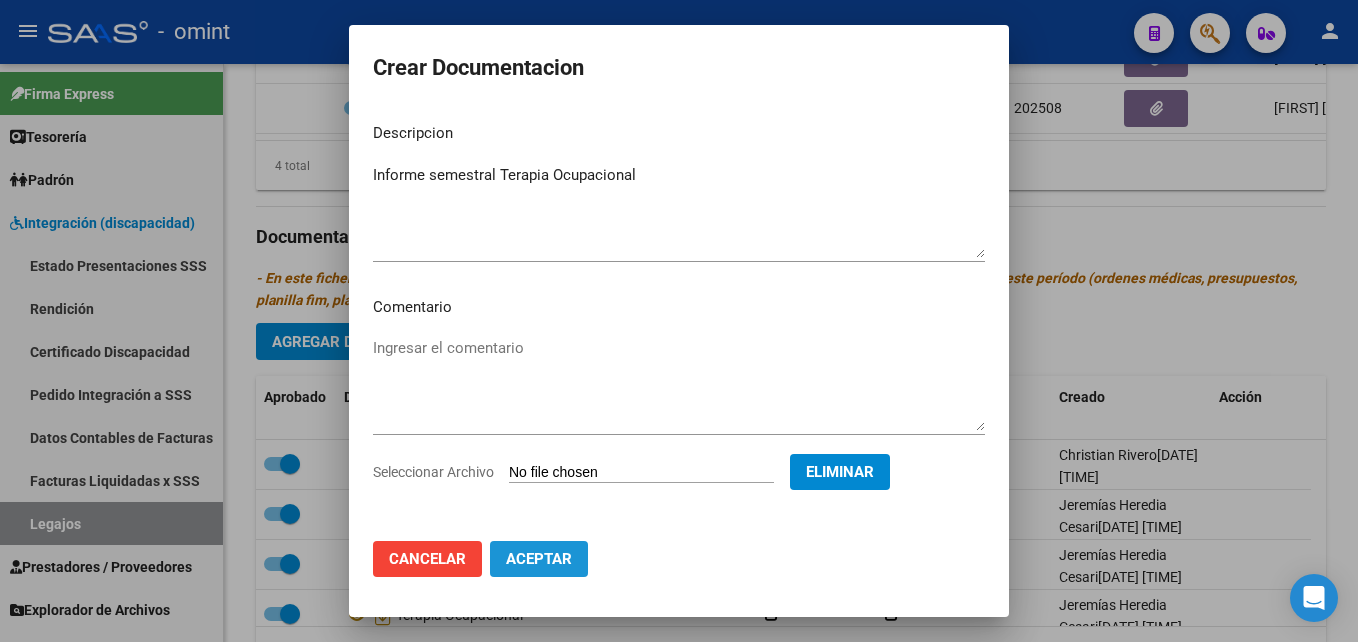 click on "Aceptar" 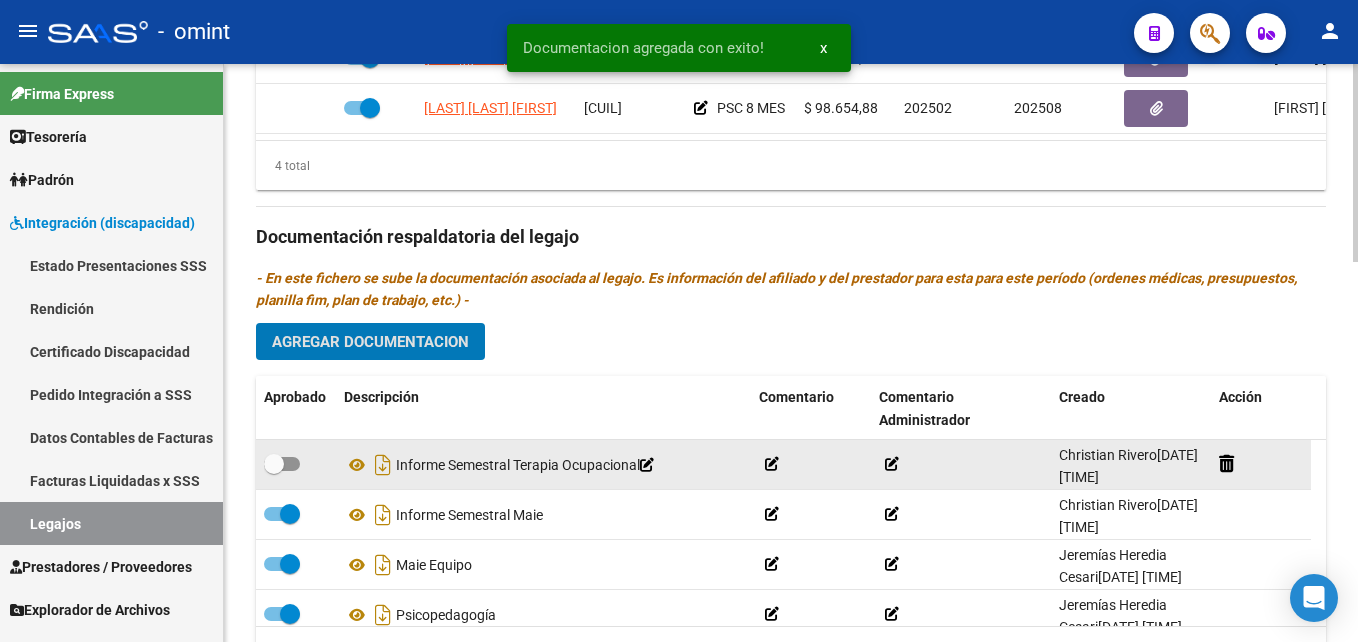 click at bounding box center [282, 464] 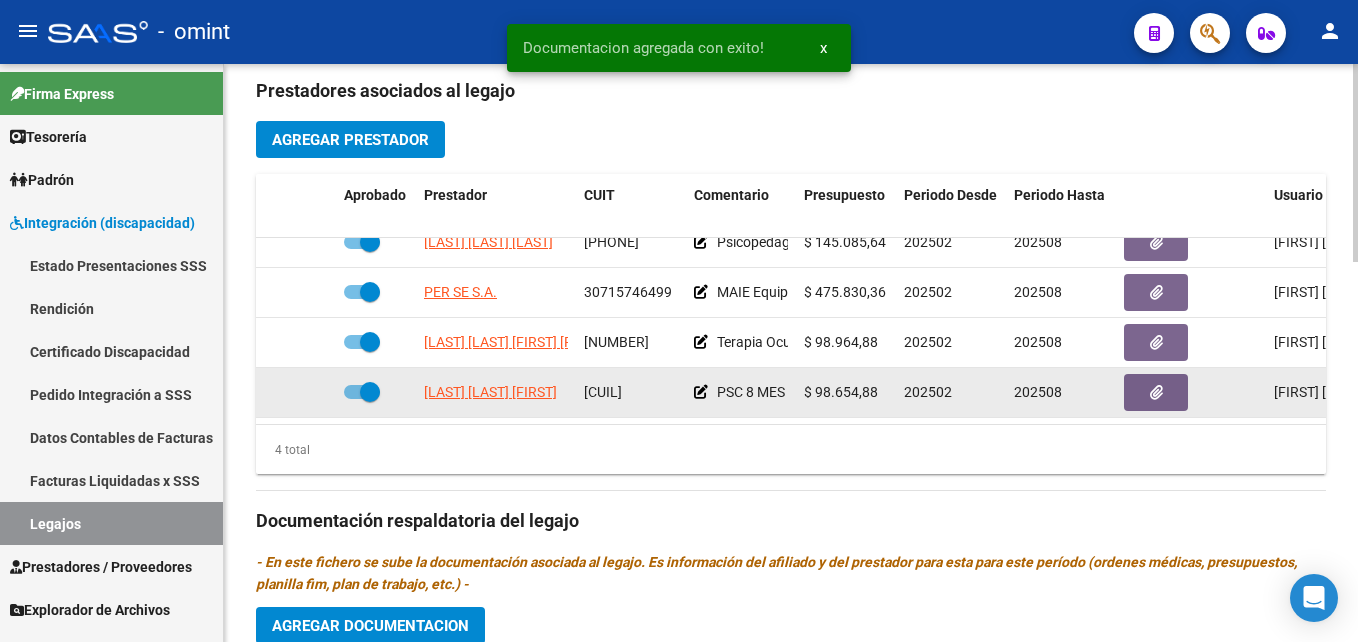 scroll, scrollTop: 706, scrollLeft: 0, axis: vertical 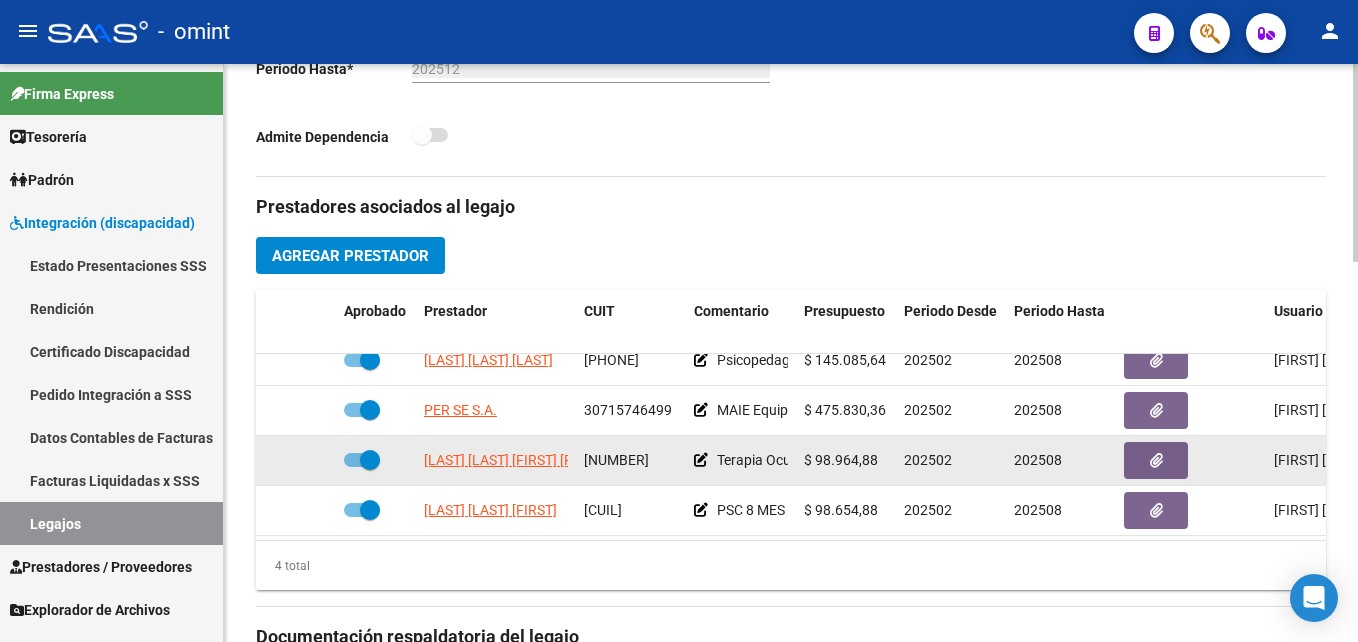 click at bounding box center (362, 460) 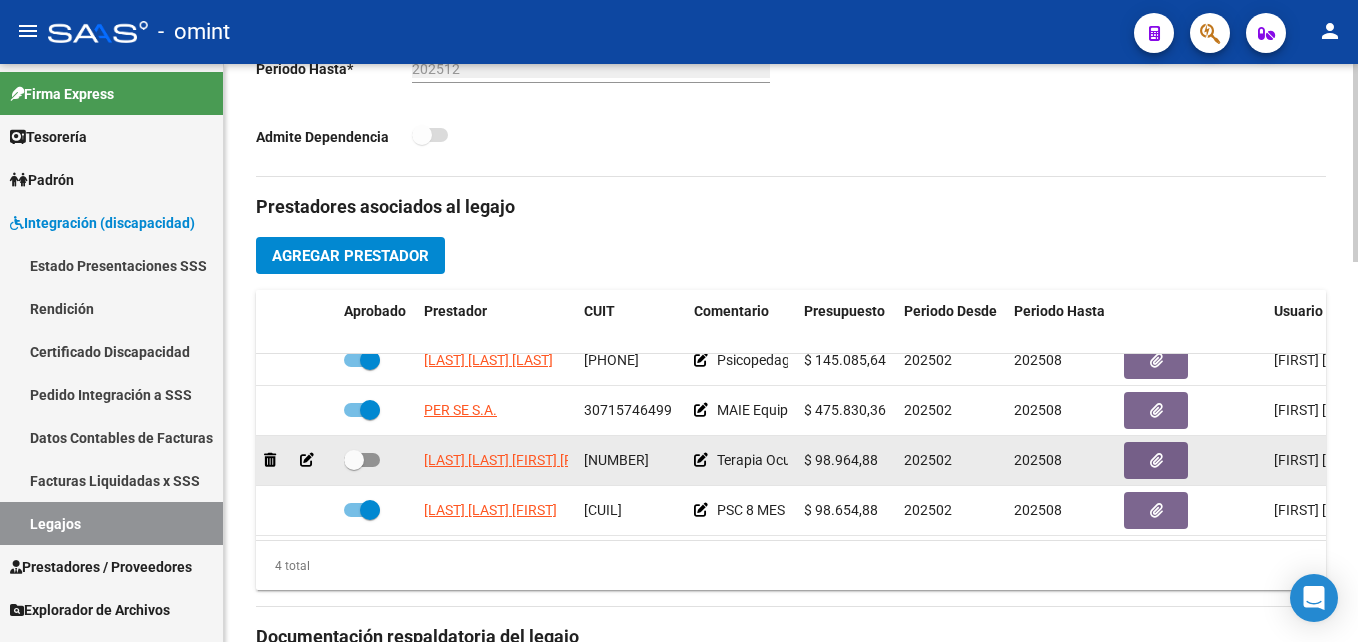 click 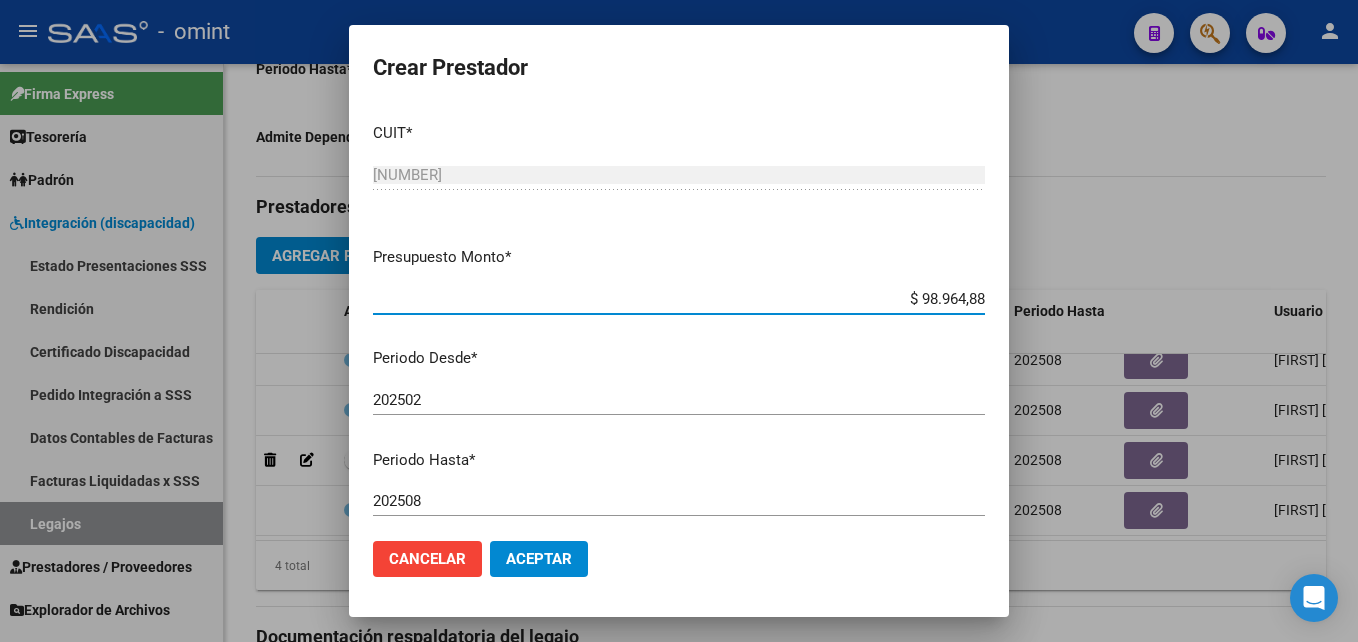 click on "202508" at bounding box center [679, 501] 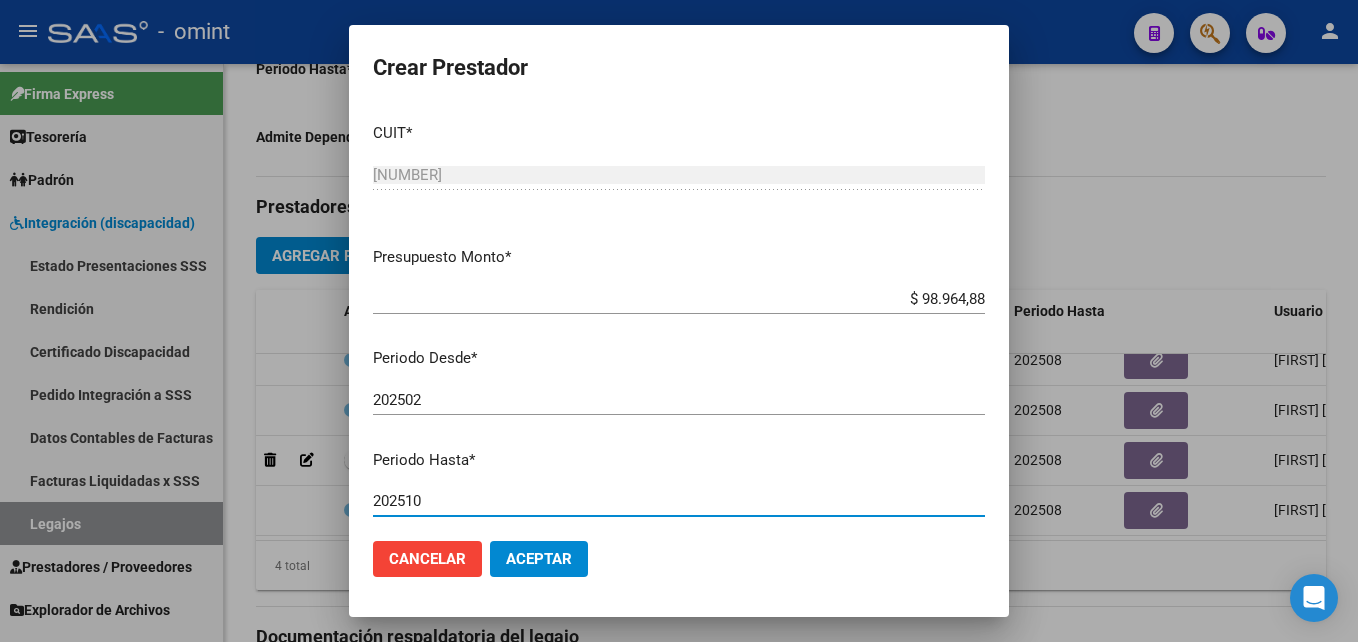 type on "202510" 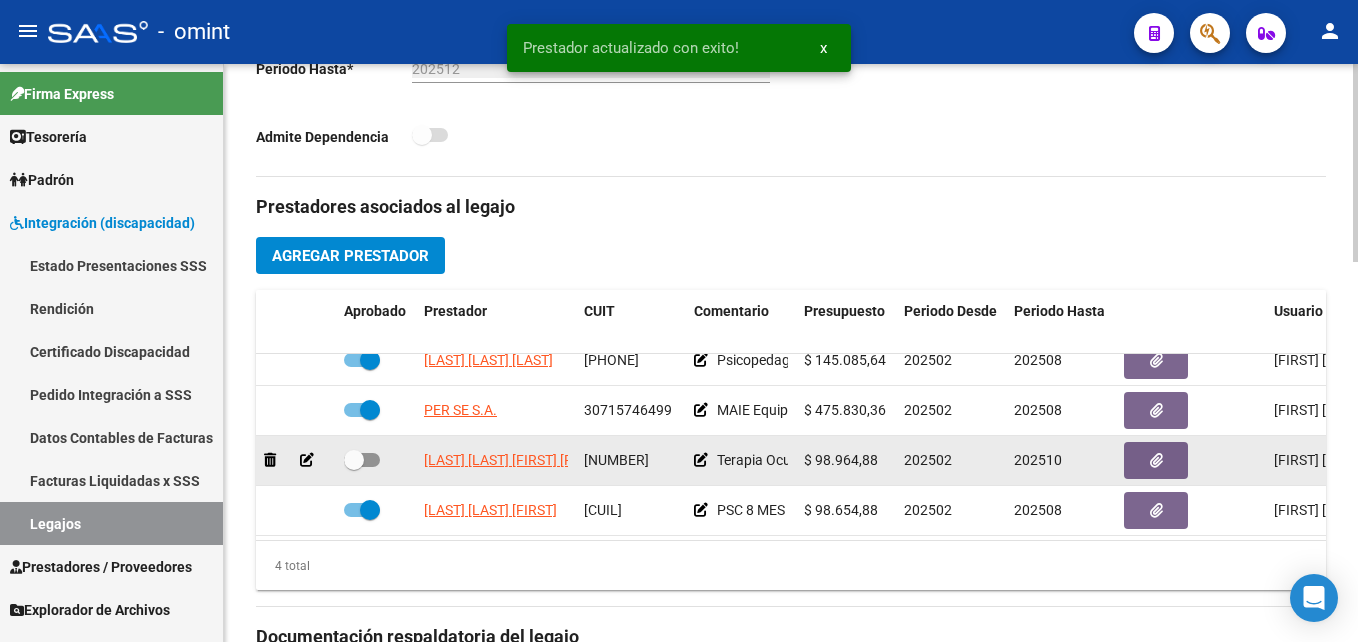 click at bounding box center (362, 460) 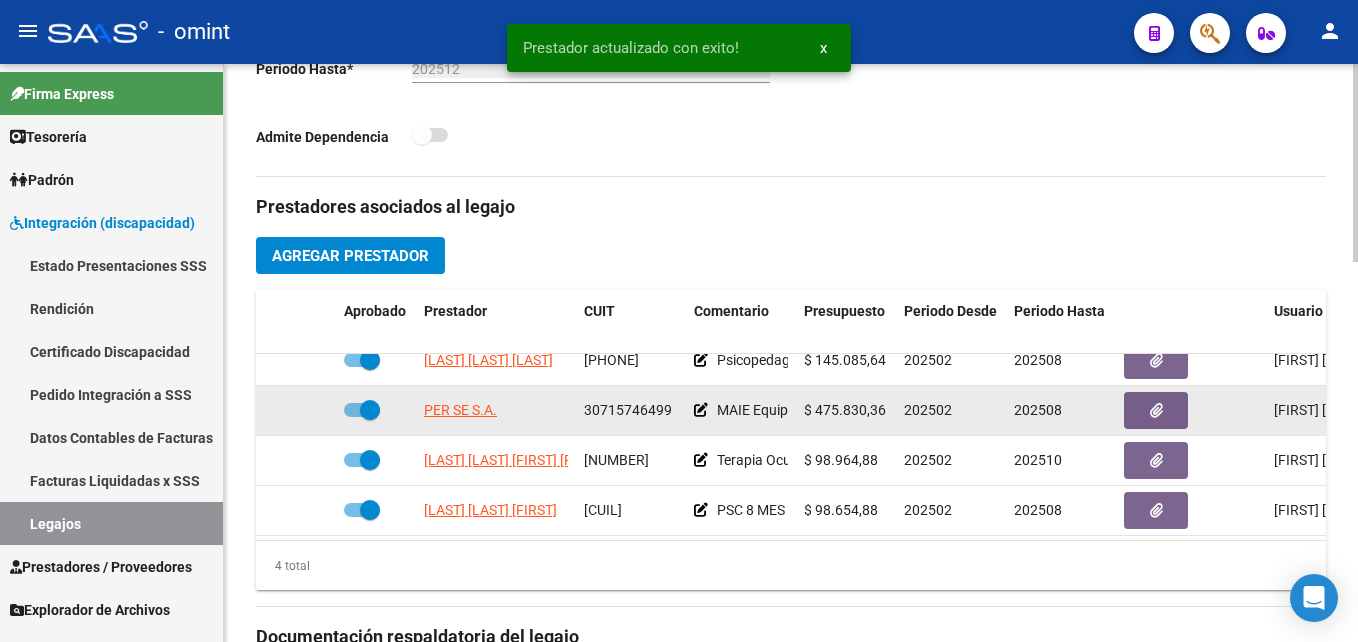 click at bounding box center (370, 410) 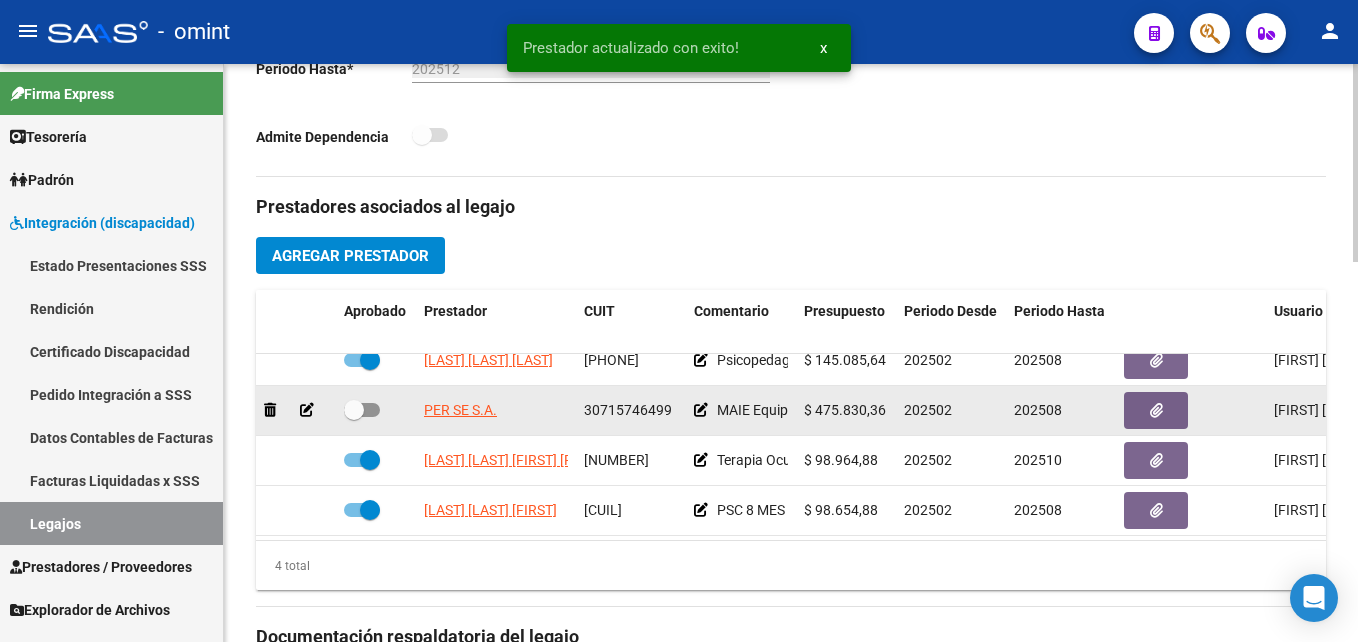 click 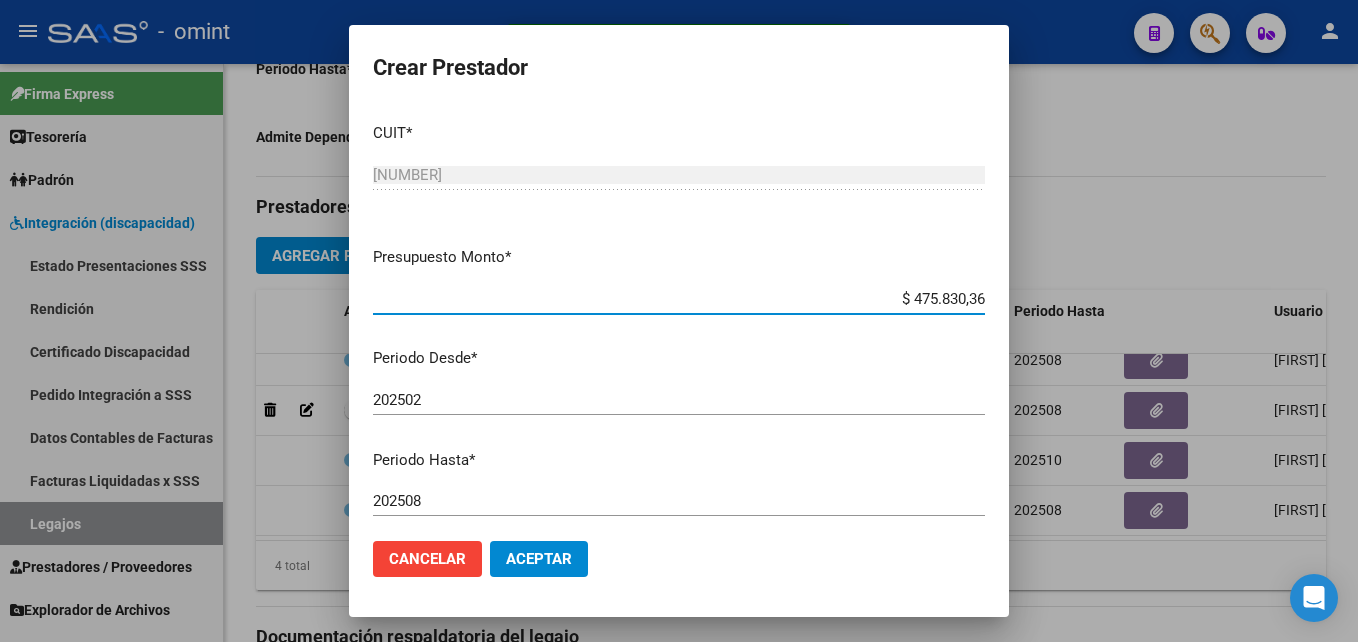 click on "202508" at bounding box center [679, 501] 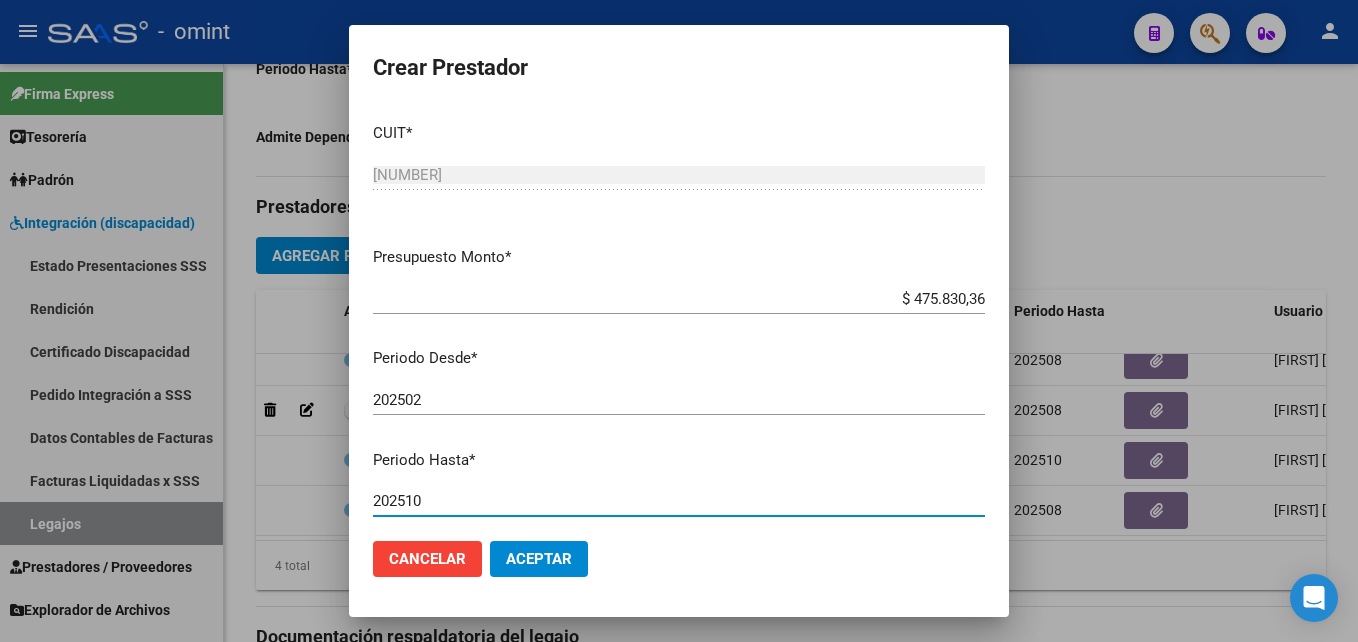 type on "202510" 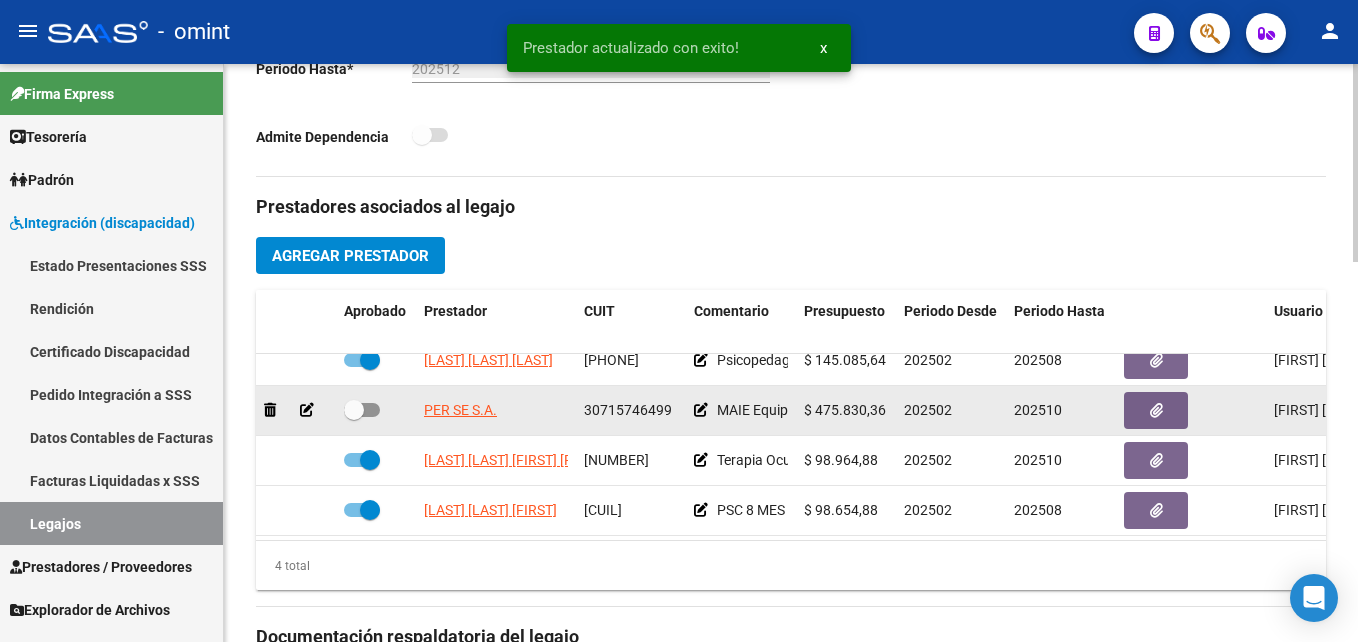 click at bounding box center (354, 410) 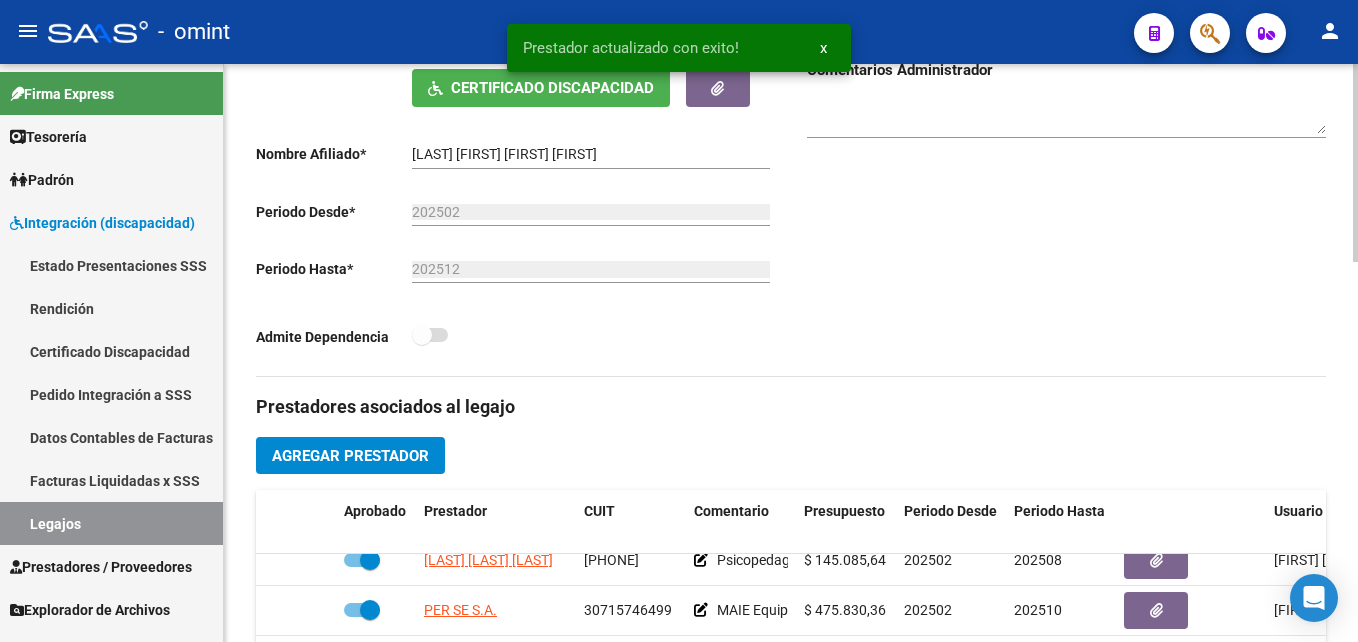 scroll, scrollTop: 6, scrollLeft: 0, axis: vertical 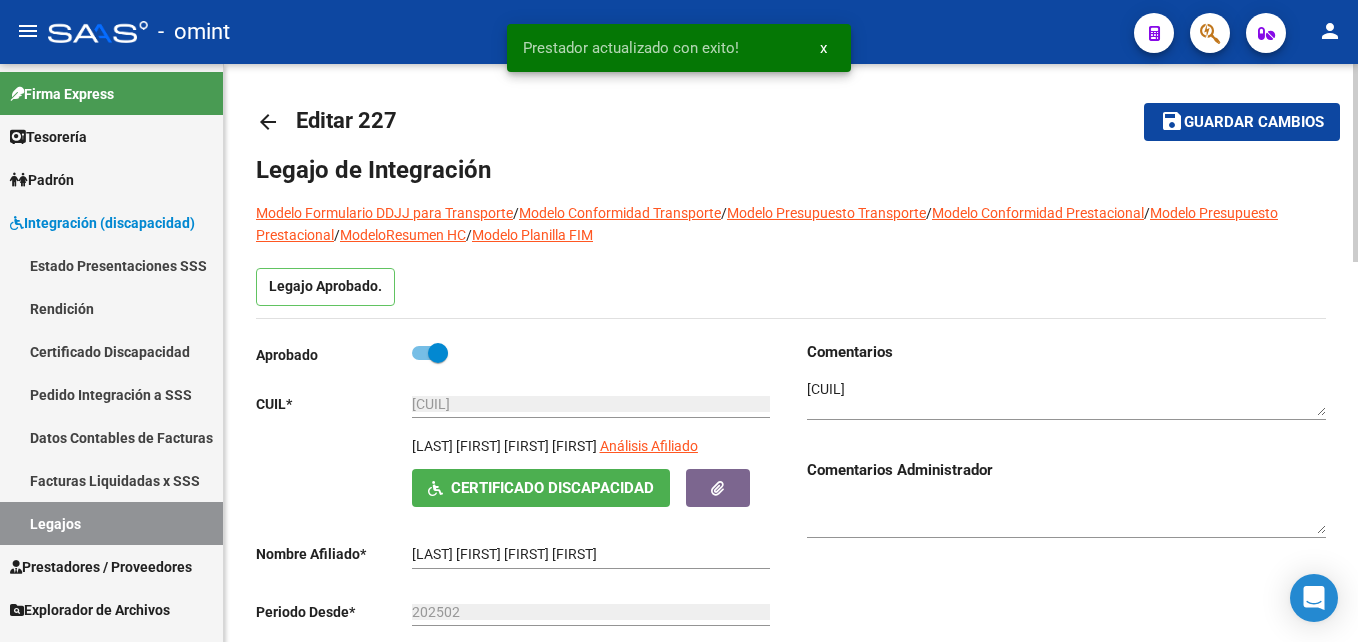 click on "save Guardar cambios" 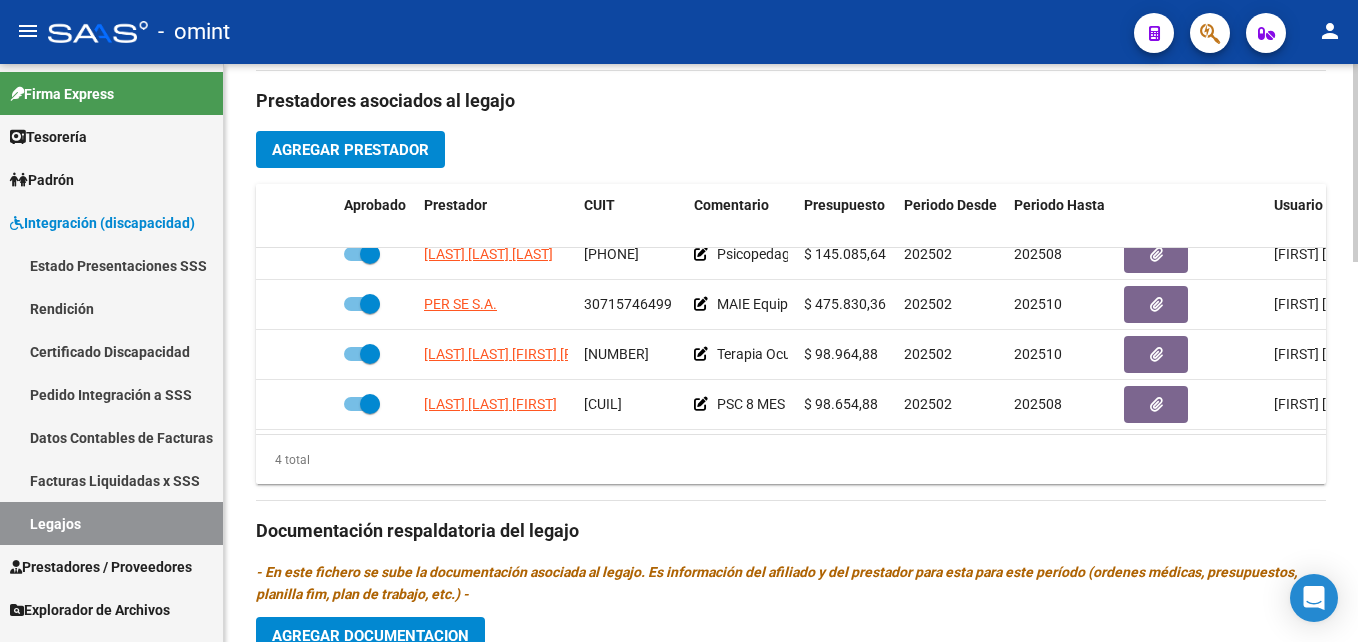 scroll, scrollTop: 706, scrollLeft: 0, axis: vertical 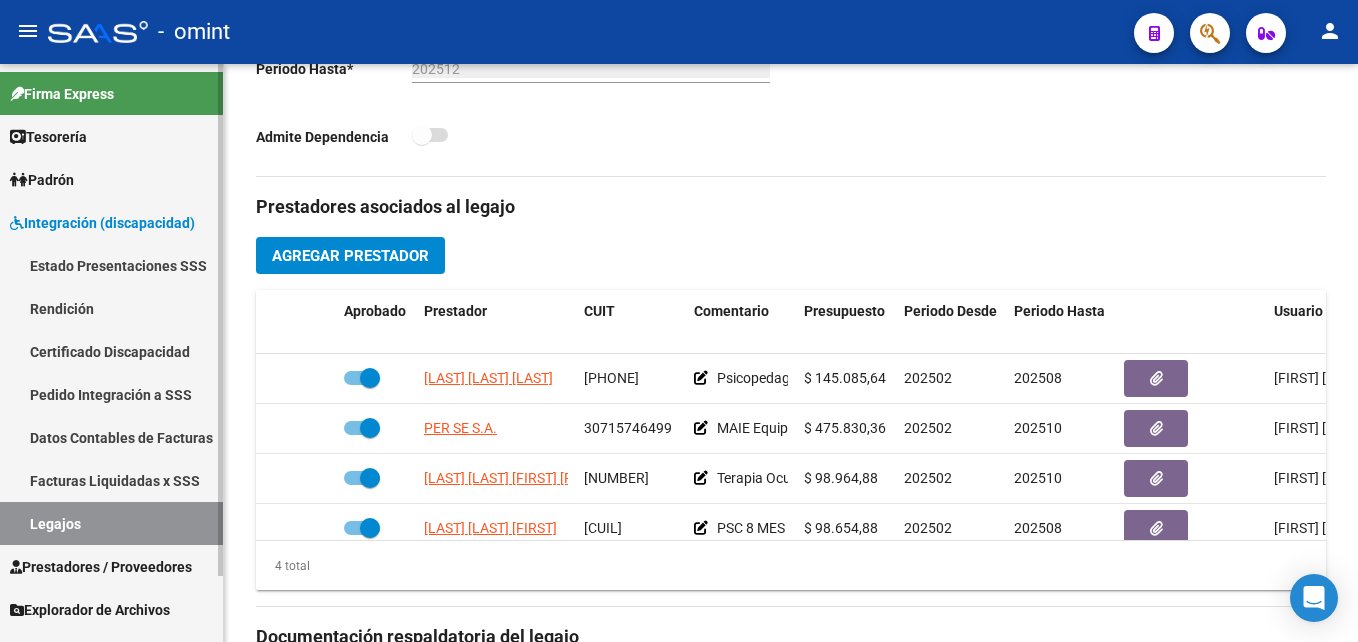 click on "Legajos" at bounding box center [111, 523] 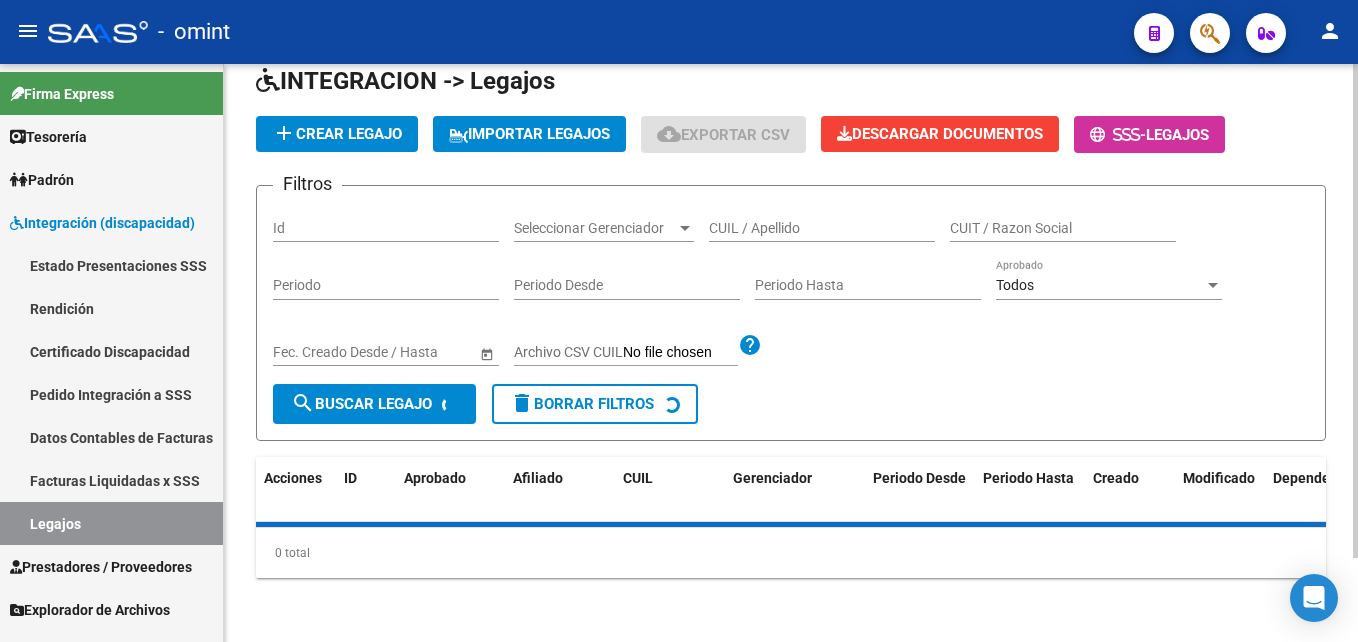 scroll, scrollTop: 606, scrollLeft: 0, axis: vertical 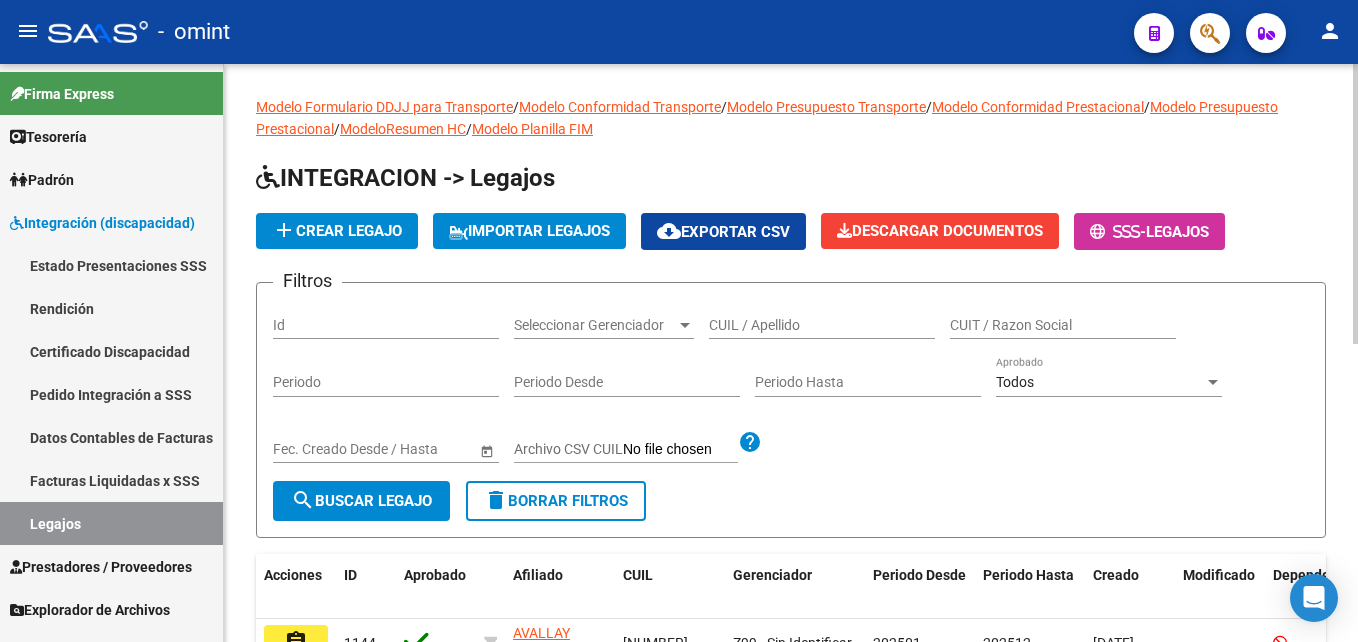click on "CUIL / Apellido" at bounding box center (822, 325) 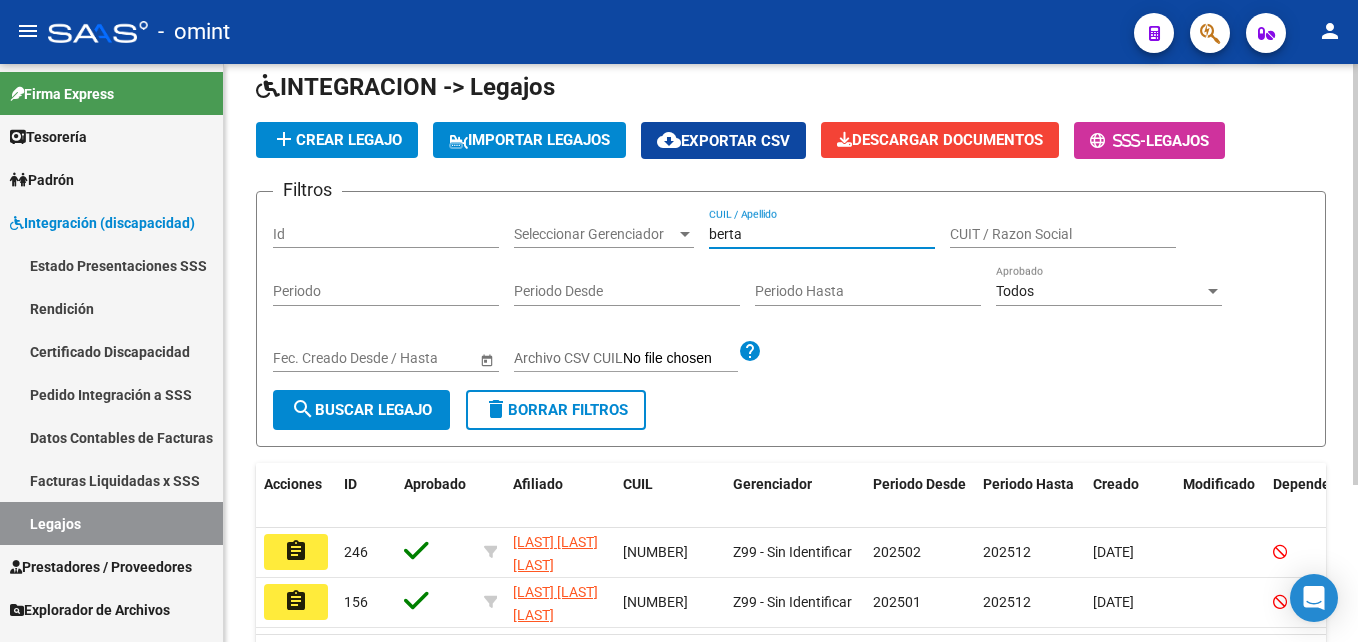 scroll, scrollTop: 215, scrollLeft: 0, axis: vertical 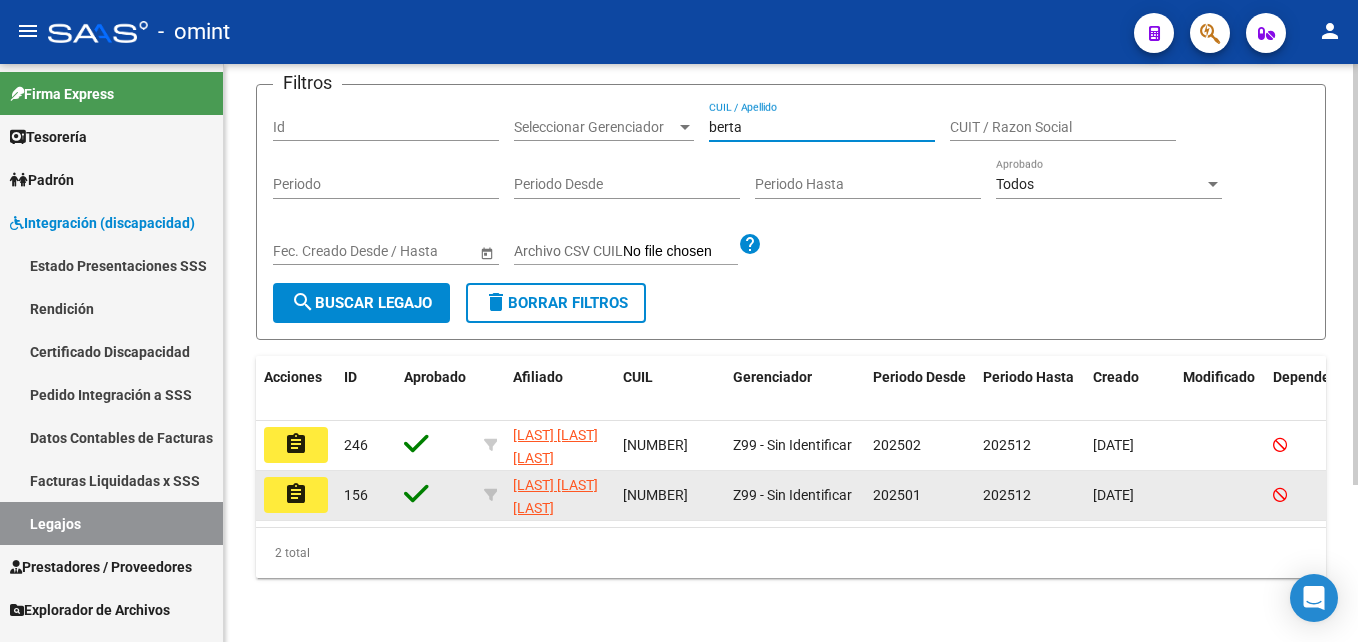 type on "berta" 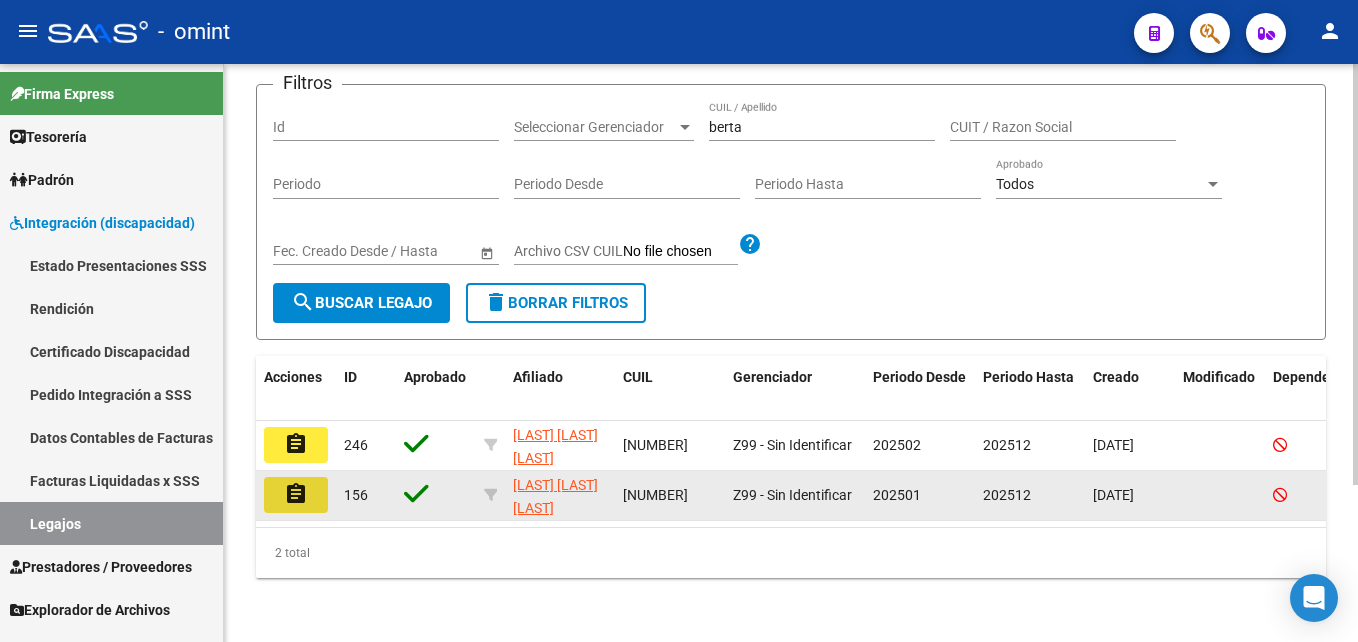 click on "assignment" 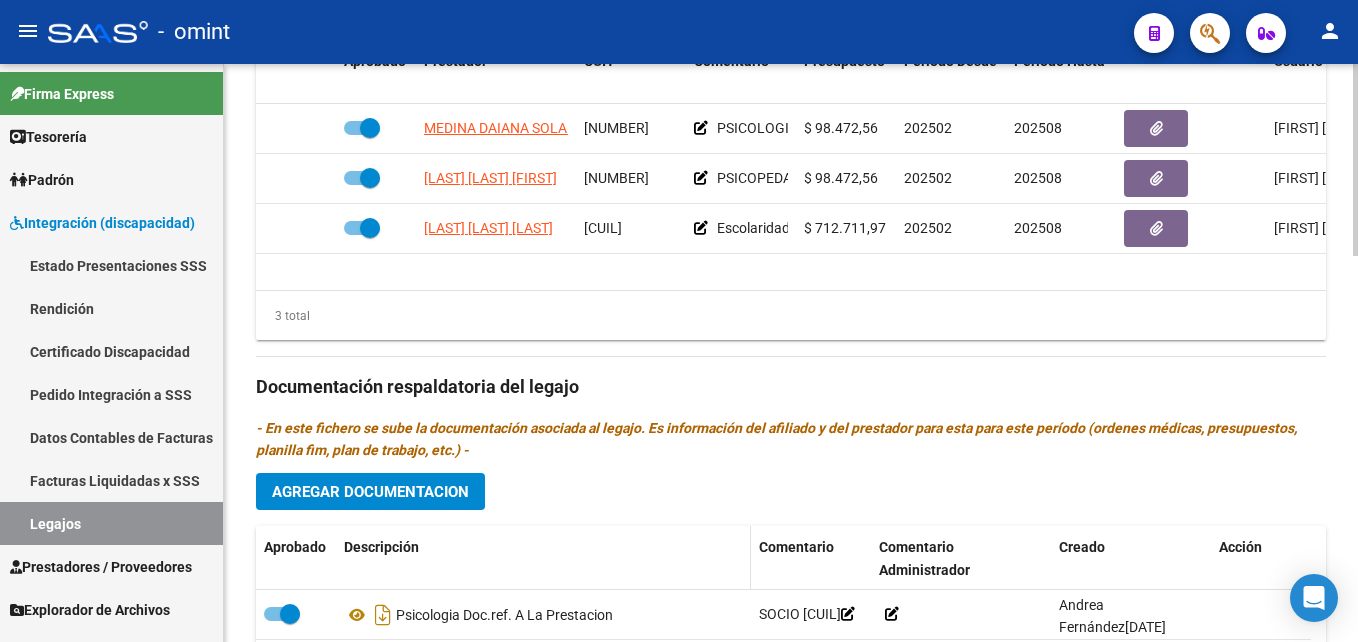 scroll, scrollTop: 1100, scrollLeft: 0, axis: vertical 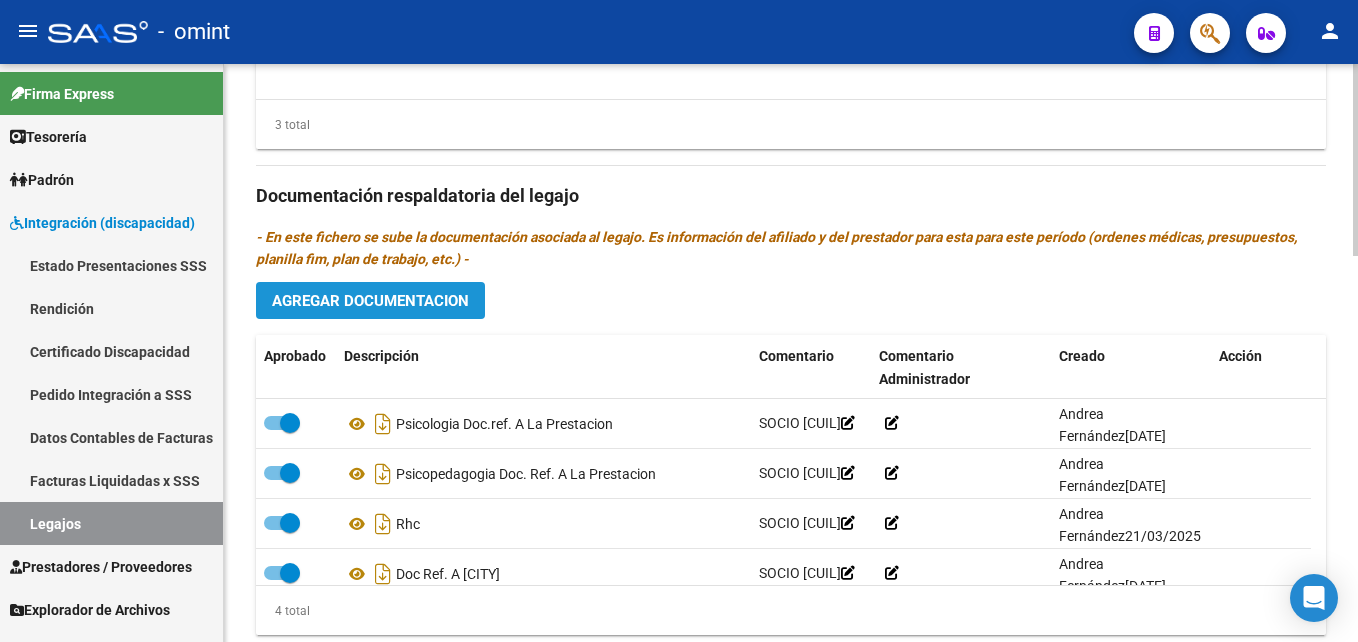click on "Agregar Documentacion" 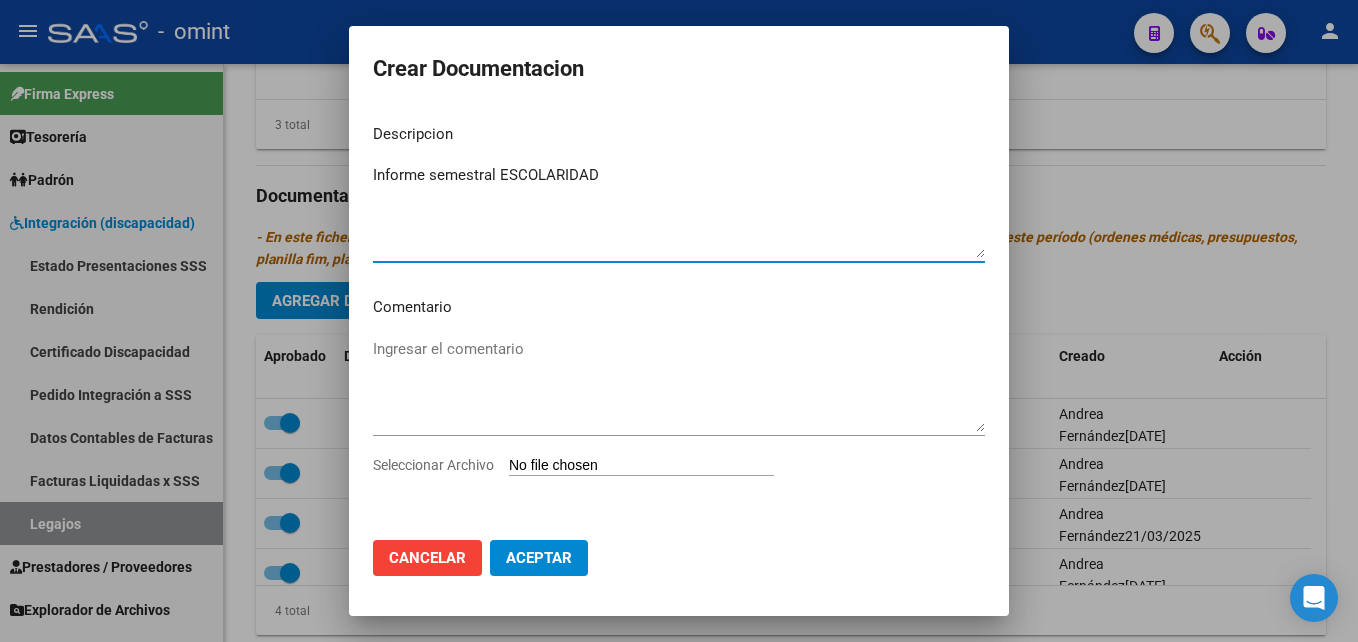 type on "Informe semestral ESCOLARIDAD" 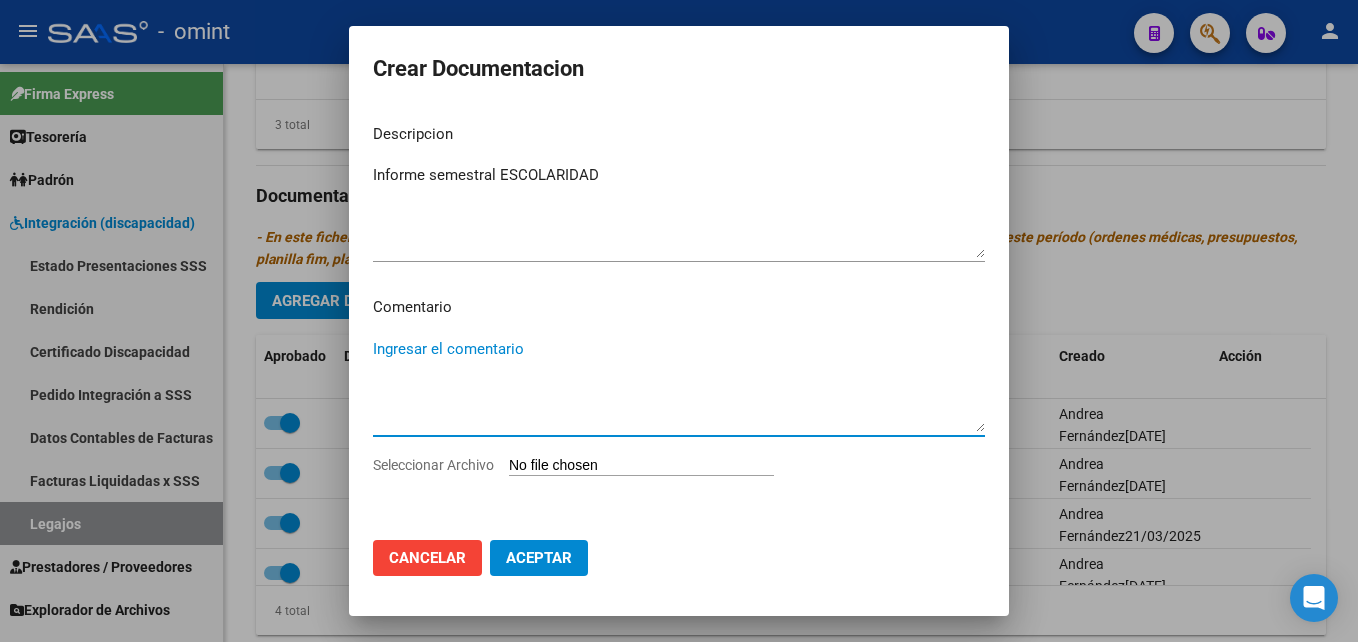 click on "Seleccionar Archivo" at bounding box center (641, 466) 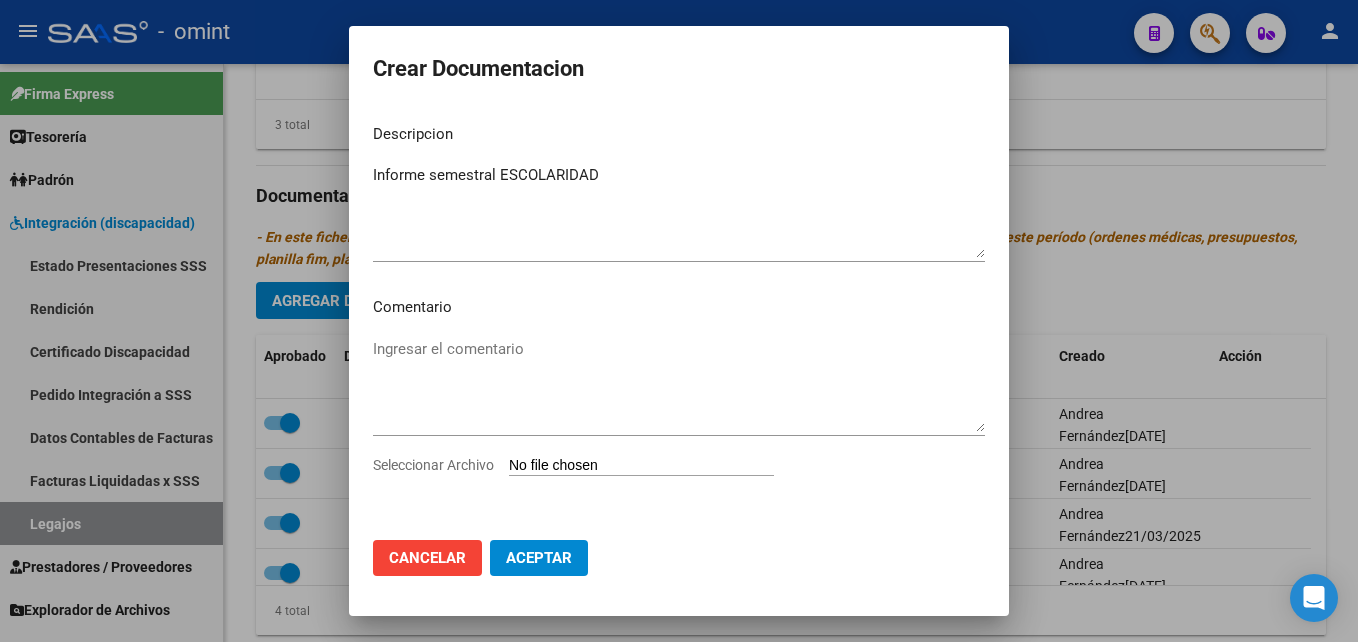 type on "C:\fakepath\Informe semestral ESCOLARIDAD.pdf" 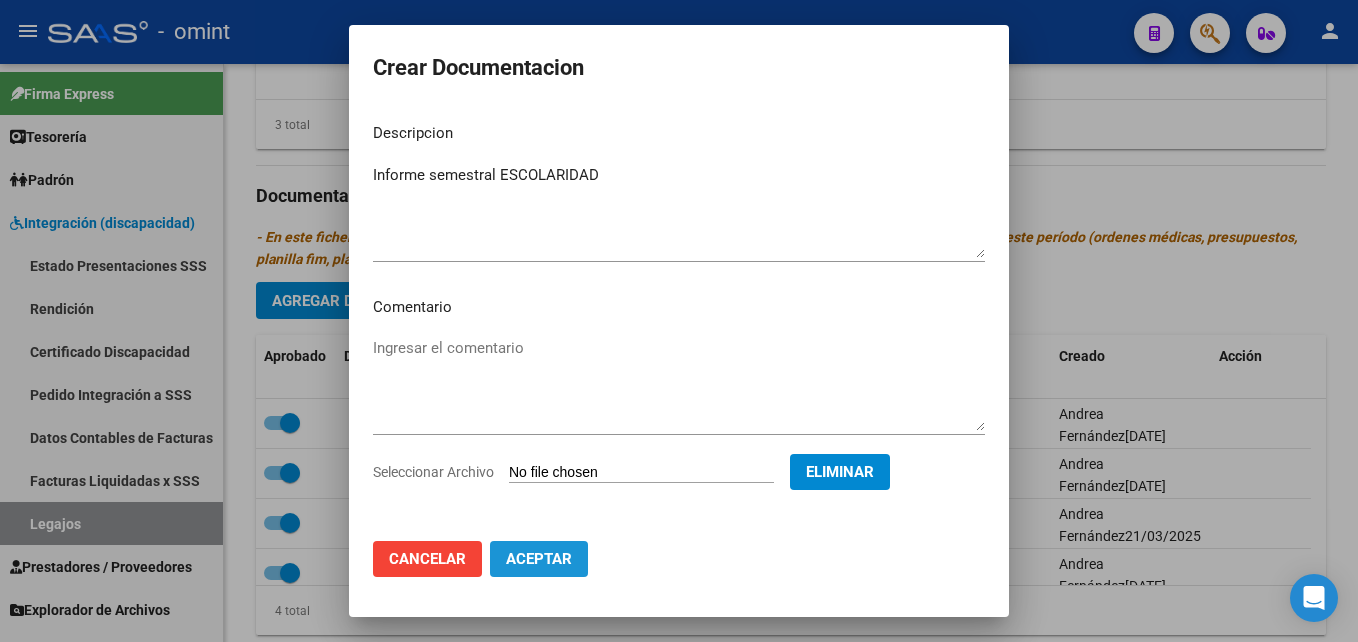 click on "Aceptar" 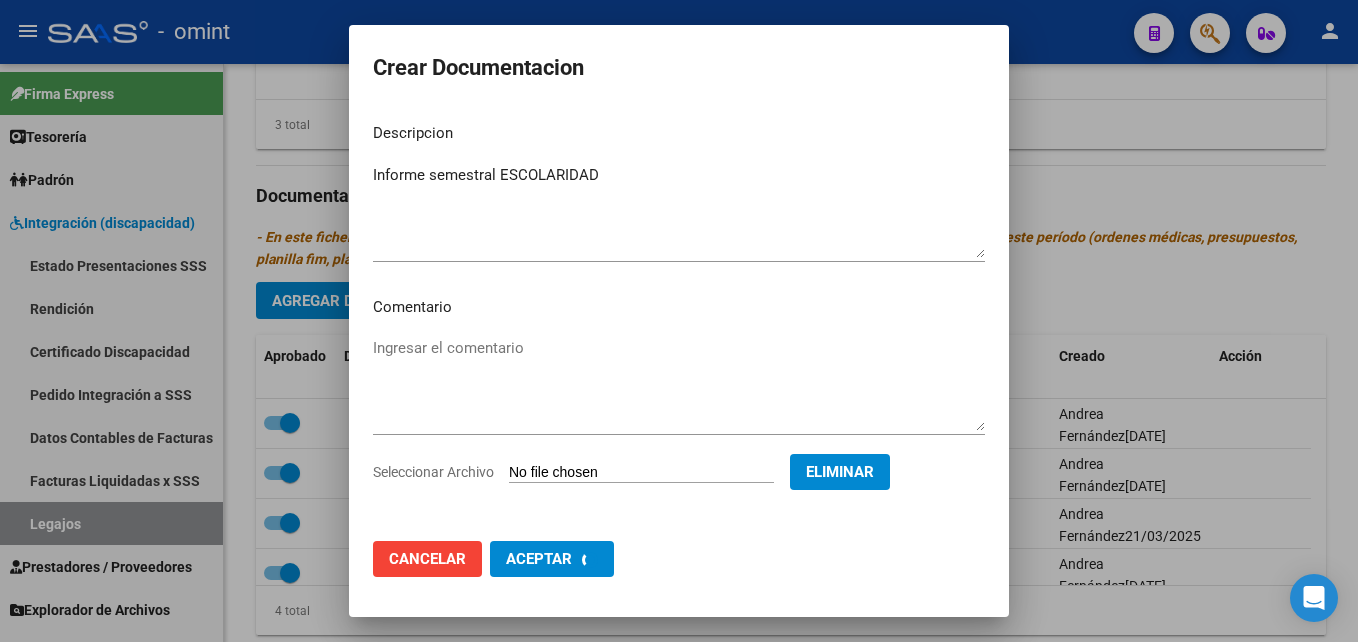 checkbox on "false" 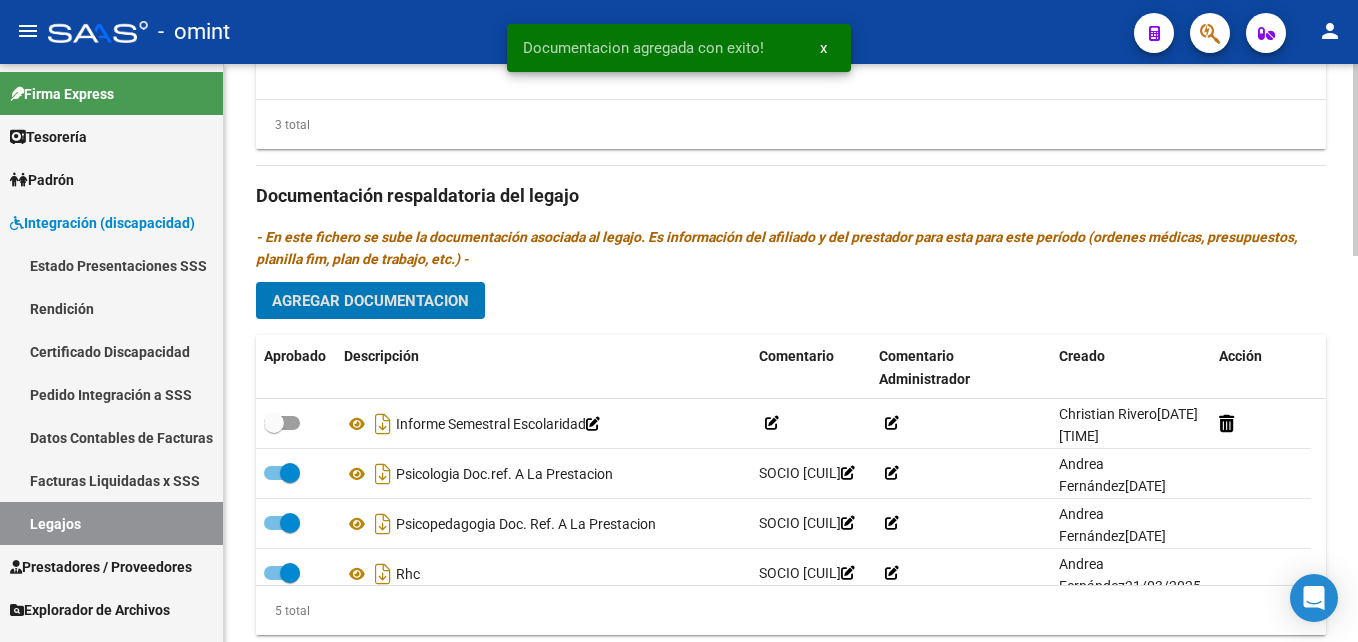 click on "Agregar Documentacion" 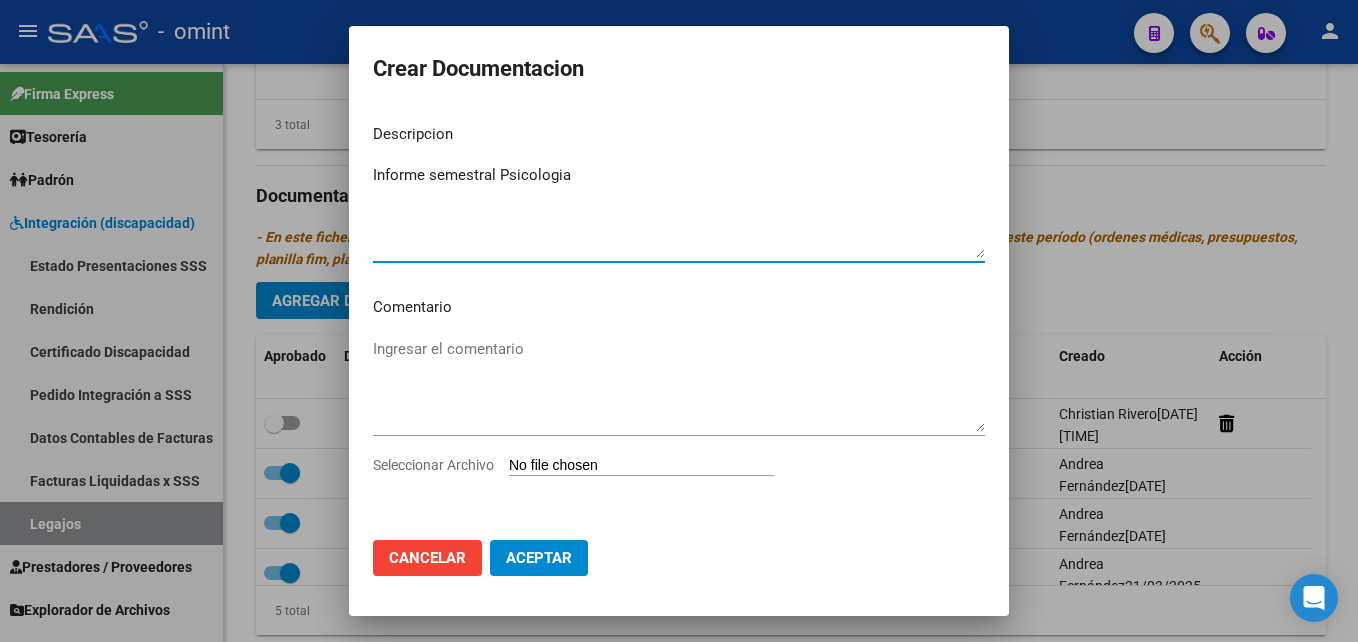 type on "Informe semestral Psicologia" 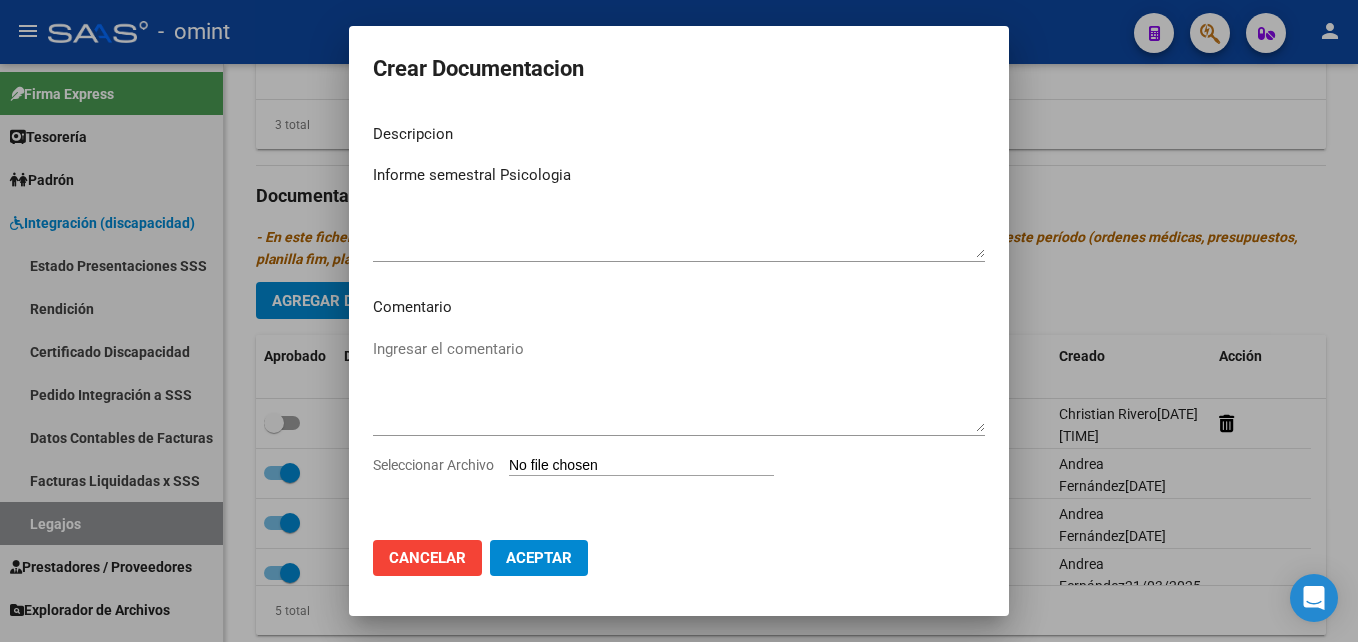 type on "C:\fakepath\Informe semestral Psicologia.pdf" 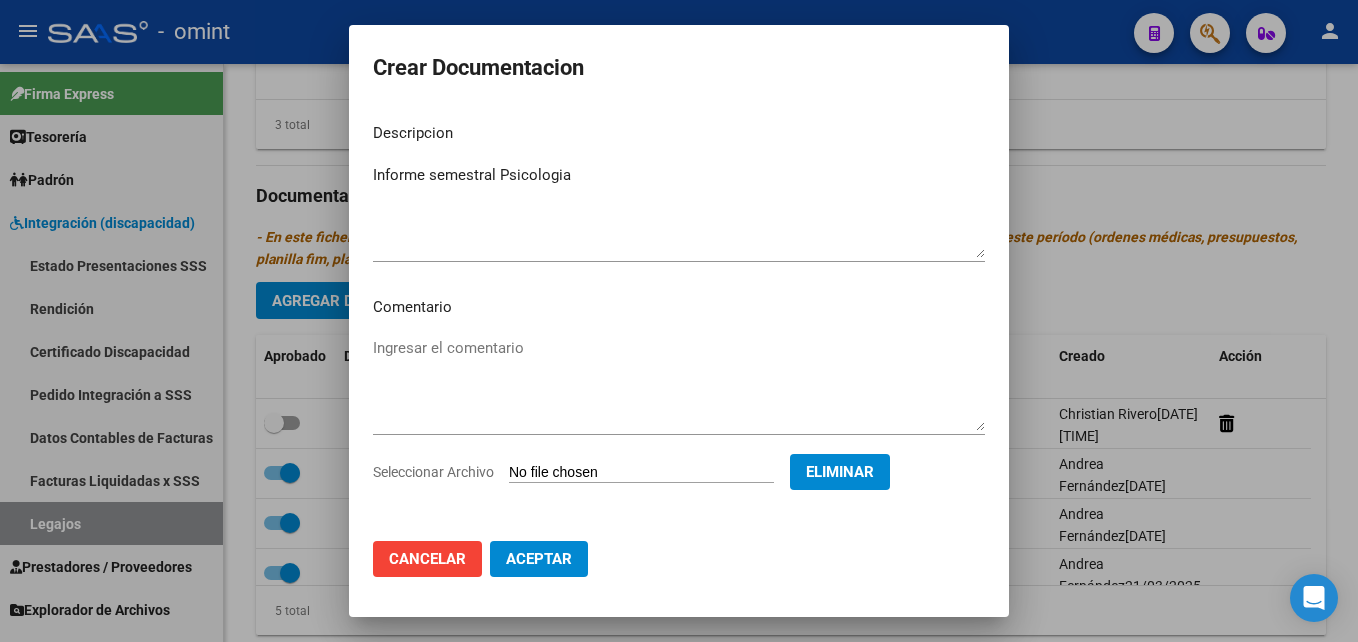 click on "Aceptar" 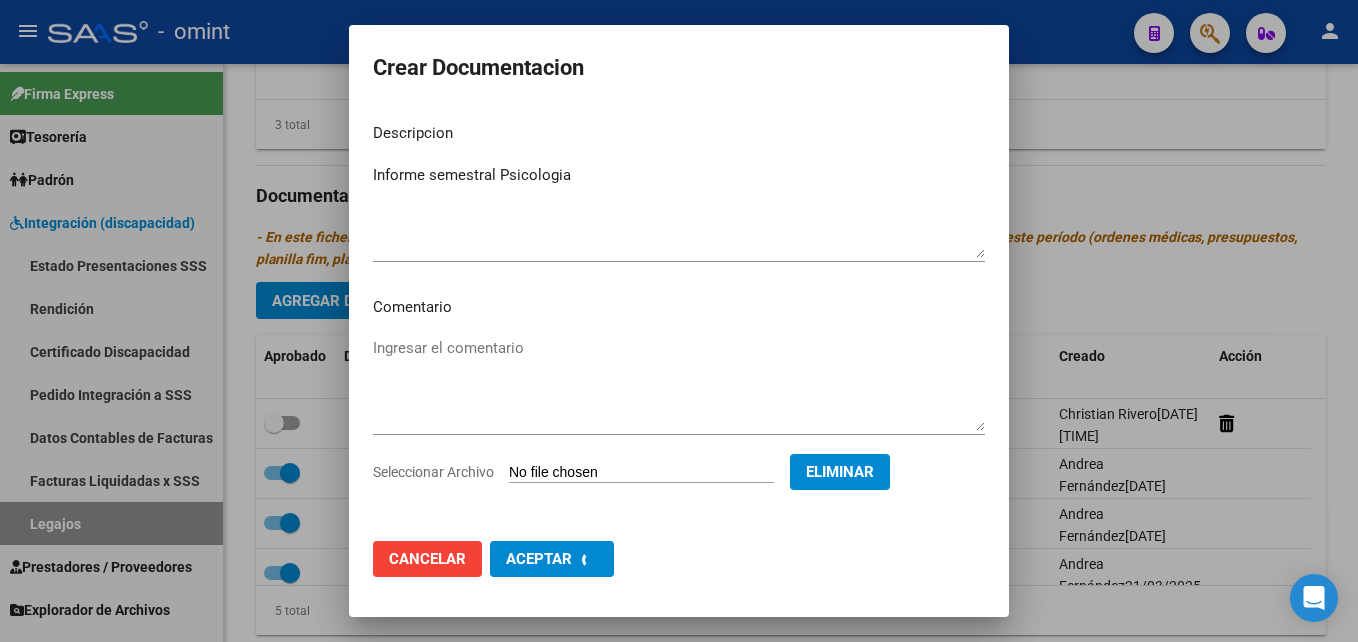 checkbox on "false" 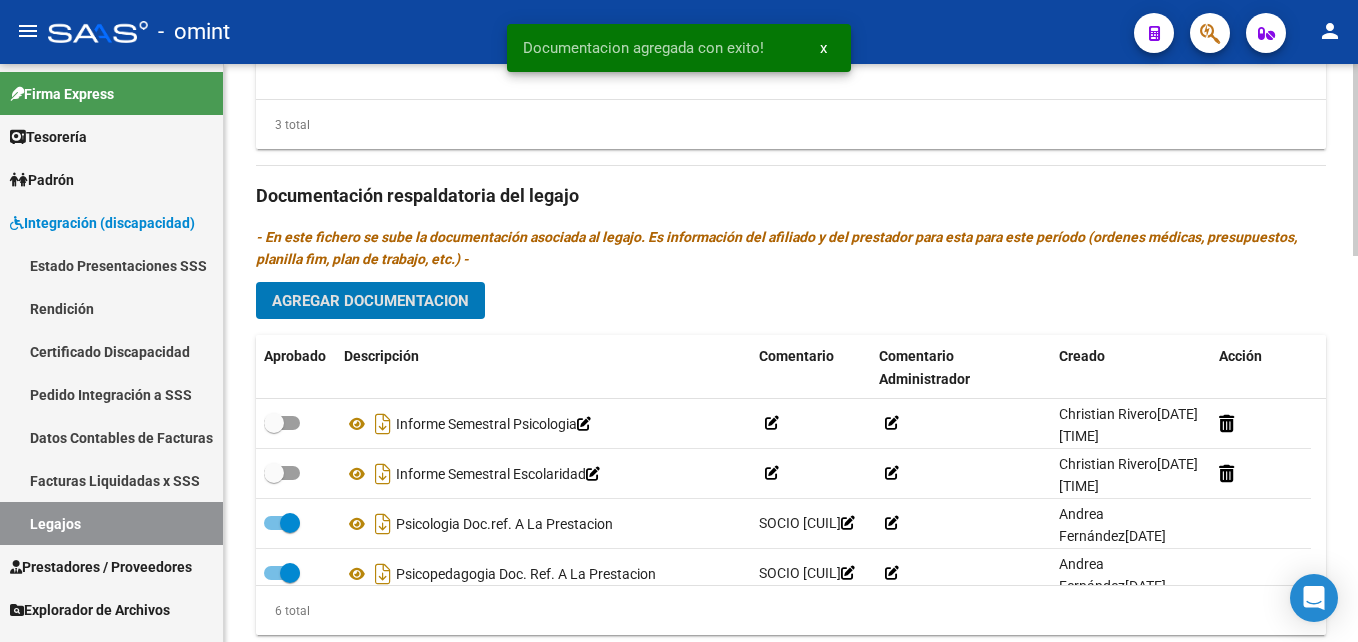 click on "Agregar Documentacion" 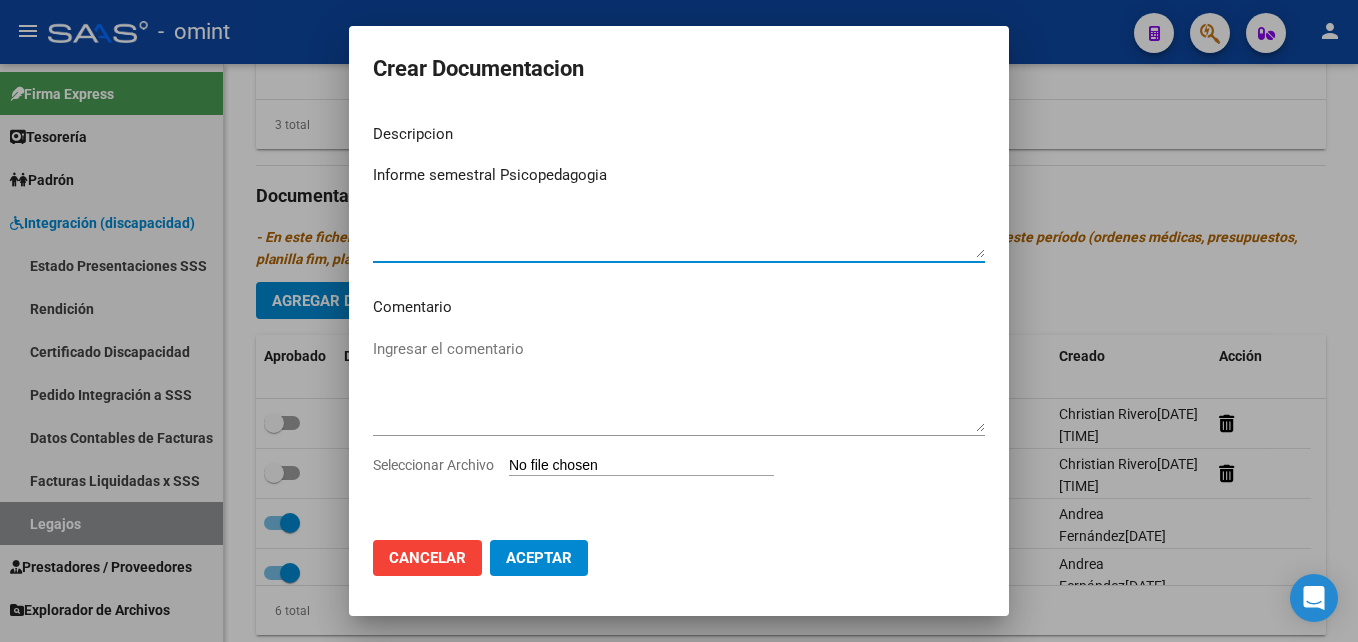 type on "Informe semestral Psicopedagogia" 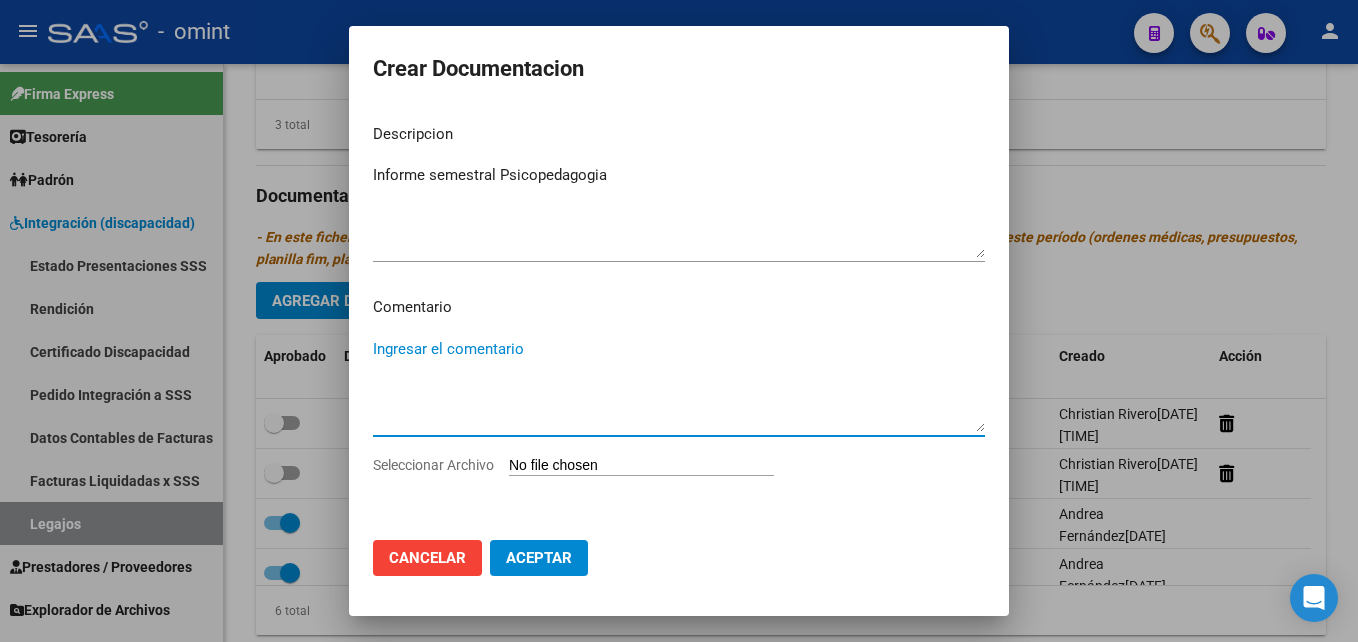 click on "Seleccionar Archivo" at bounding box center [641, 466] 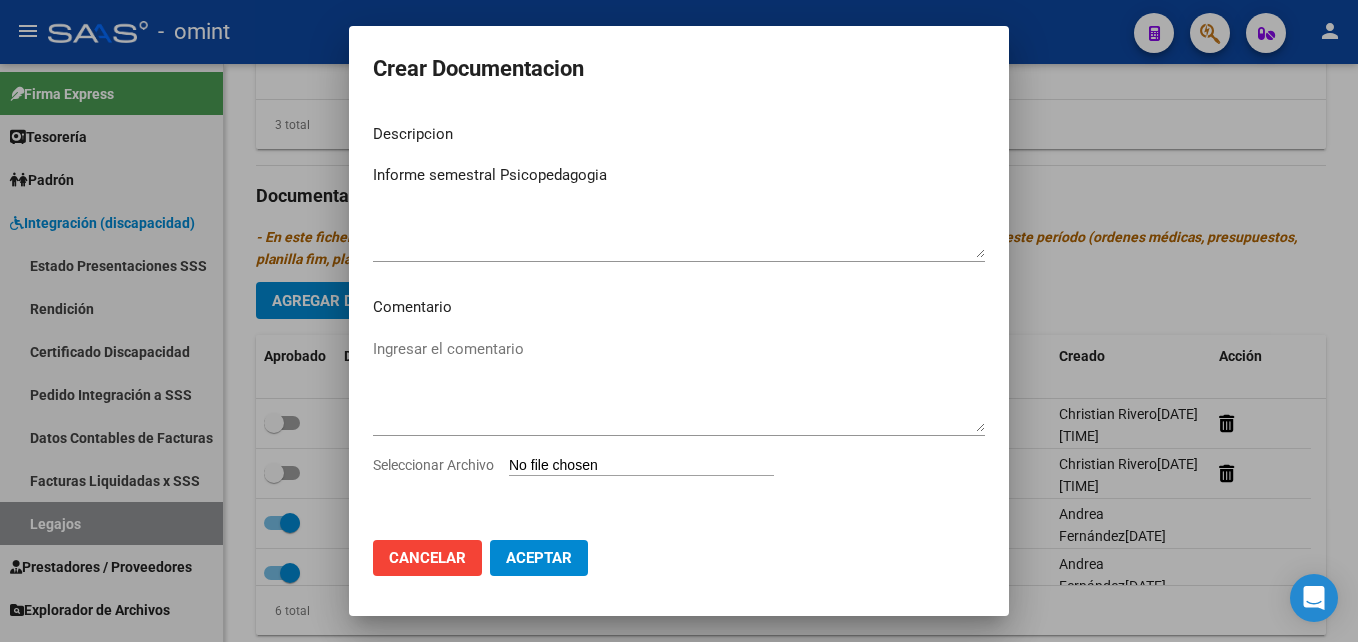 type on "C:\fakepath\Informe semestral Psicopedagogia.pdf" 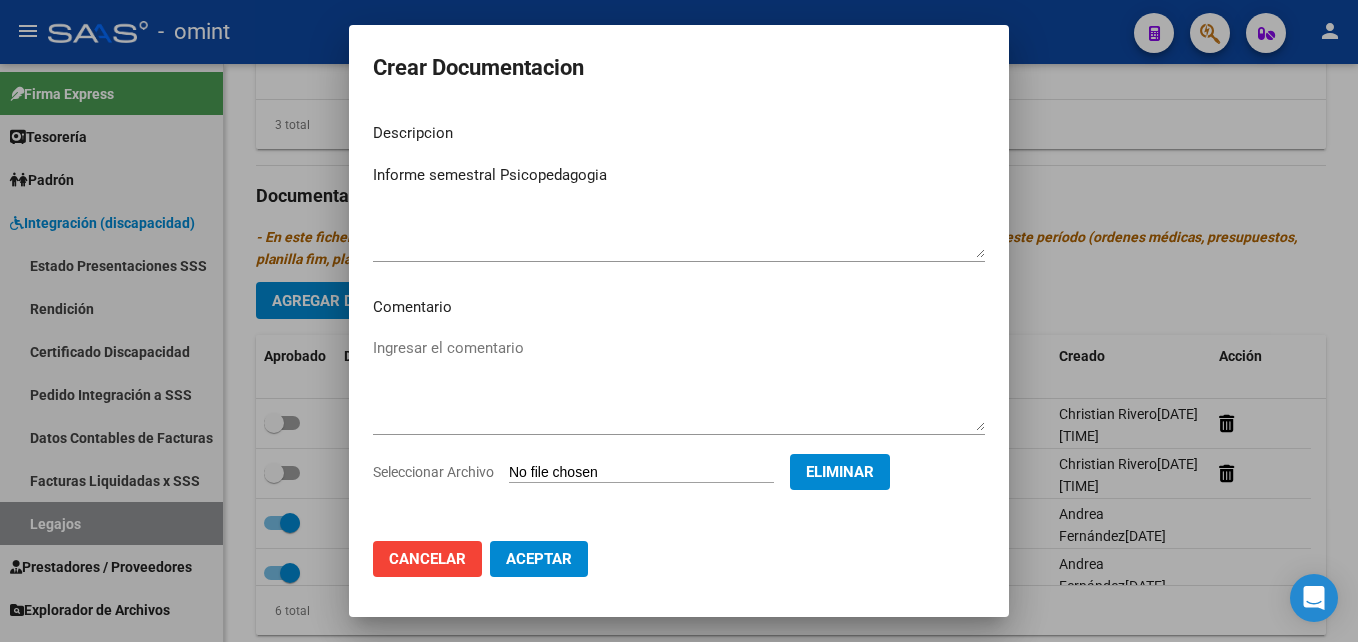 click on "Aceptar" 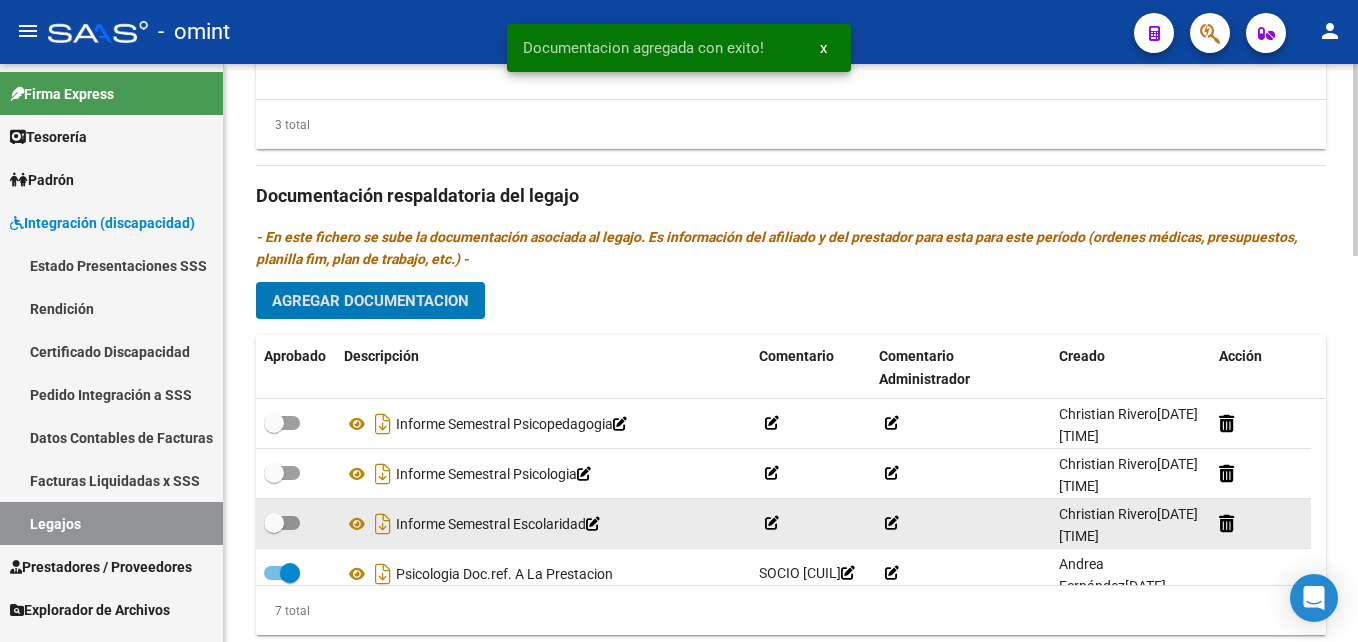click at bounding box center [282, 523] 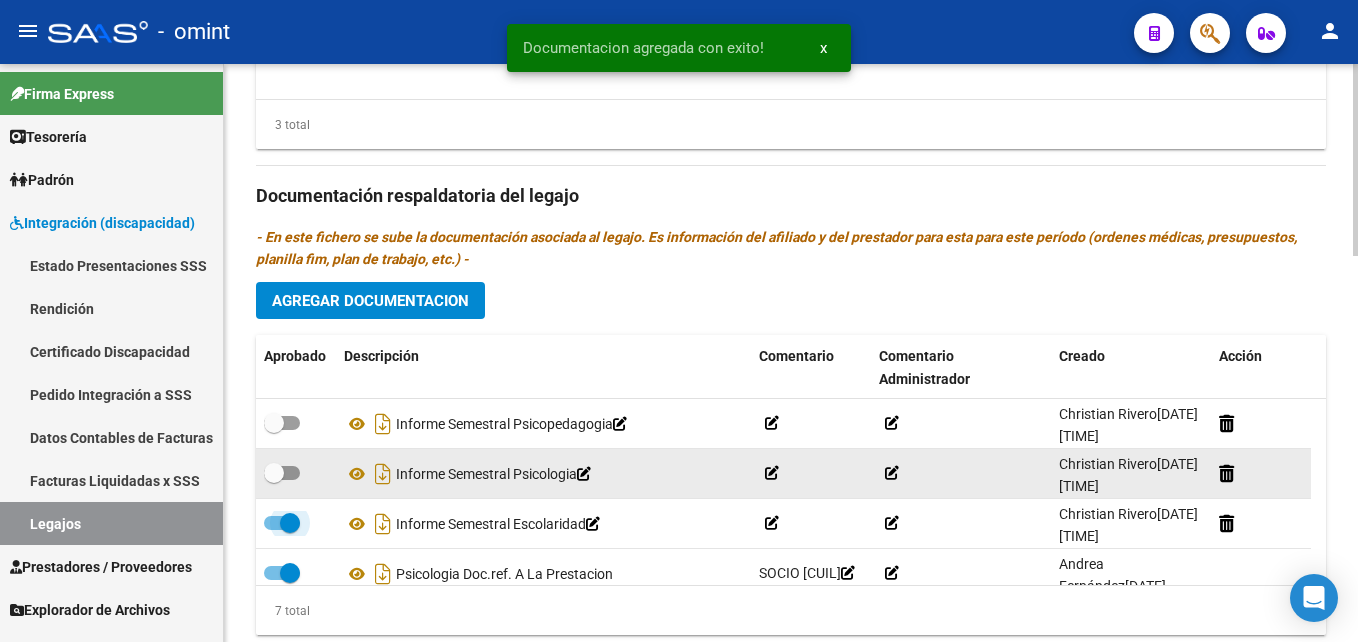 click at bounding box center (282, 473) 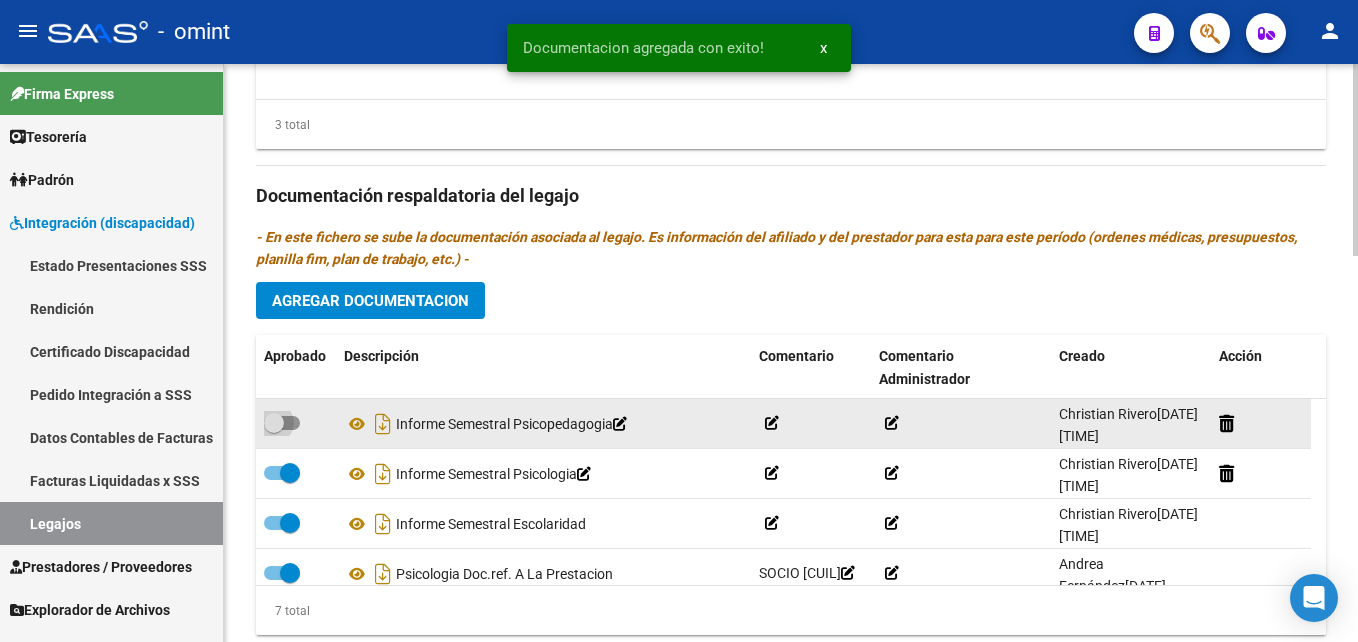 click at bounding box center [282, 423] 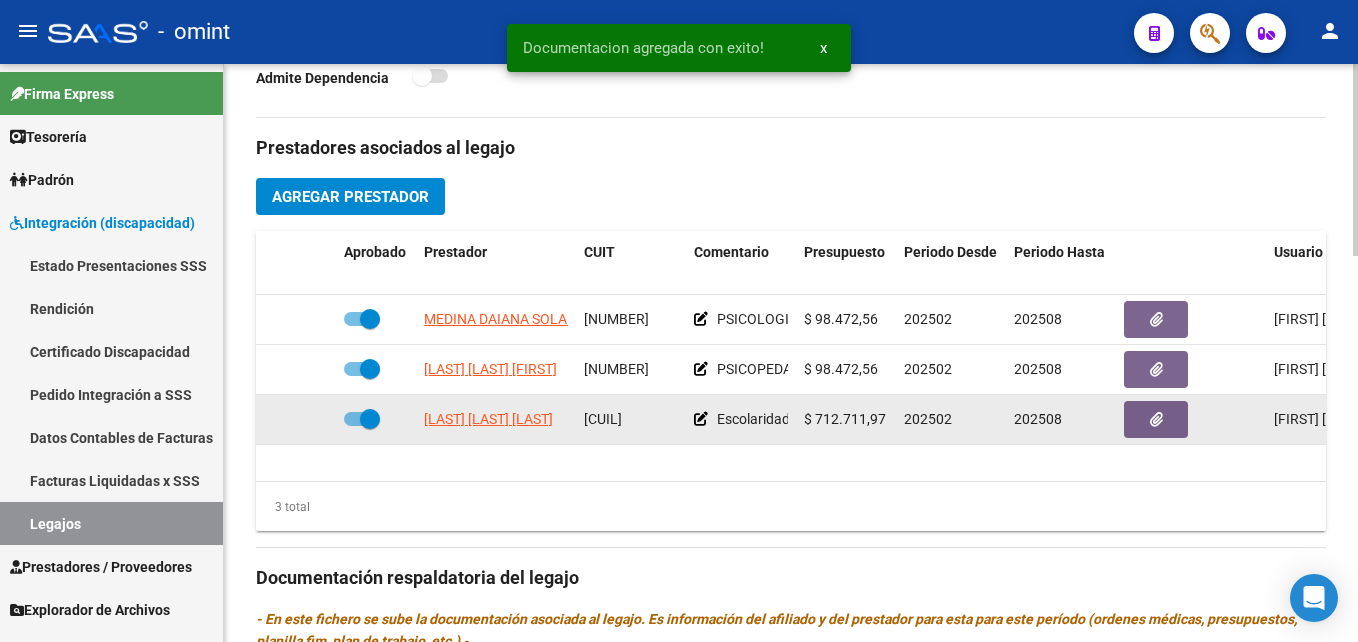 scroll, scrollTop: 700, scrollLeft: 0, axis: vertical 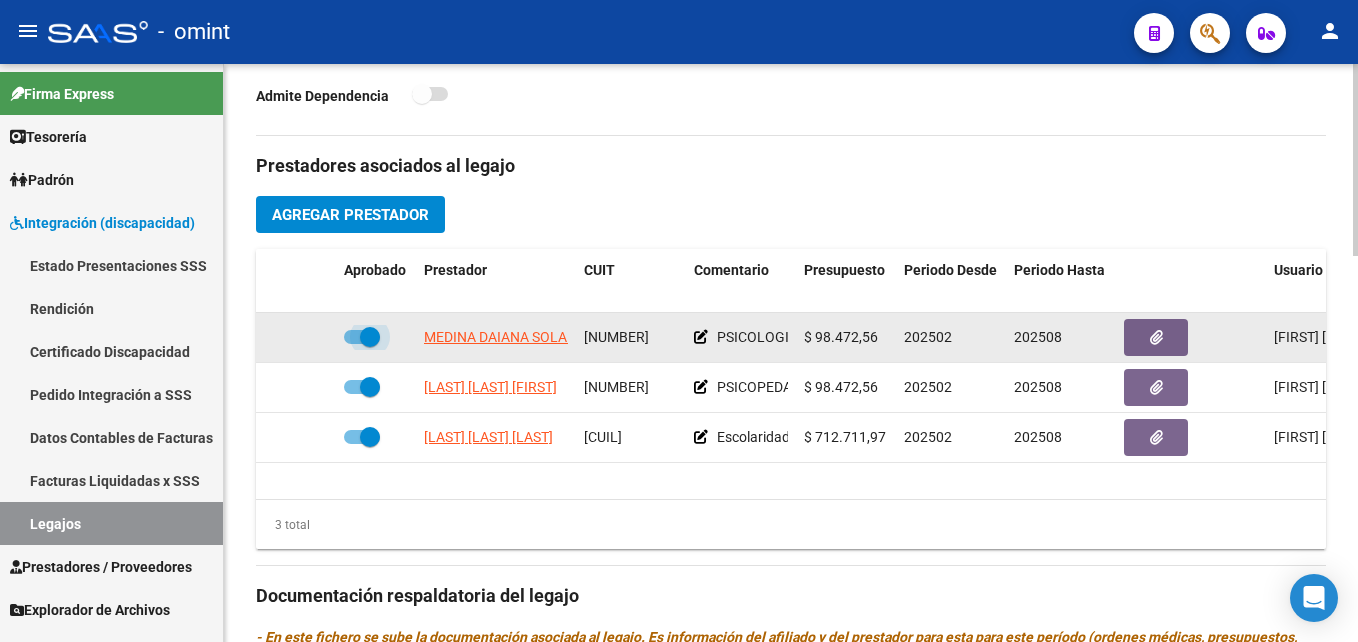click at bounding box center (370, 337) 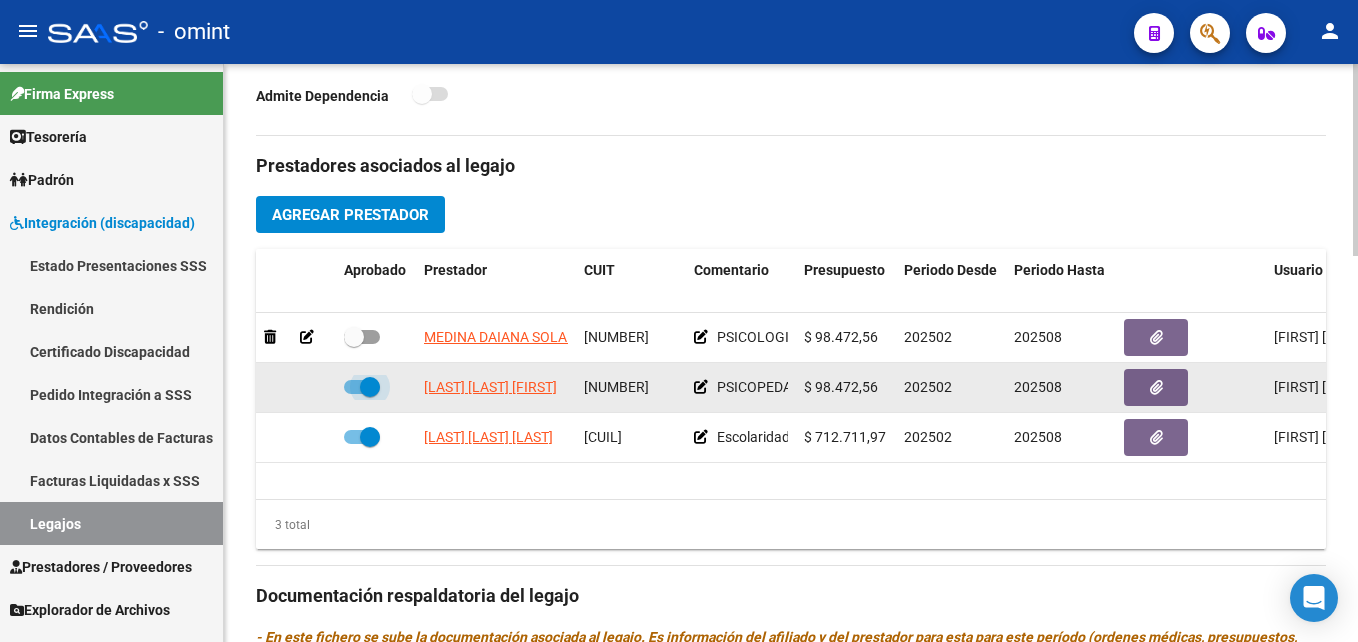 click at bounding box center (370, 387) 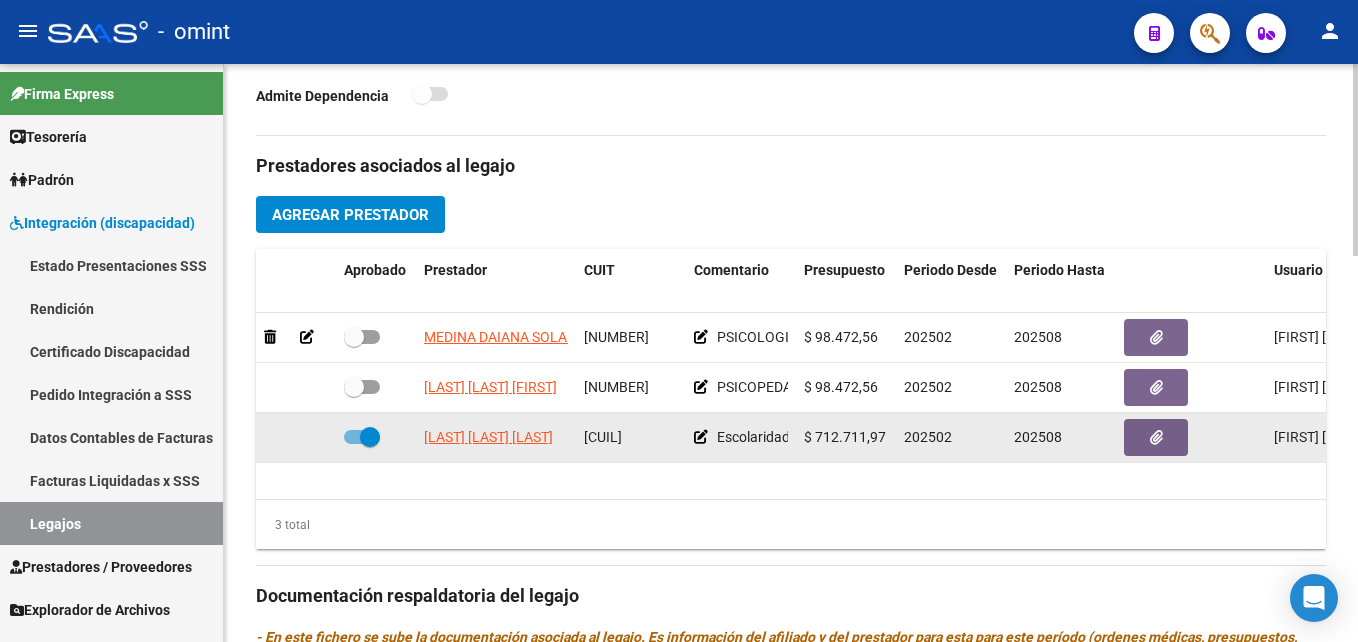 click at bounding box center (370, 437) 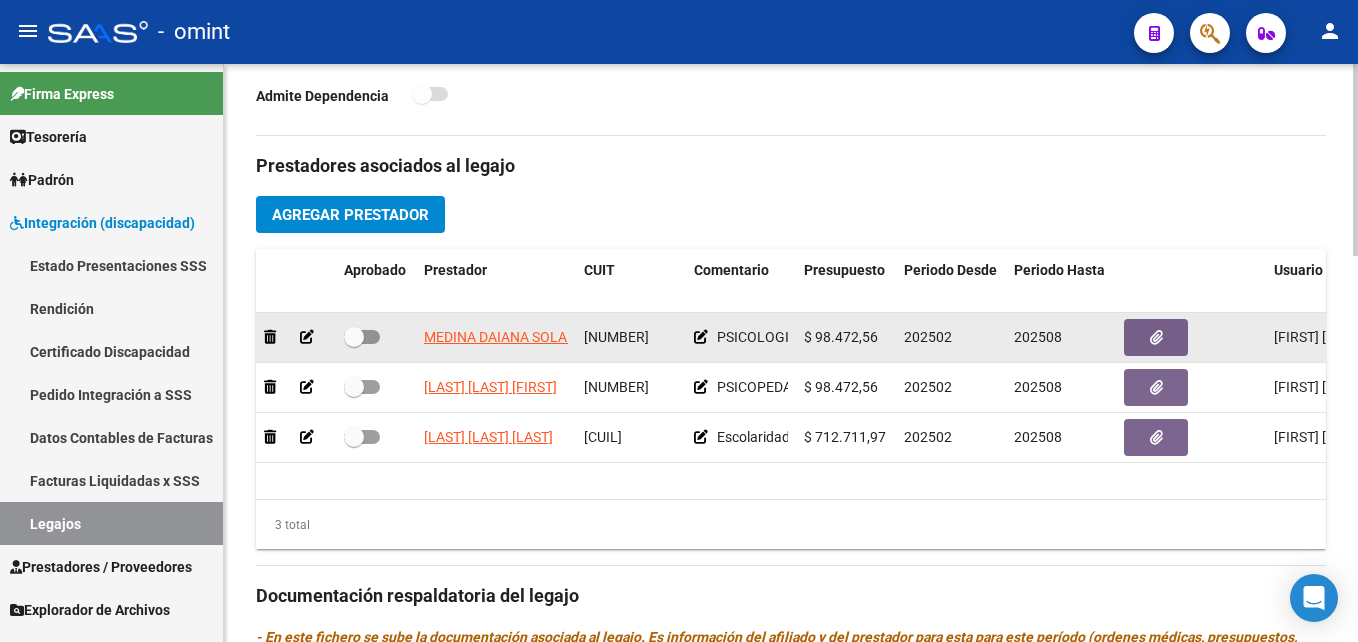 click 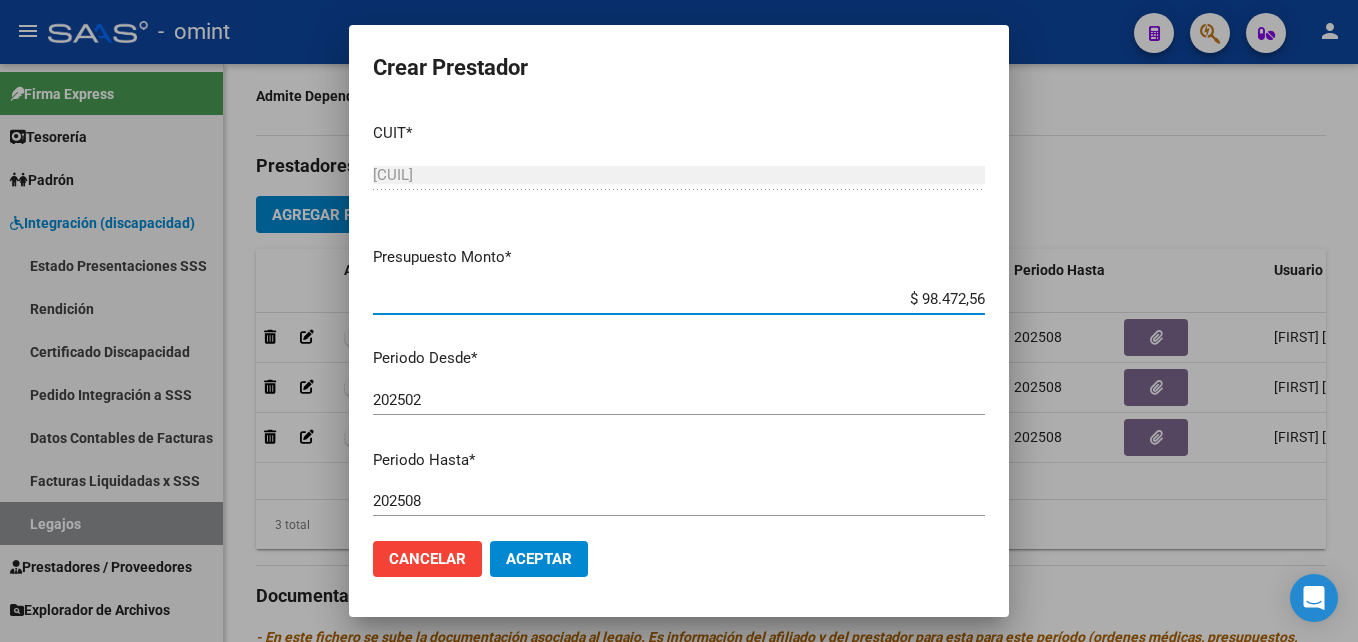 click on "202508" at bounding box center (679, 501) 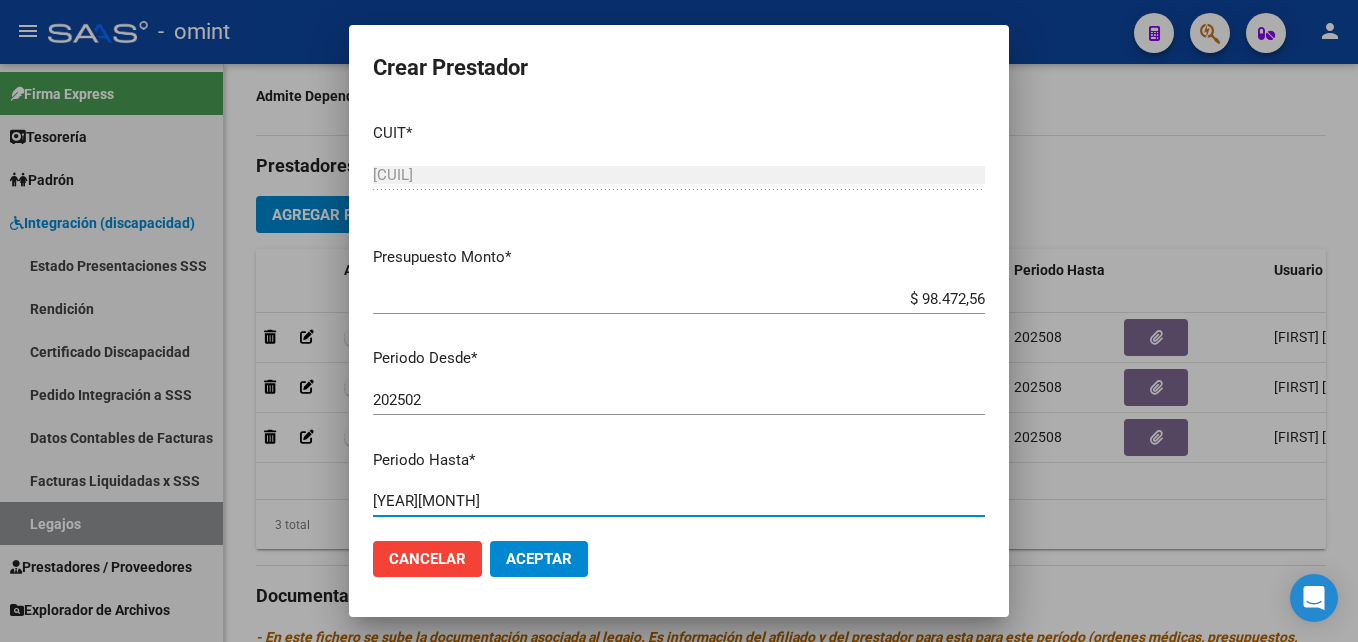 type on "[YEAR][MONTH]" 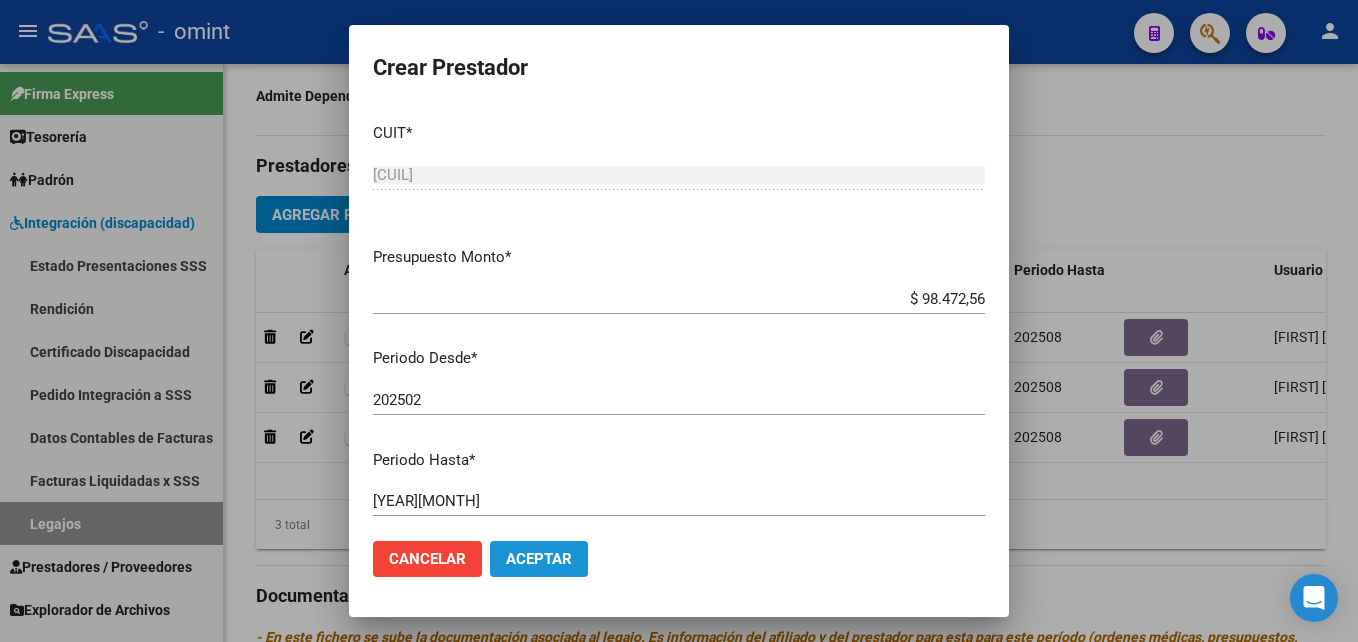 click on "Aceptar" 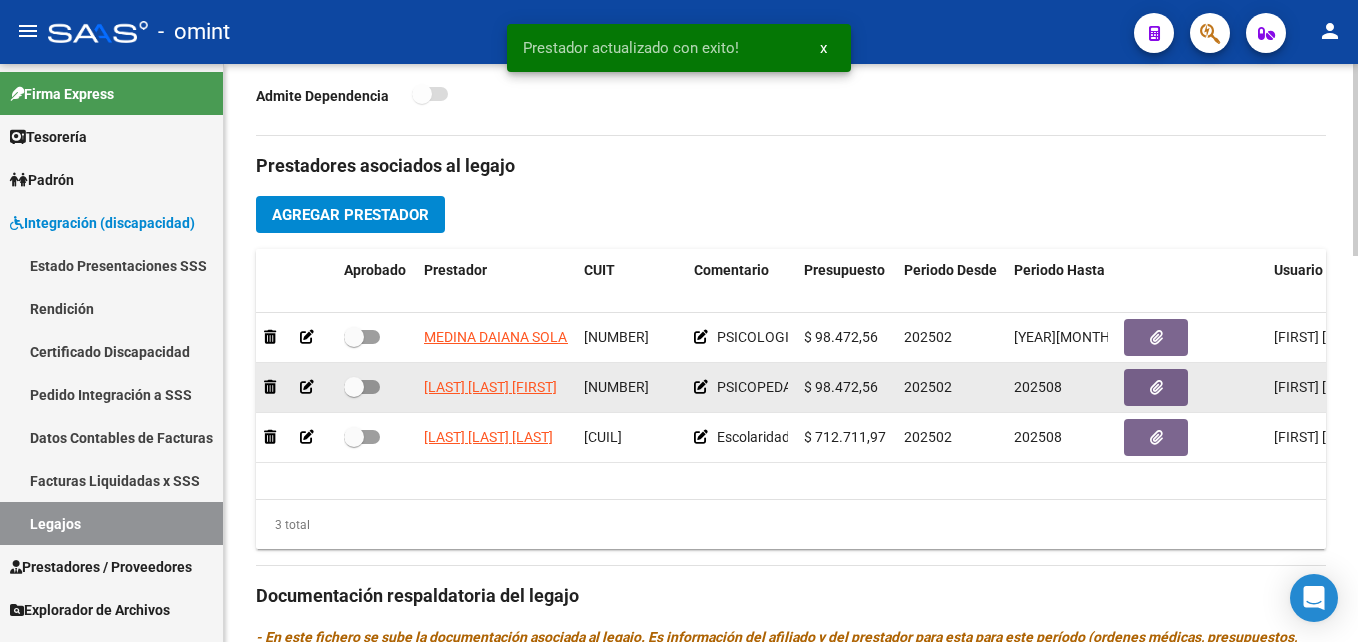 click 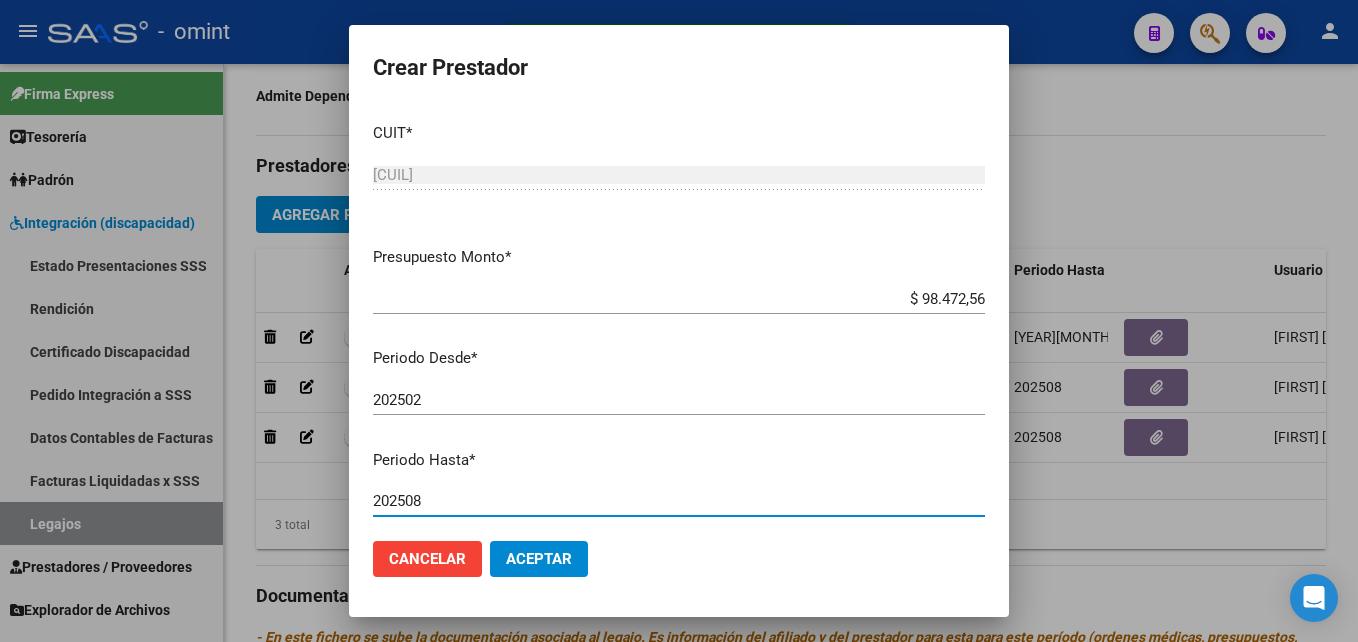click on "202508" at bounding box center (679, 501) 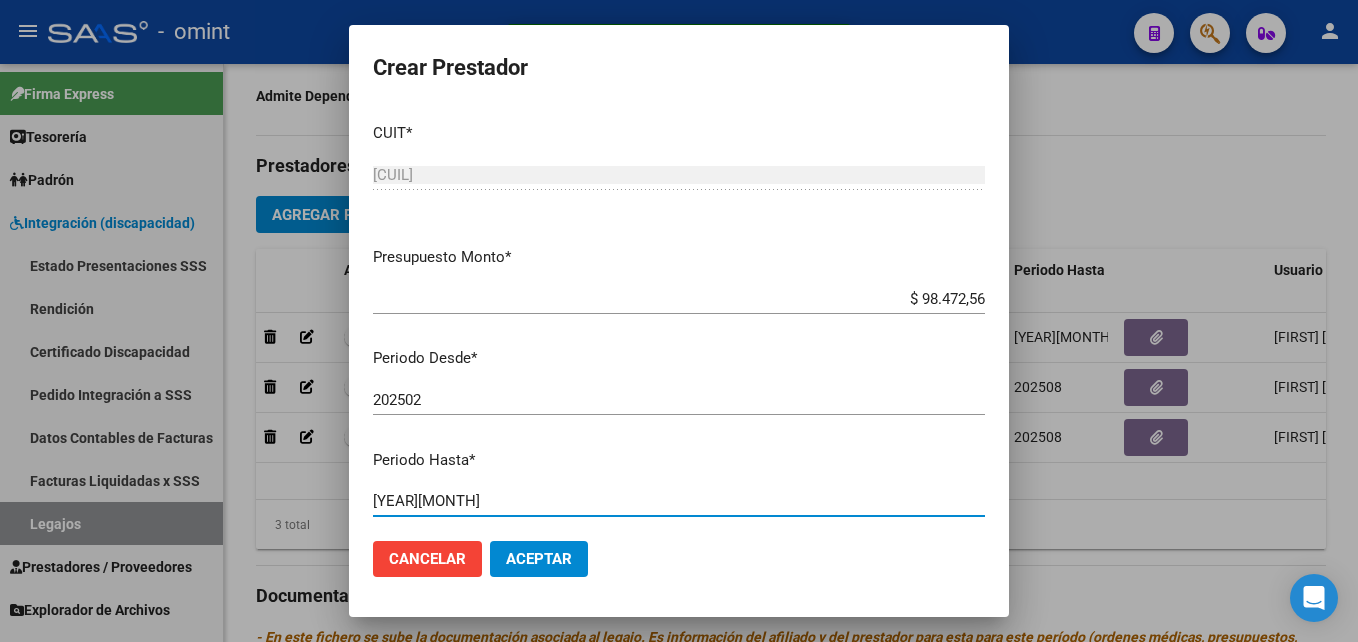 type on "[YEAR][MONTH]" 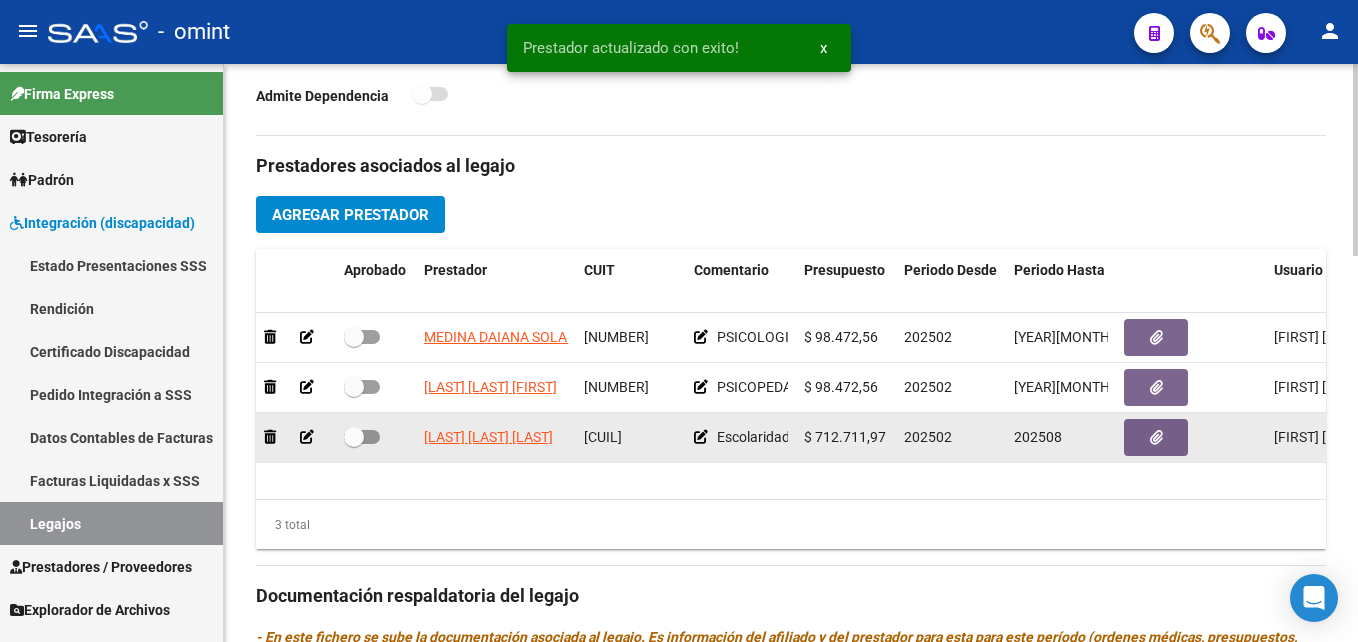 click 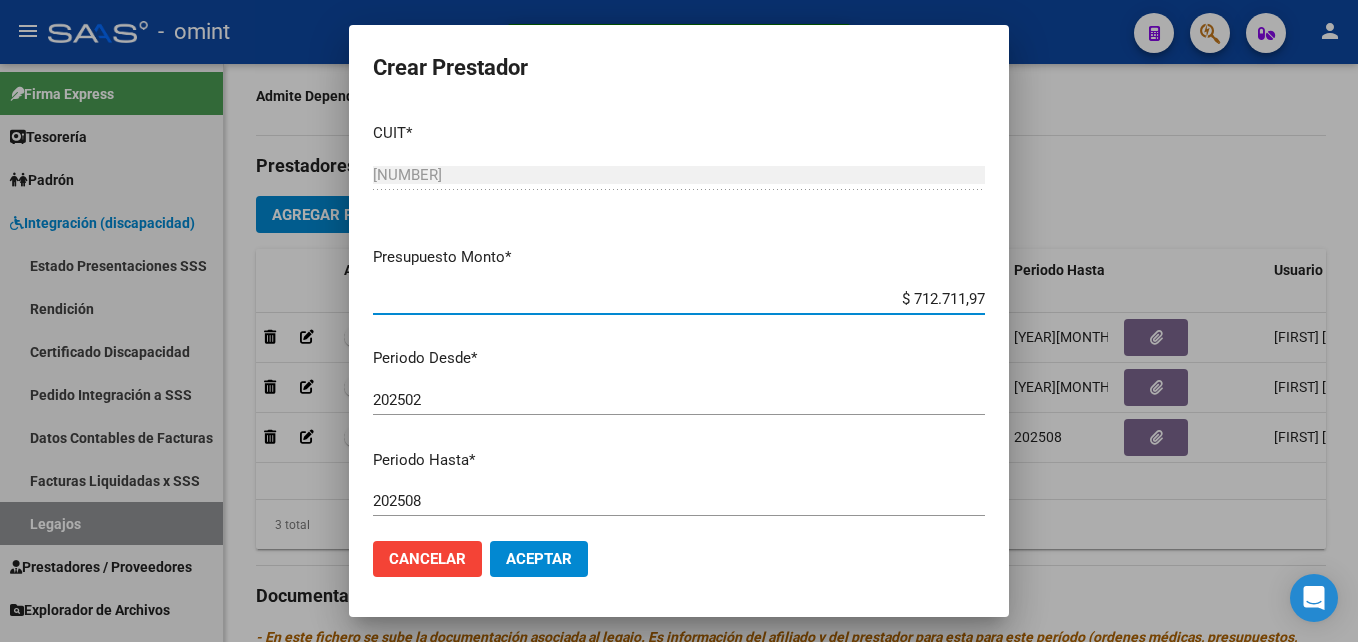 click on "202508" at bounding box center (679, 501) 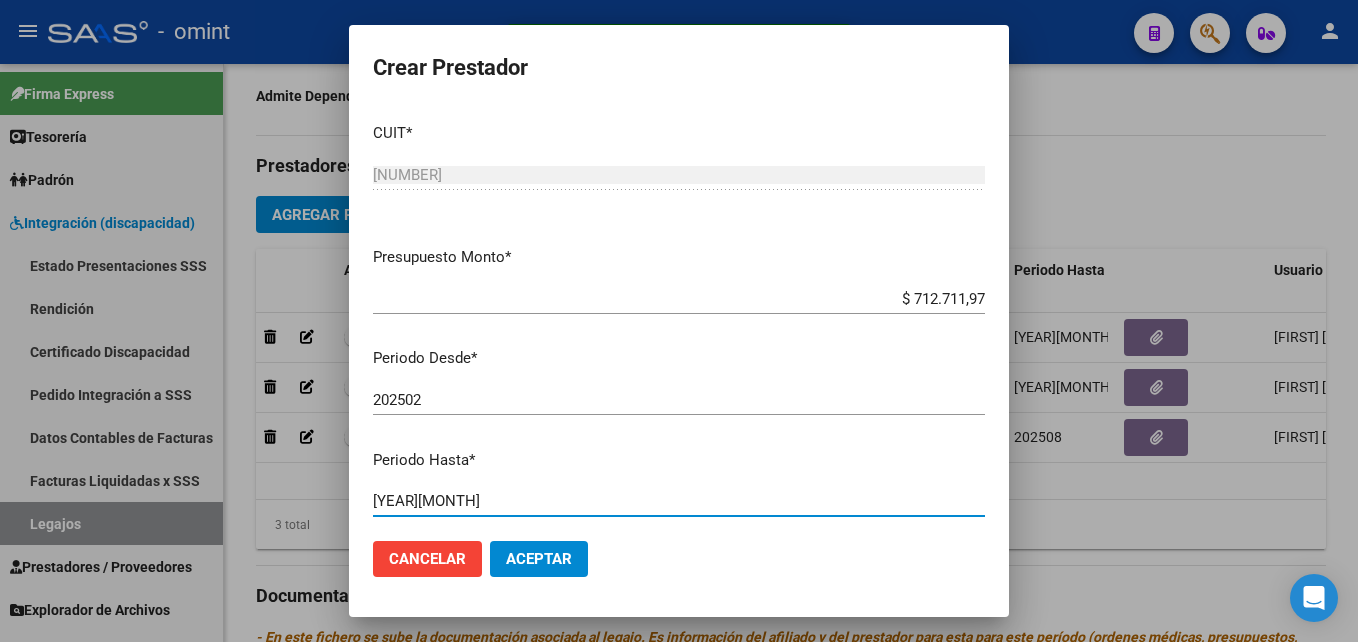 type on "[YEAR][MONTH]" 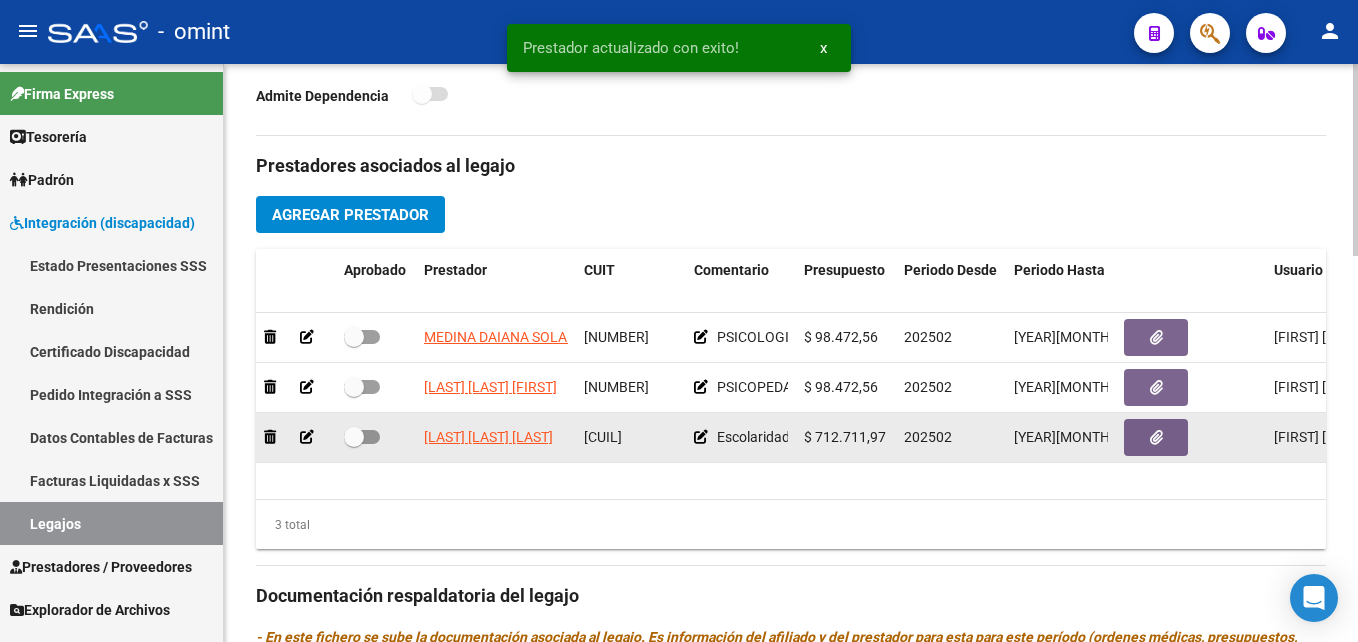 click at bounding box center [354, 437] 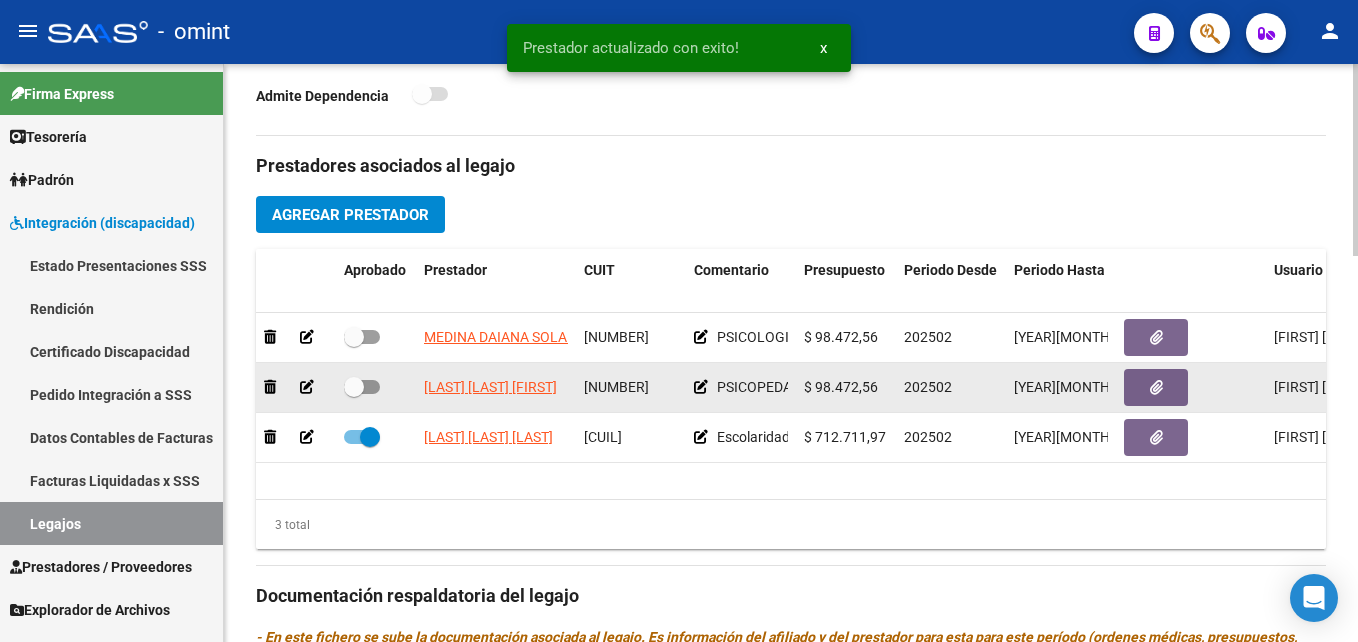 click at bounding box center (354, 387) 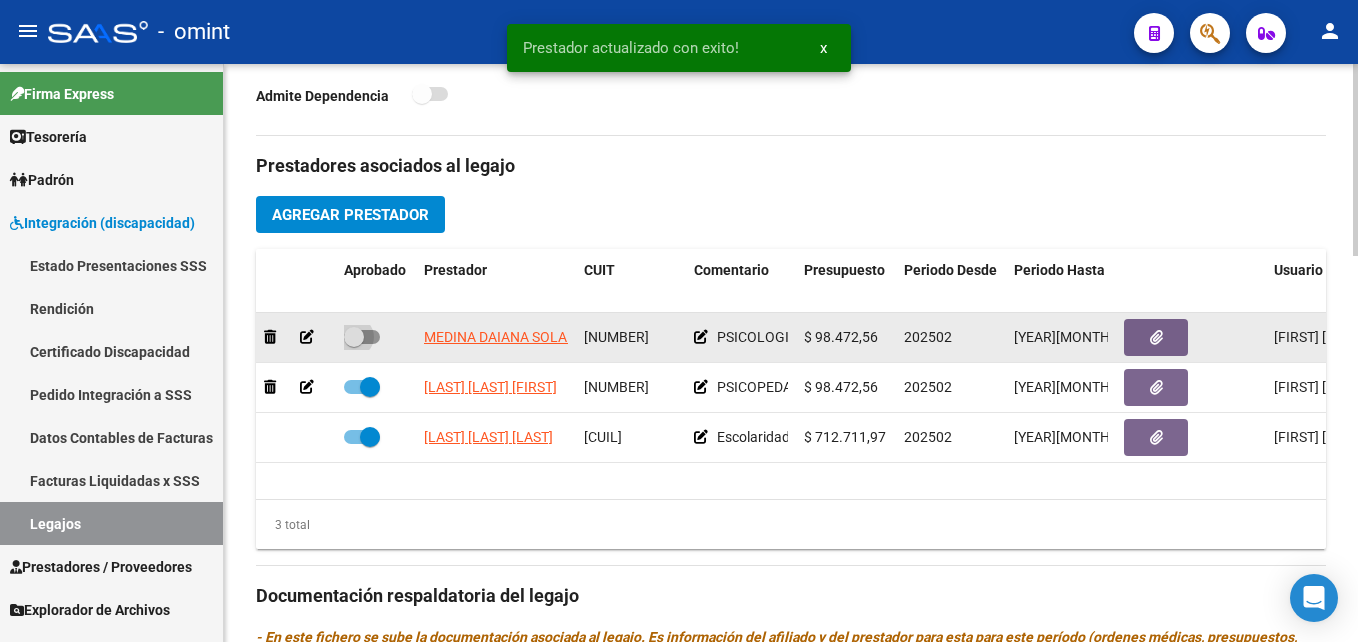 click at bounding box center (362, 337) 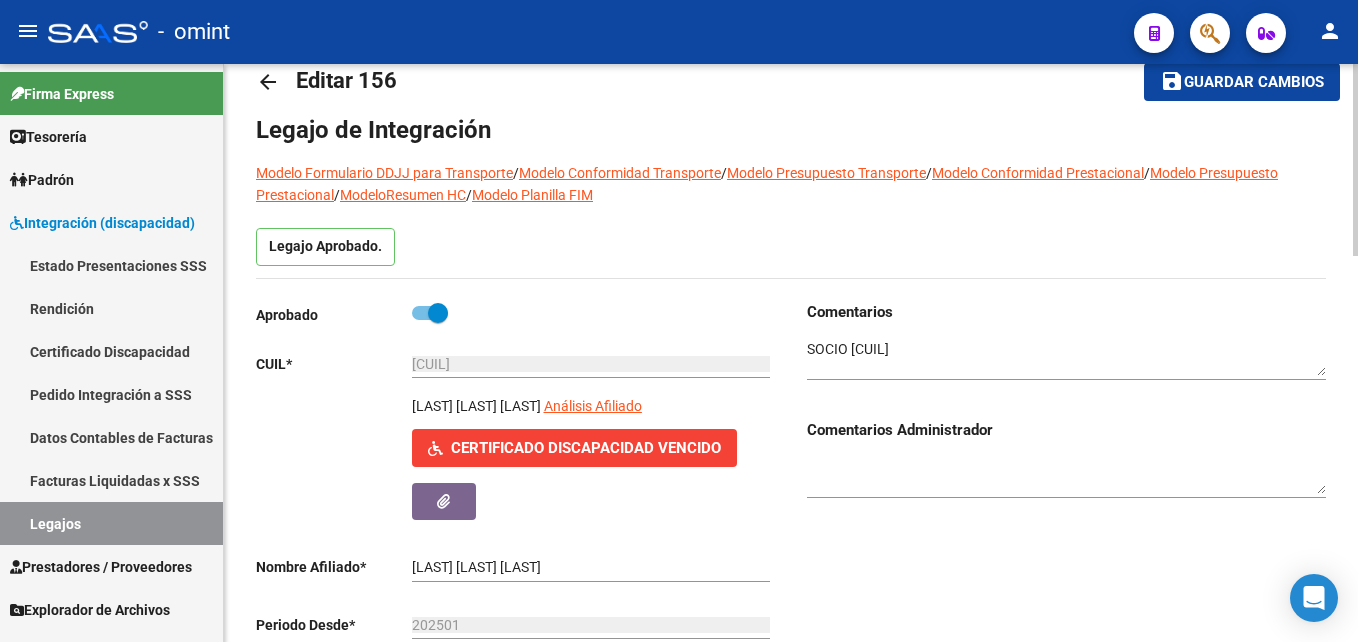 scroll, scrollTop: 0, scrollLeft: 0, axis: both 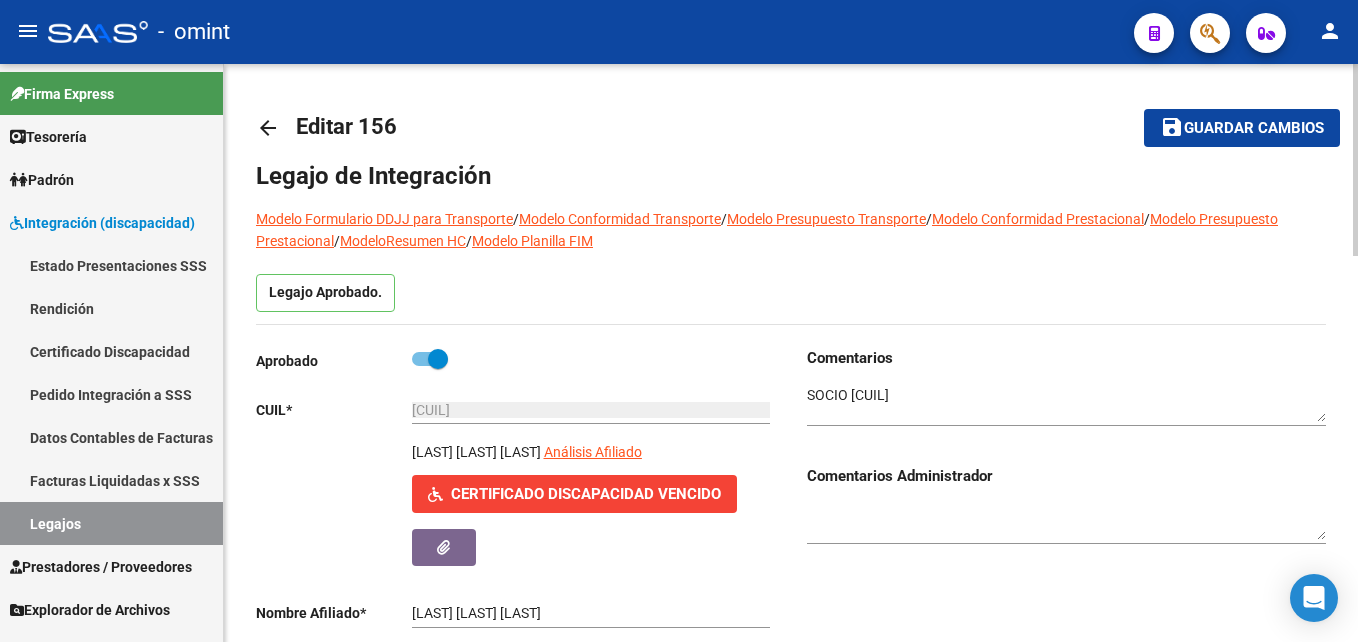 click on "save Guardar cambios" 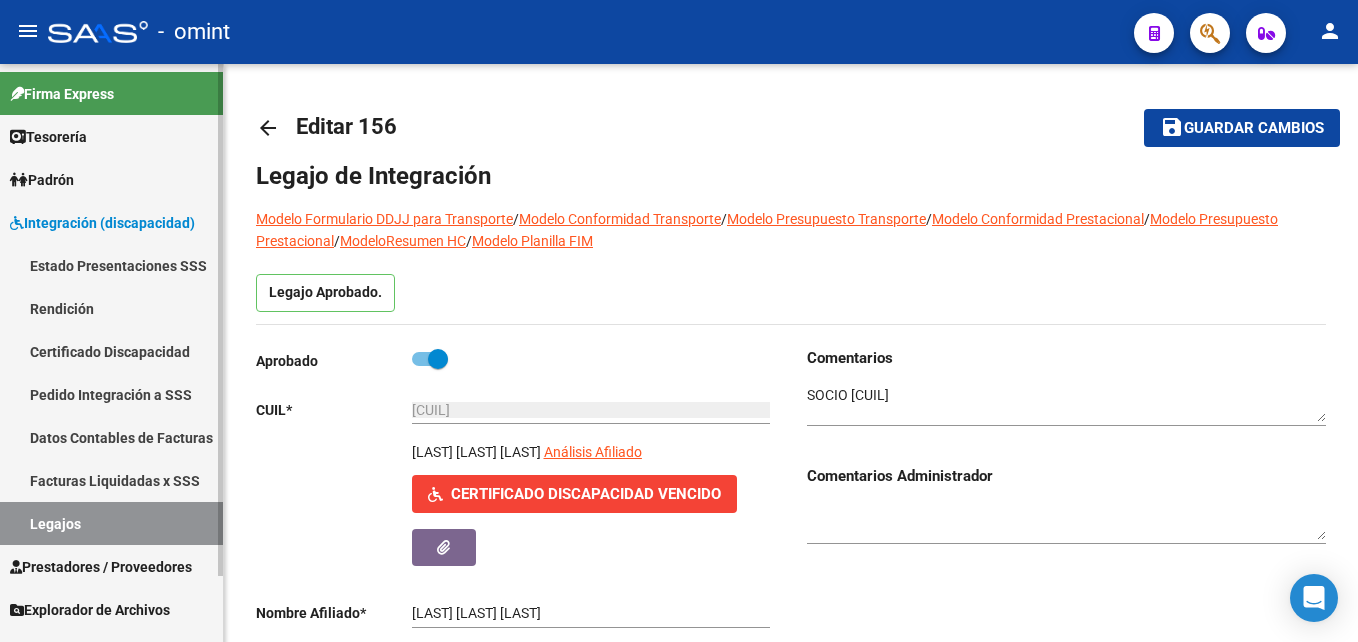 click on "Legajos" at bounding box center (111, 523) 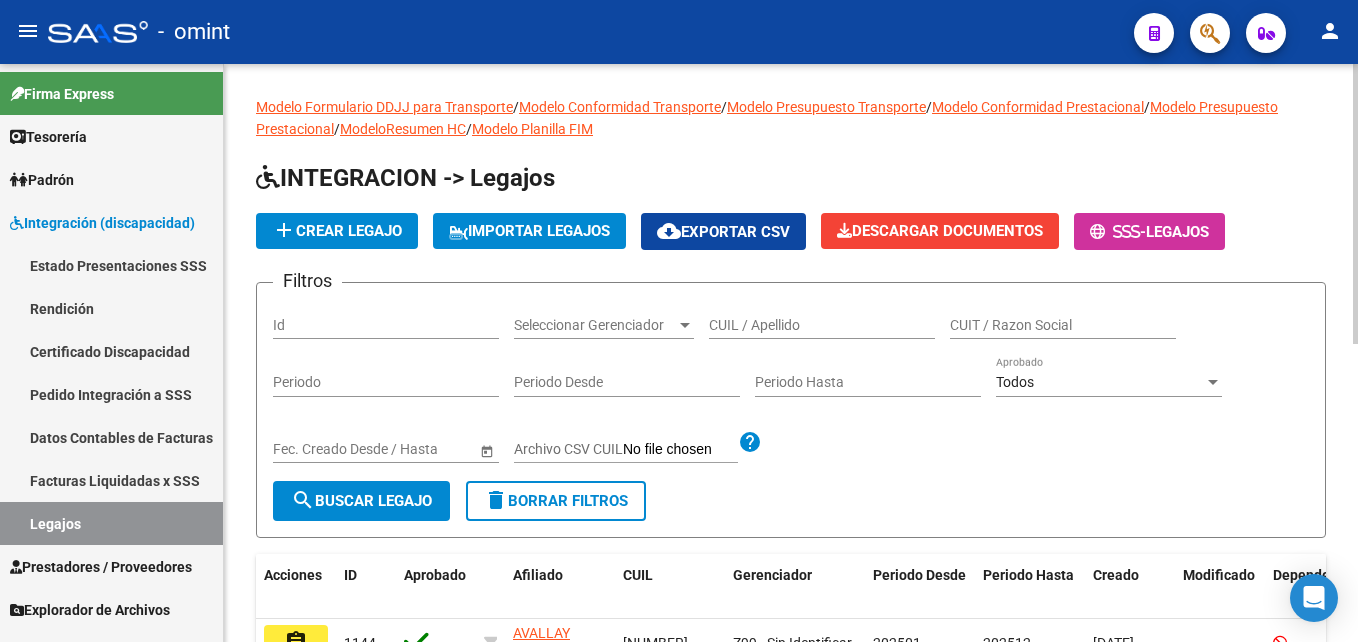click on "CUIL / Apellido" 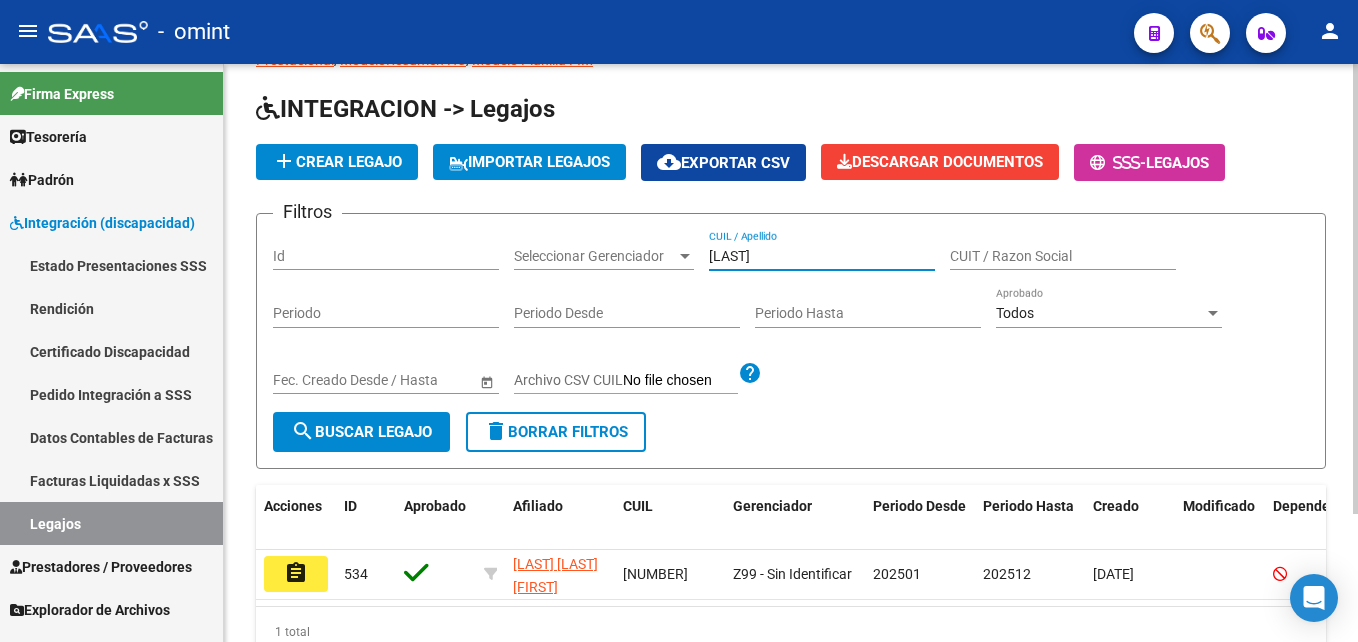 scroll, scrollTop: 165, scrollLeft: 0, axis: vertical 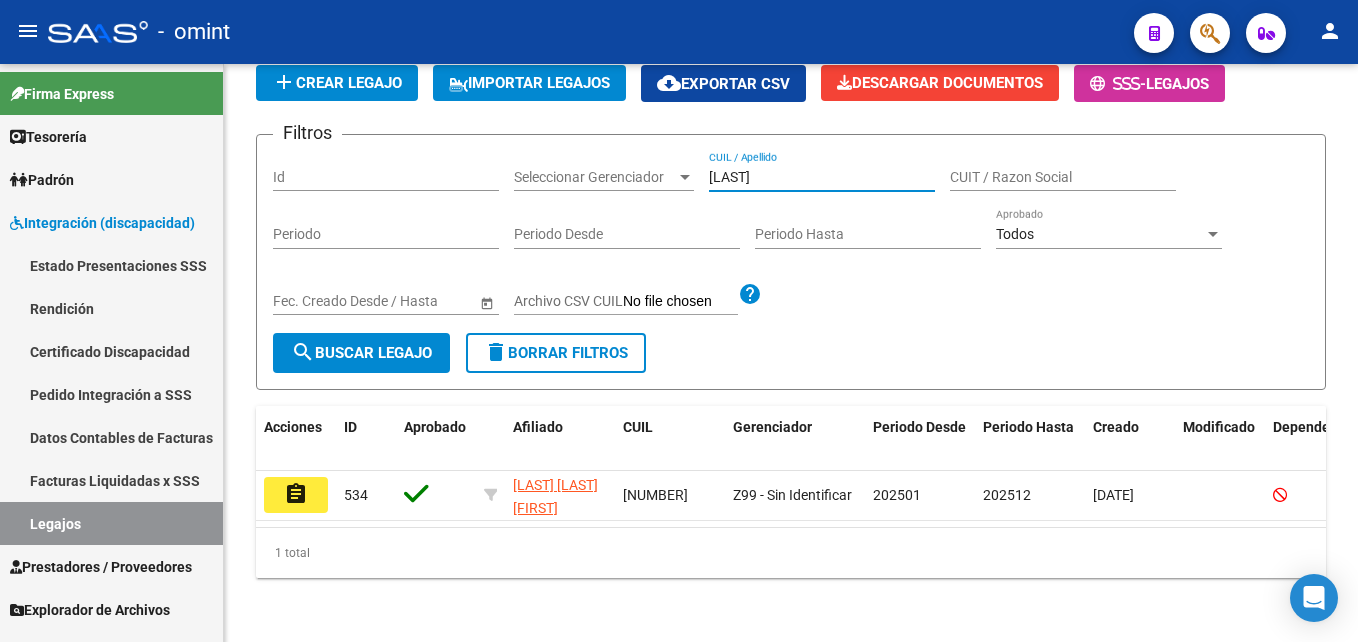 type on "[LAST]" 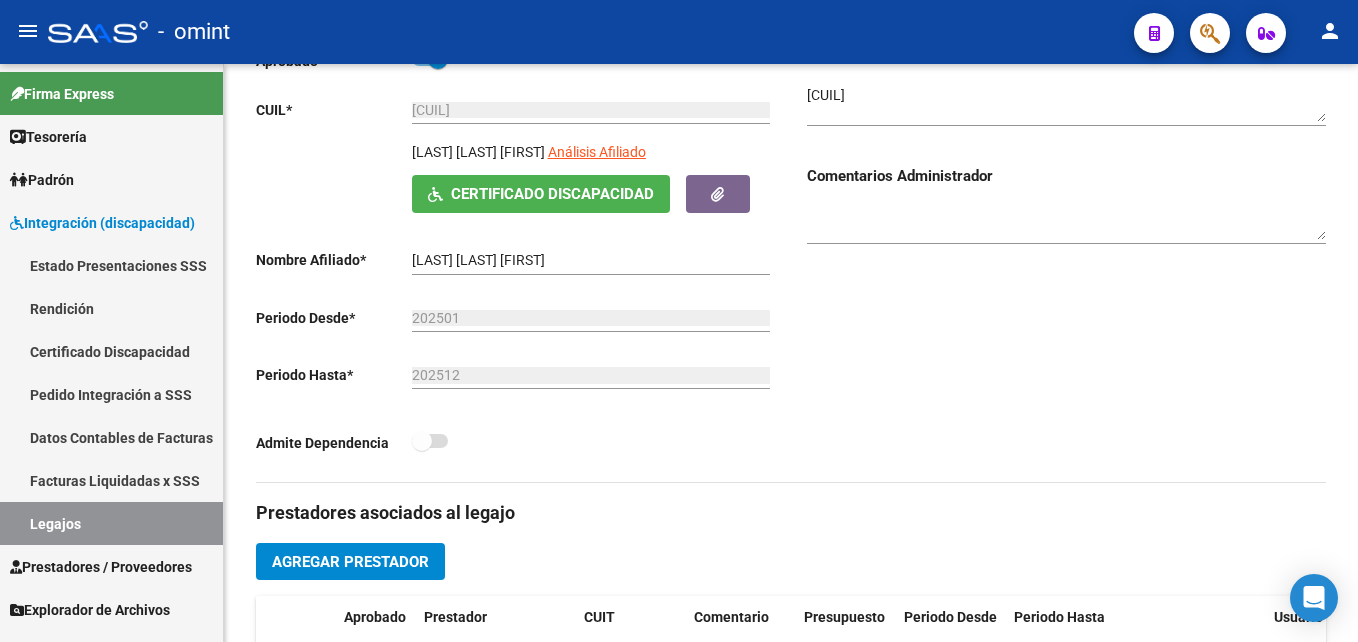 scroll, scrollTop: 600, scrollLeft: 0, axis: vertical 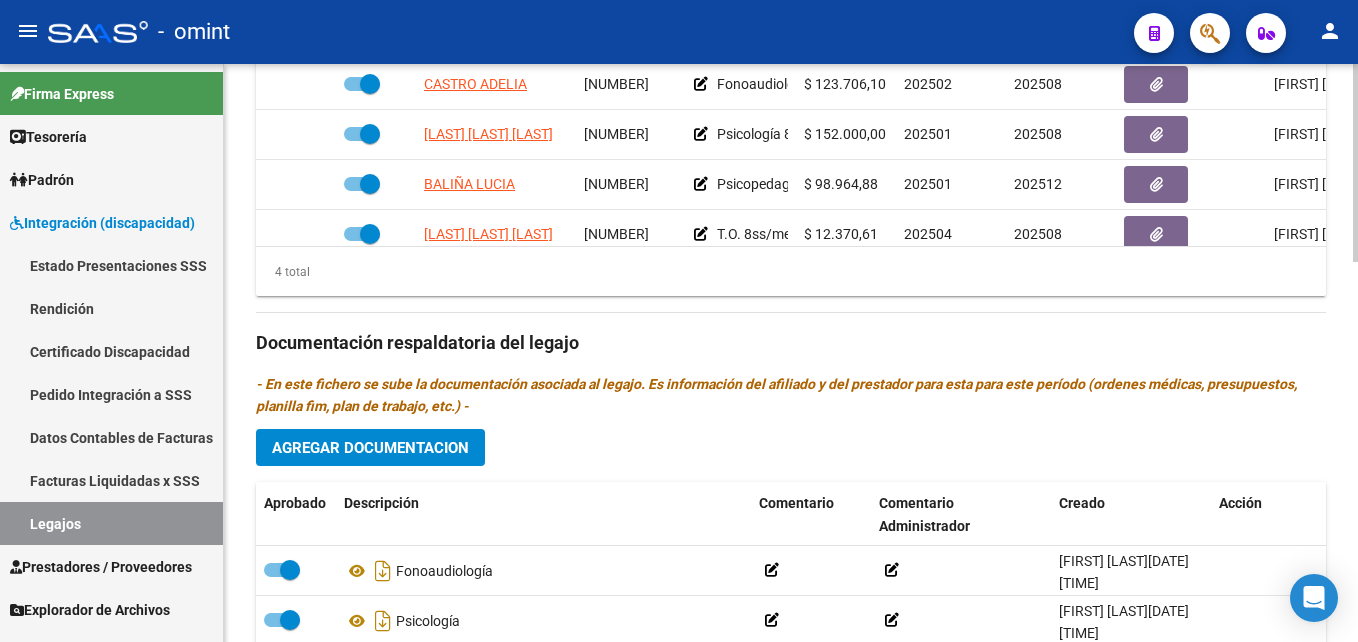 click on "Agregar Documentacion" 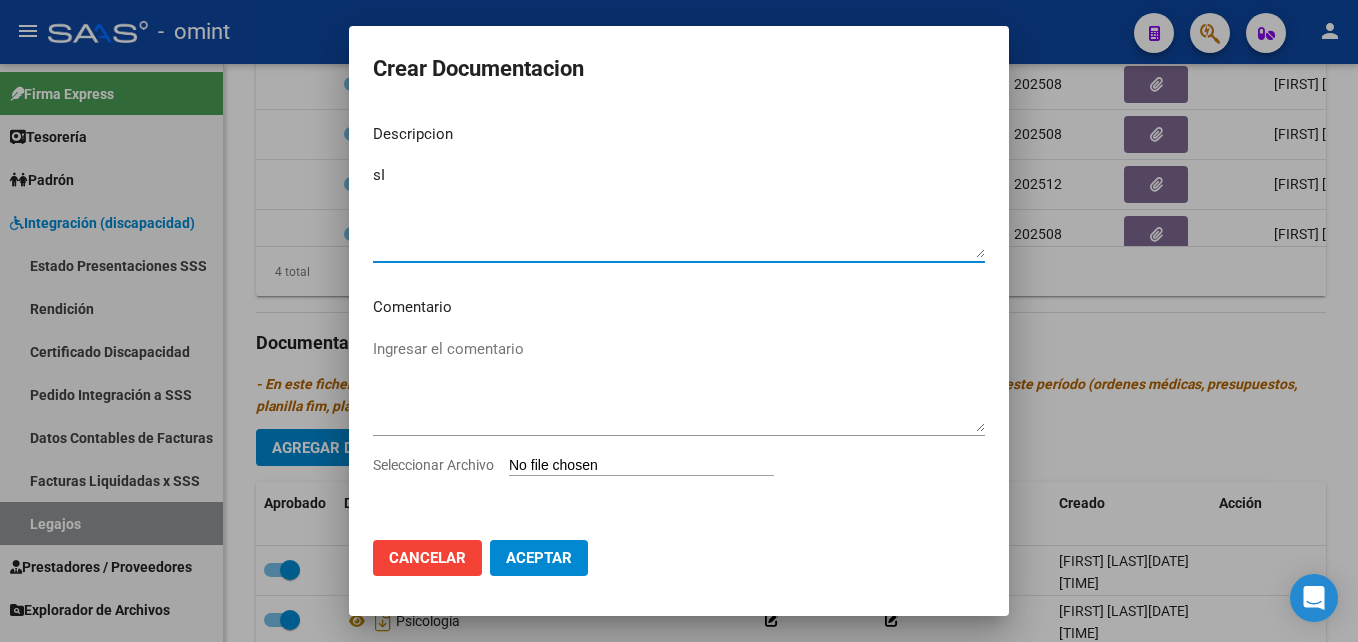 type on "s" 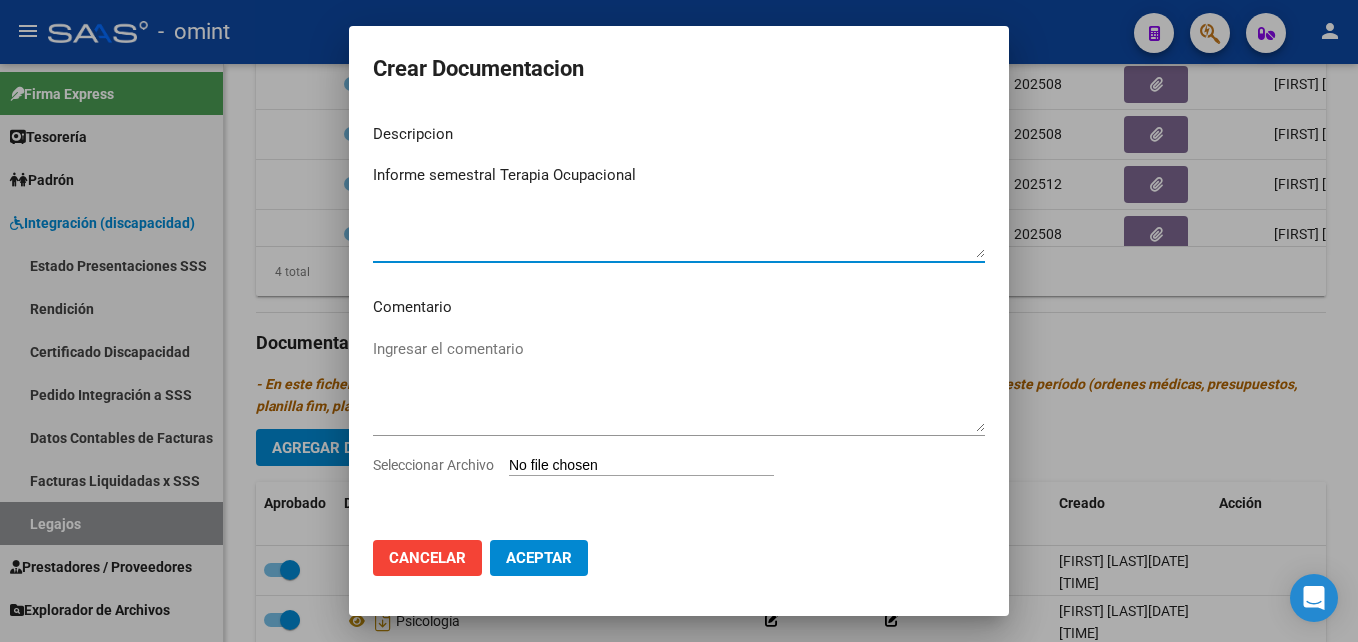 type on "Informe semestral Terapia Ocupacional" 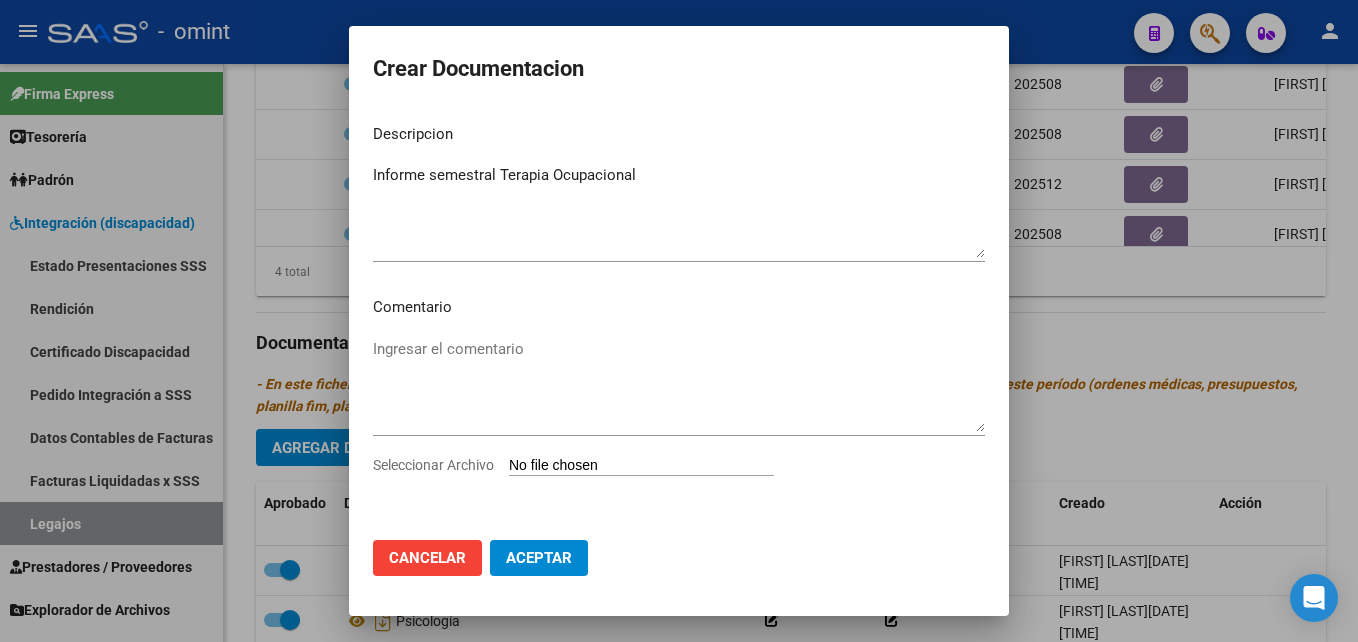 type on "C:\fakepath\Informe semestral Terapia Ocupacional.pdf" 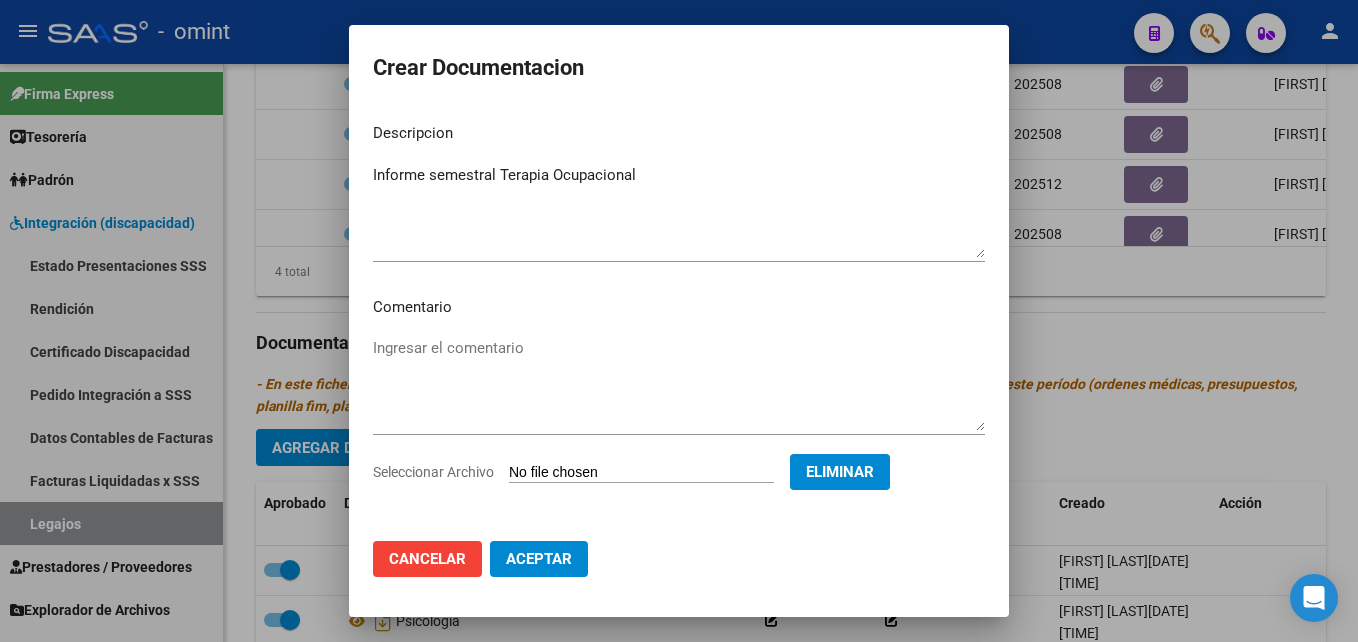 click on "Aceptar" 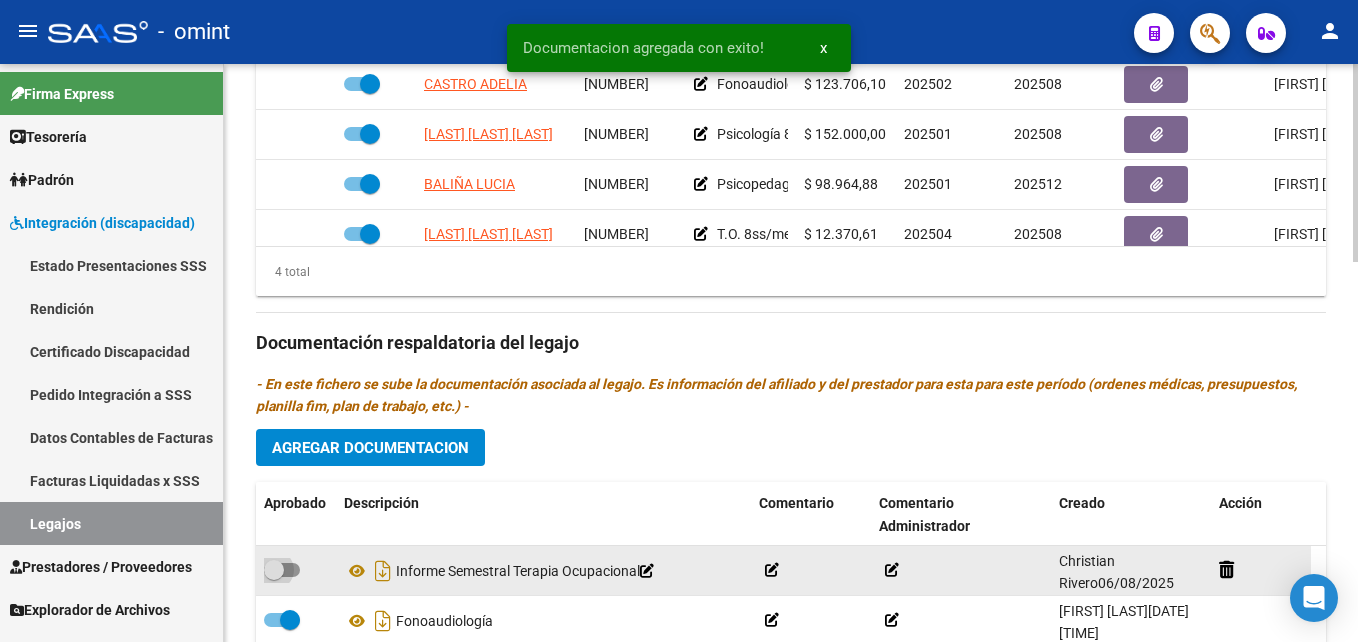 click at bounding box center (274, 570) 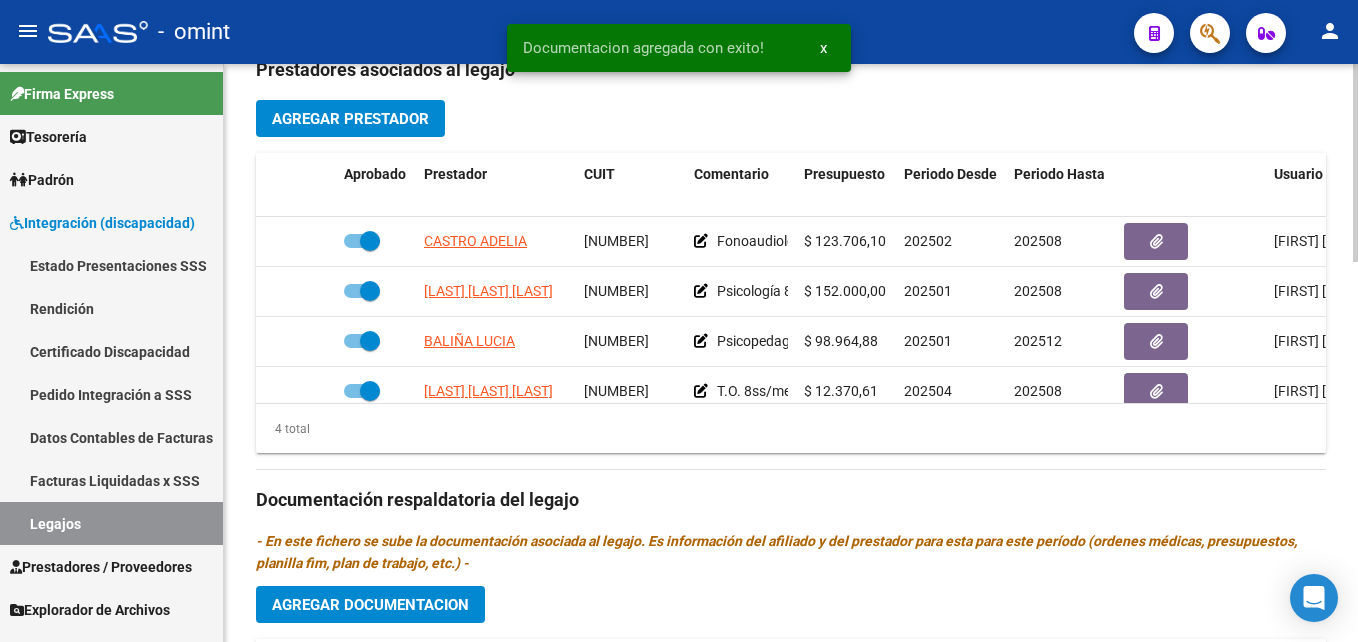 scroll, scrollTop: 700, scrollLeft: 0, axis: vertical 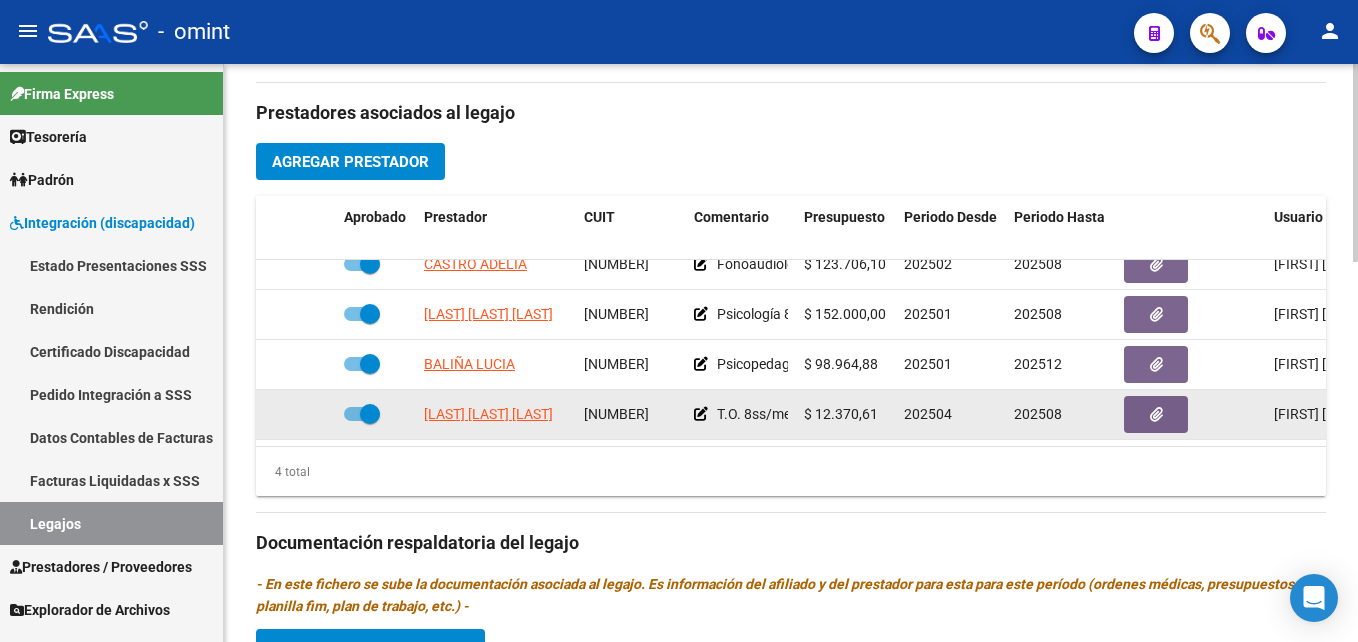 click at bounding box center [370, 414] 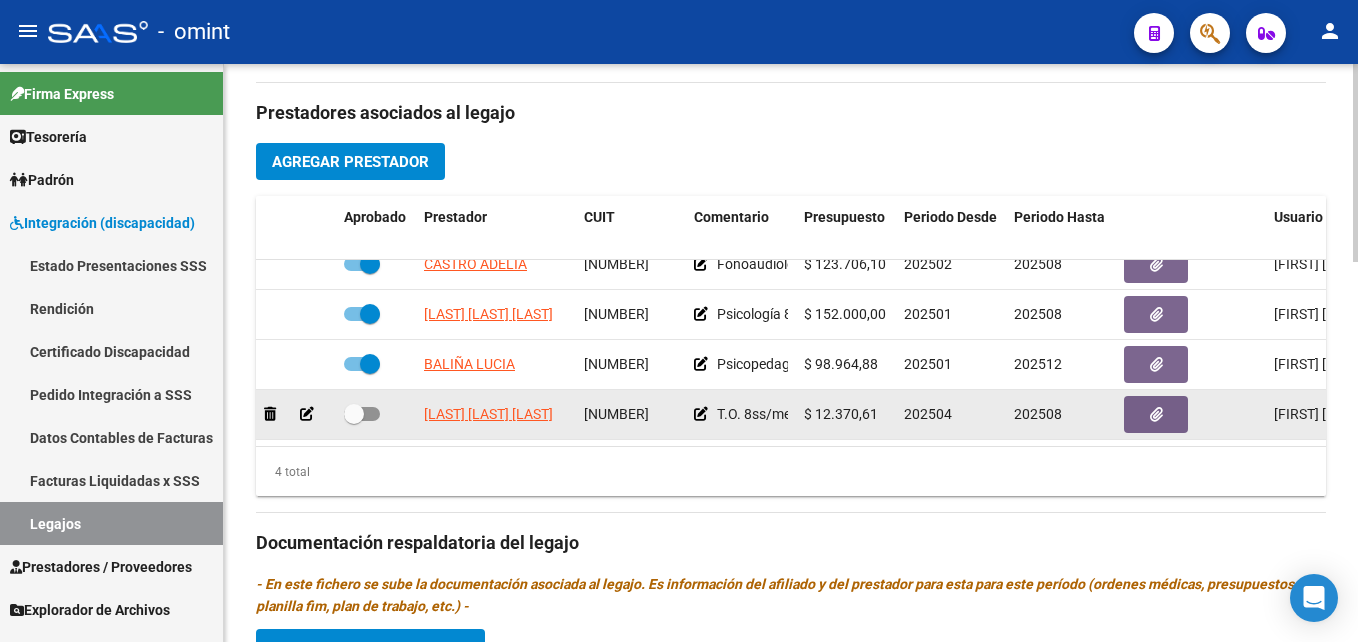 click 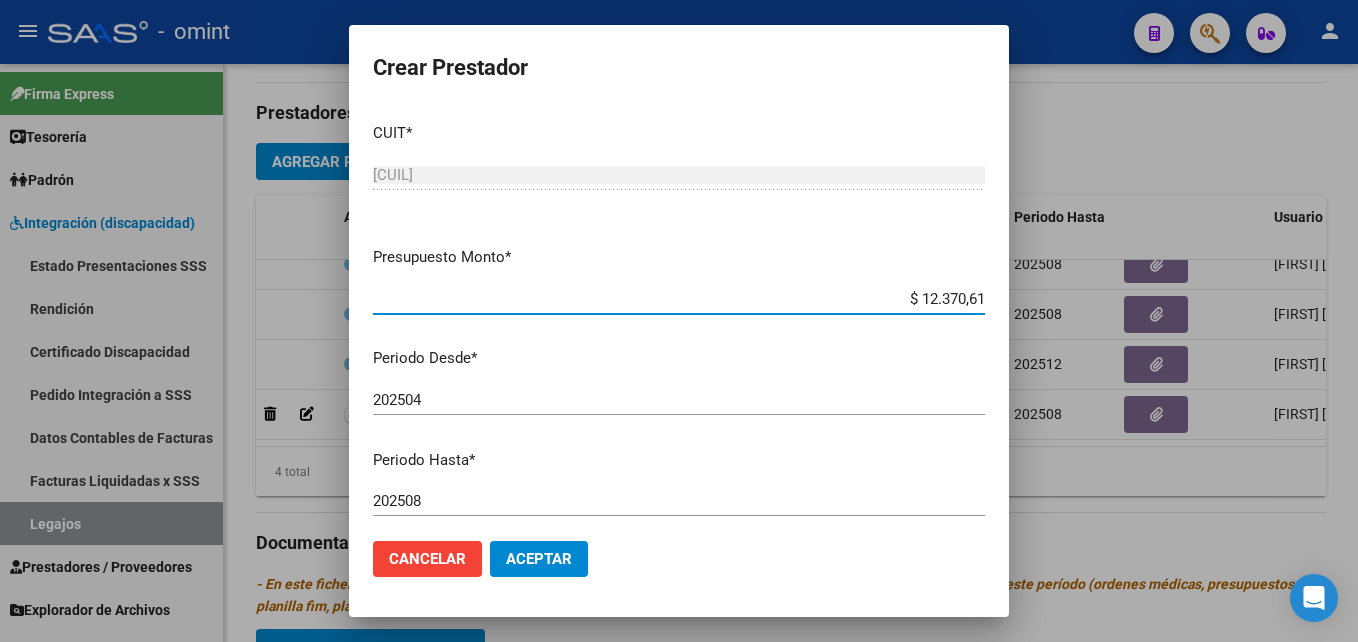 click on "202508" at bounding box center [679, 501] 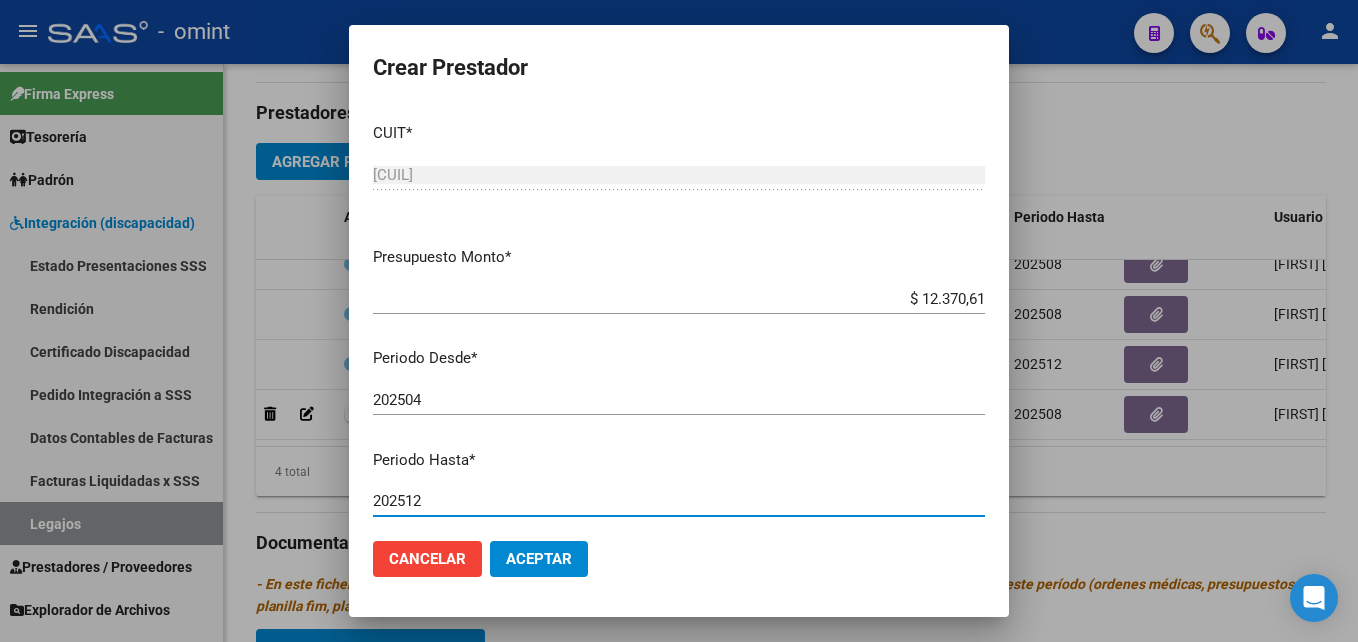 type on "202512" 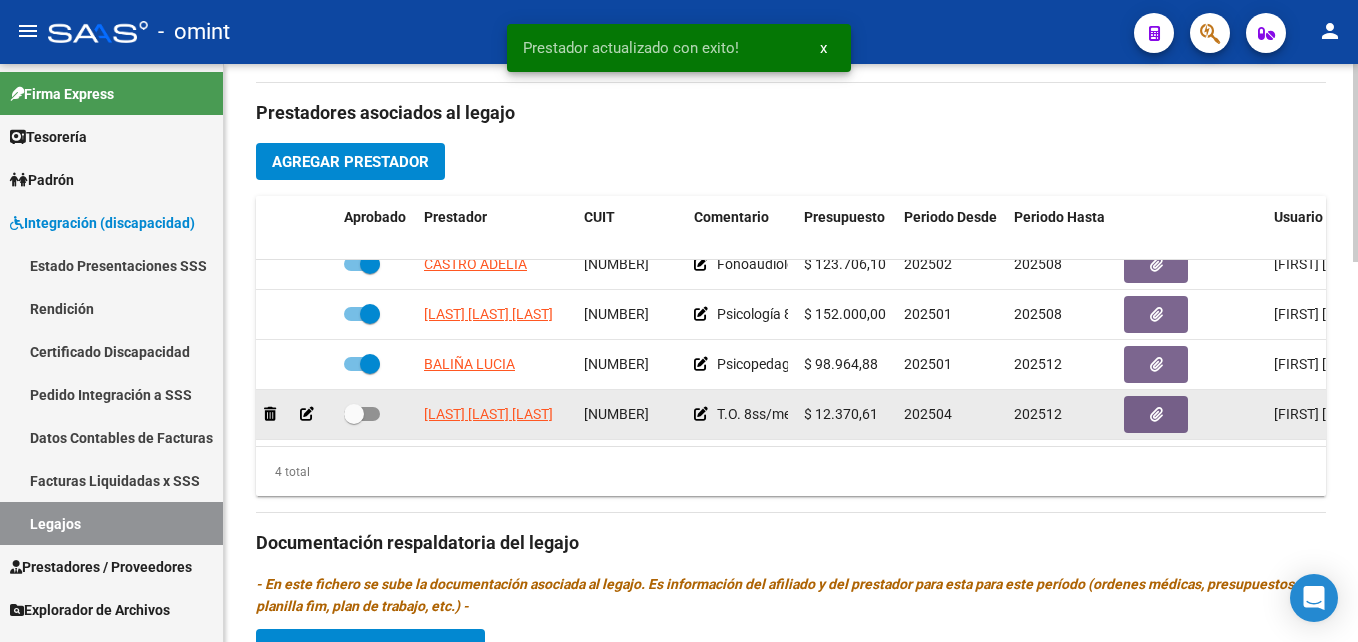 click at bounding box center [354, 414] 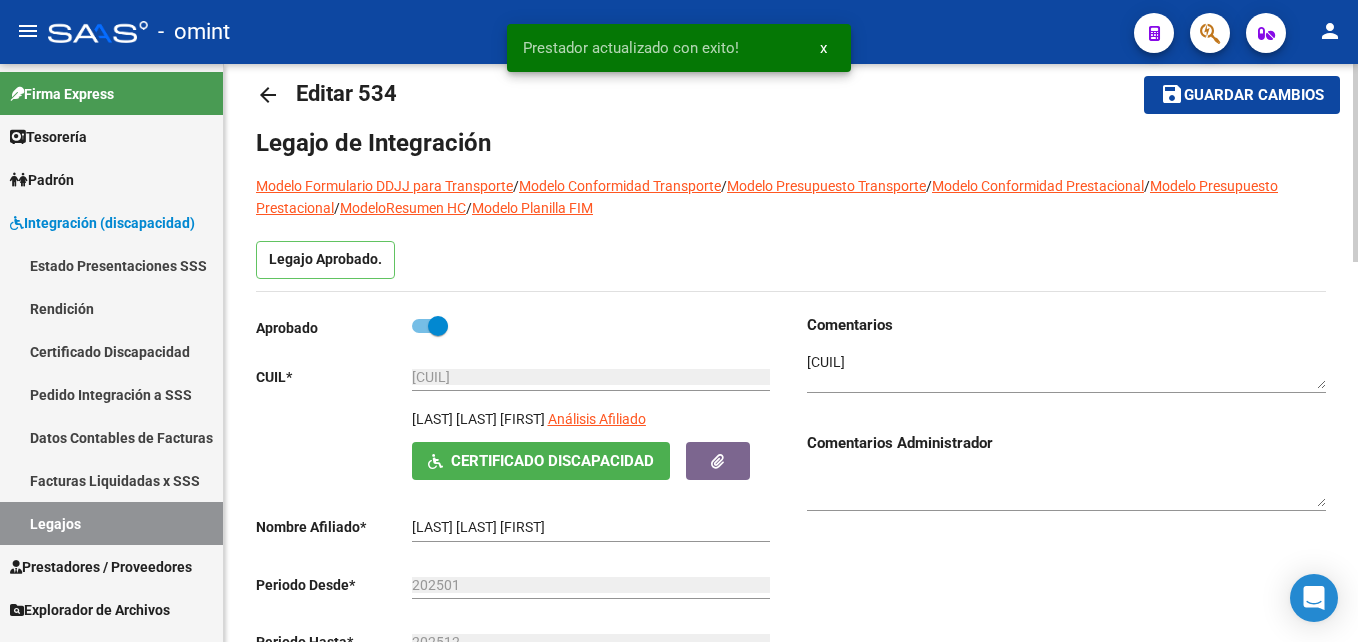 scroll, scrollTop: 0, scrollLeft: 0, axis: both 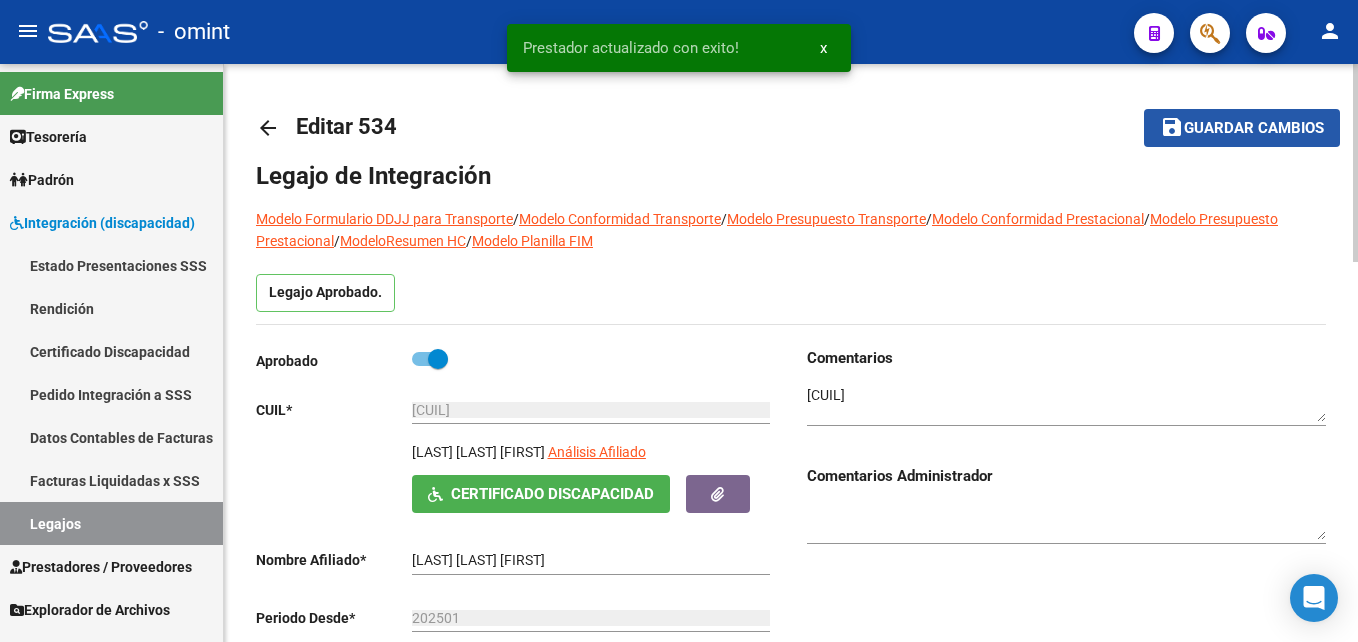 click on "save" 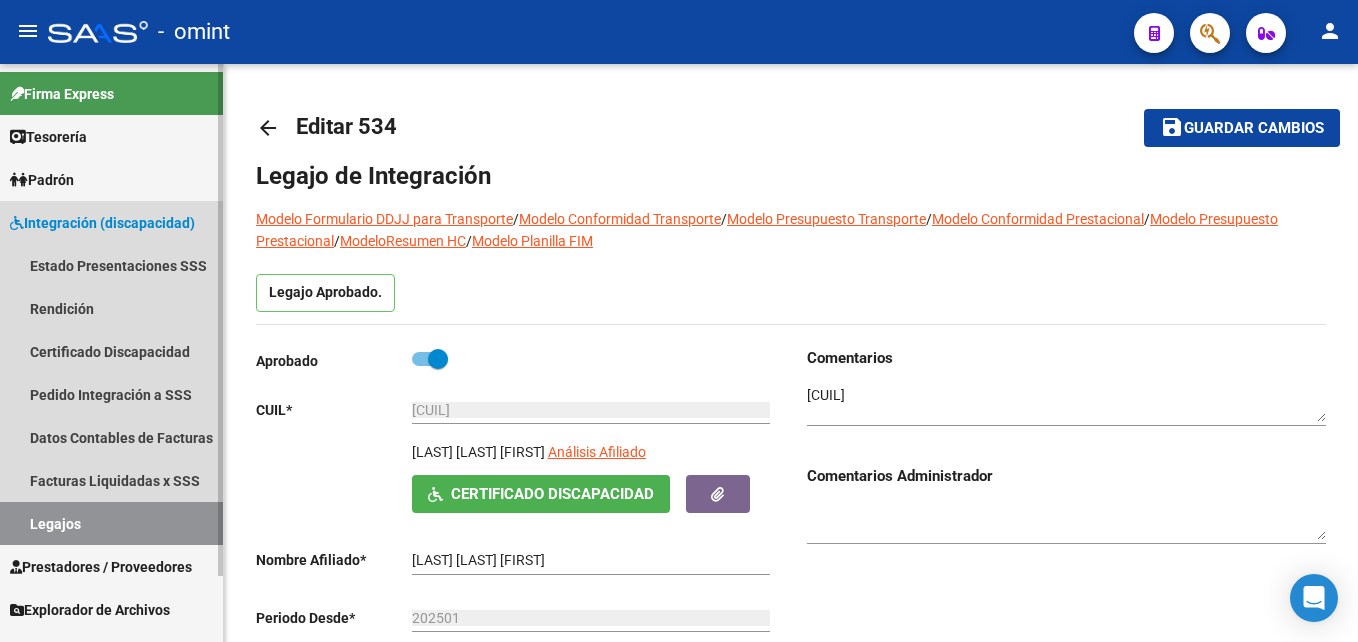 click on "Legajos" at bounding box center (111, 523) 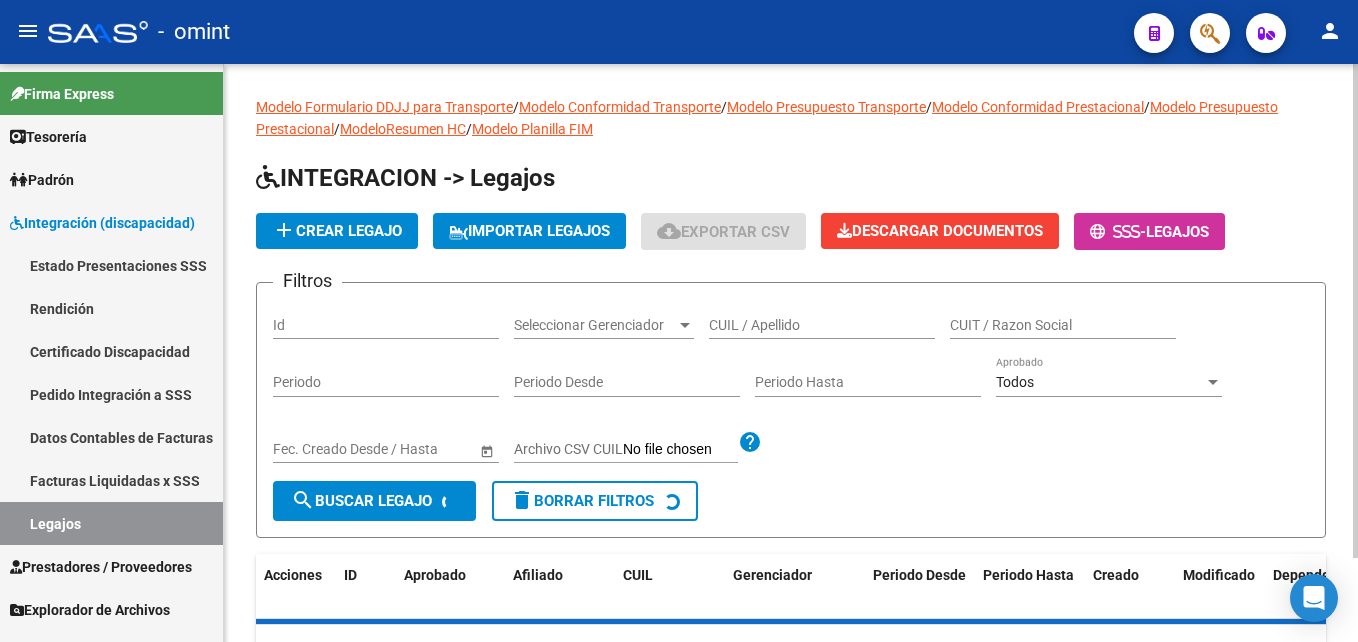 click on "CUIL / Apellido" 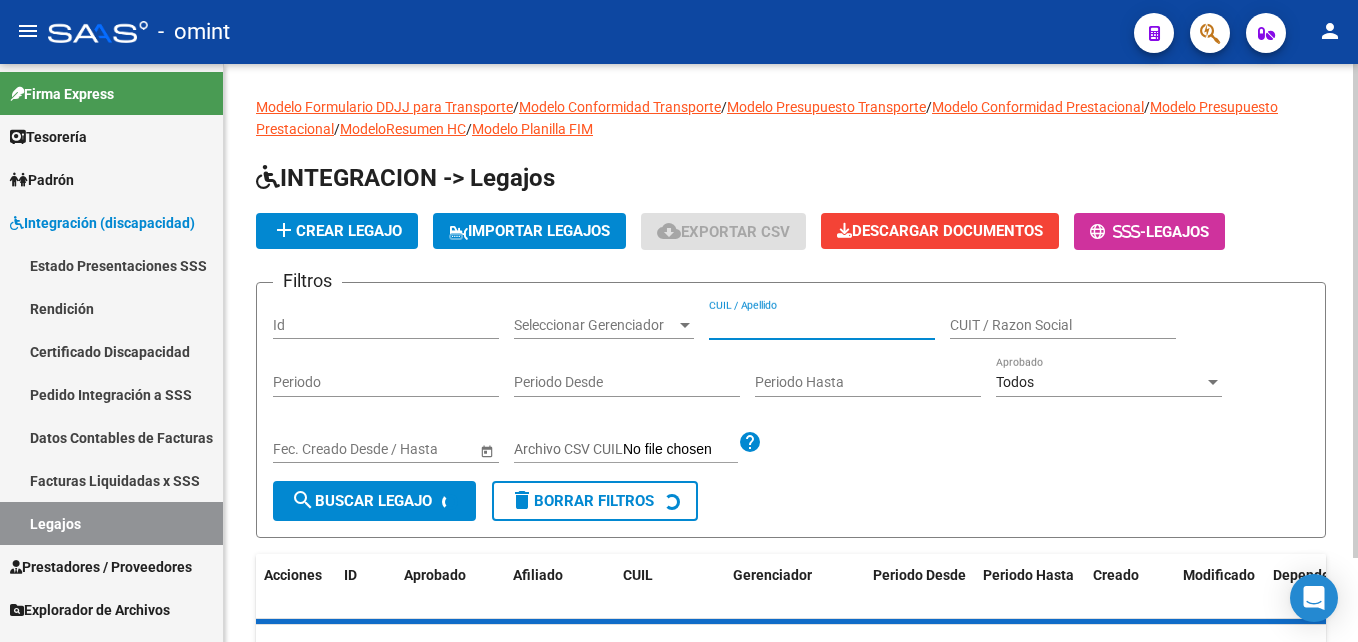 click on "CUIL / Apellido" 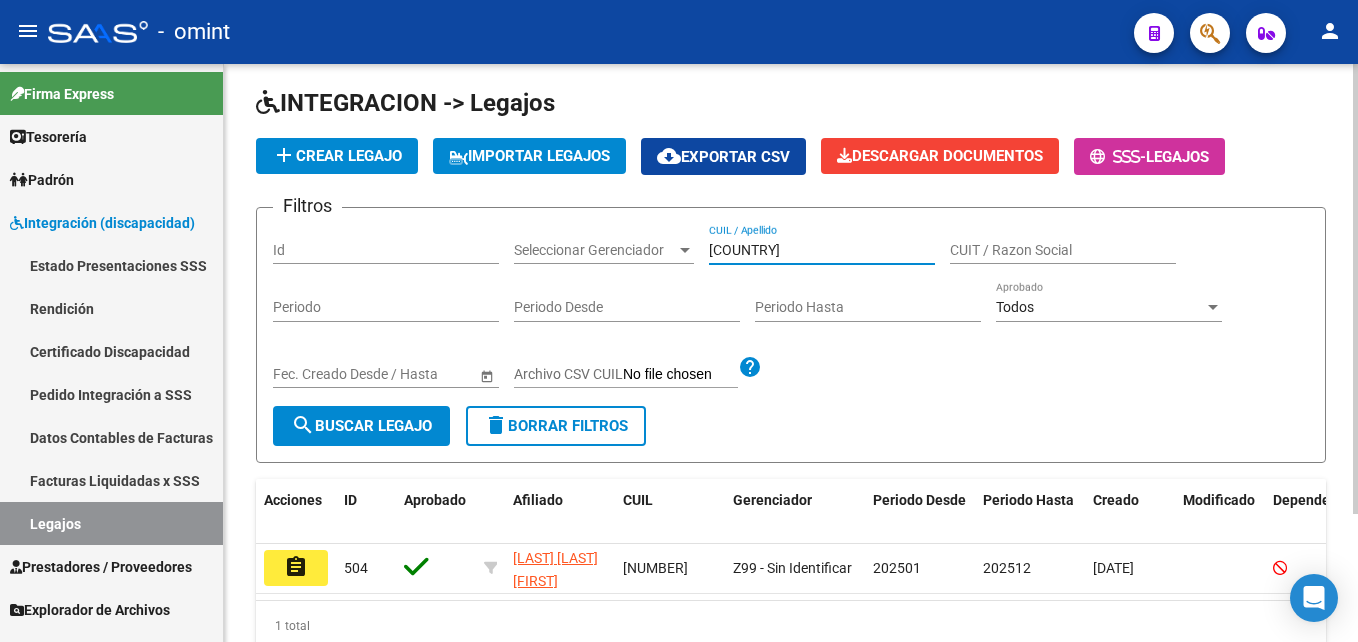 scroll, scrollTop: 165, scrollLeft: 0, axis: vertical 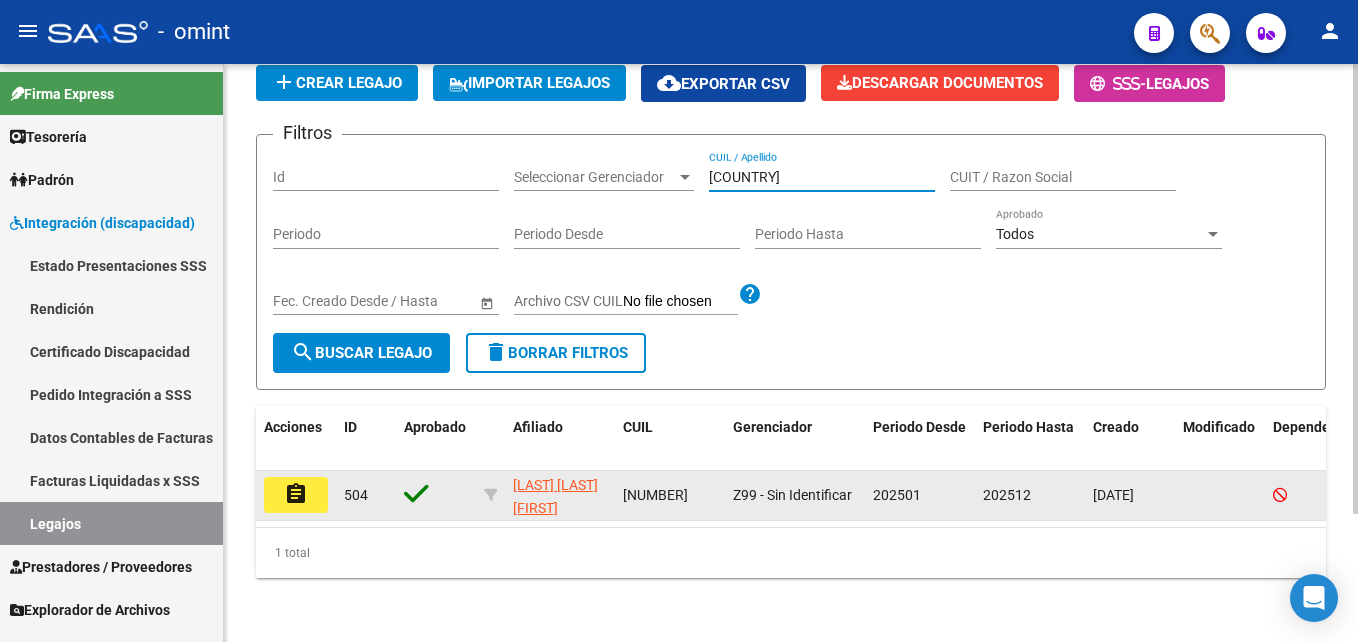type on "[COUNTRY]" 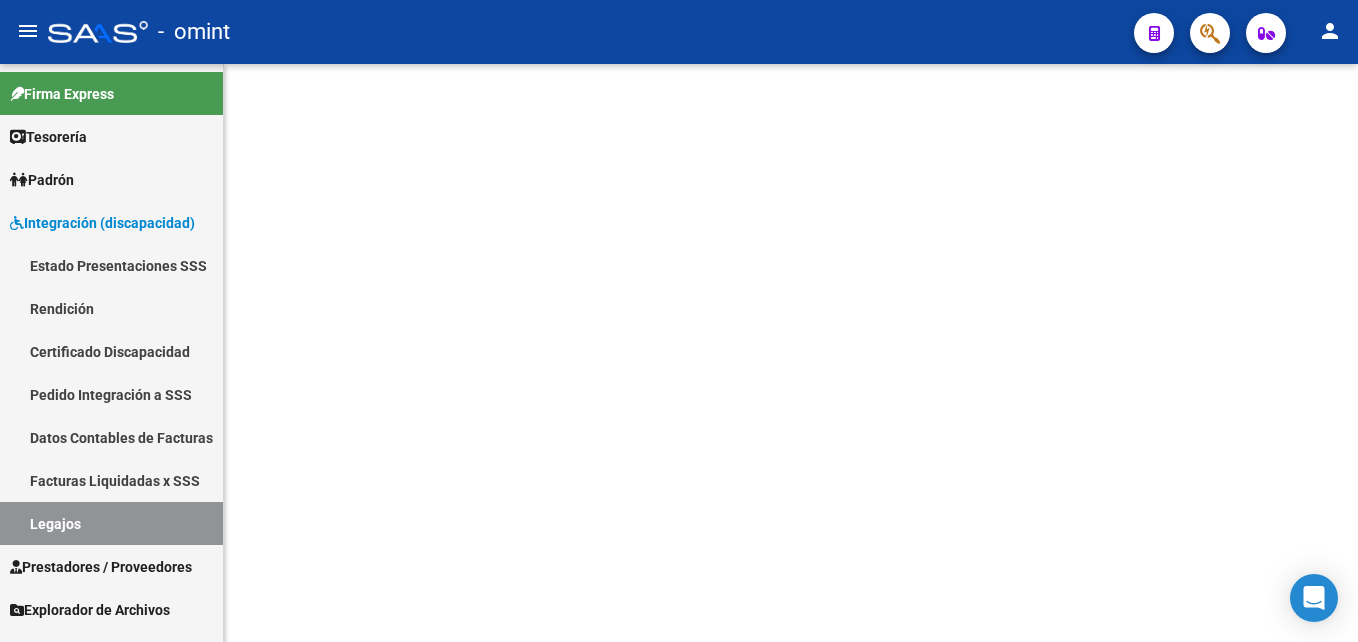 scroll, scrollTop: 0, scrollLeft: 0, axis: both 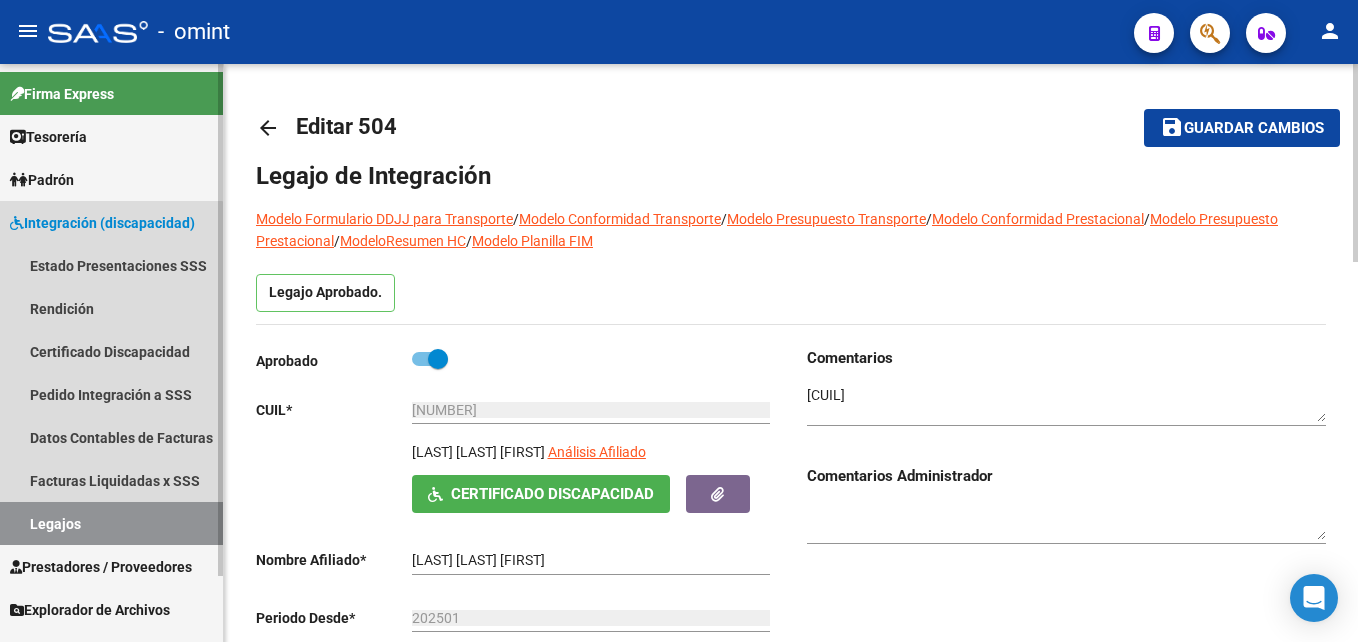 click on "Legajos" at bounding box center (111, 523) 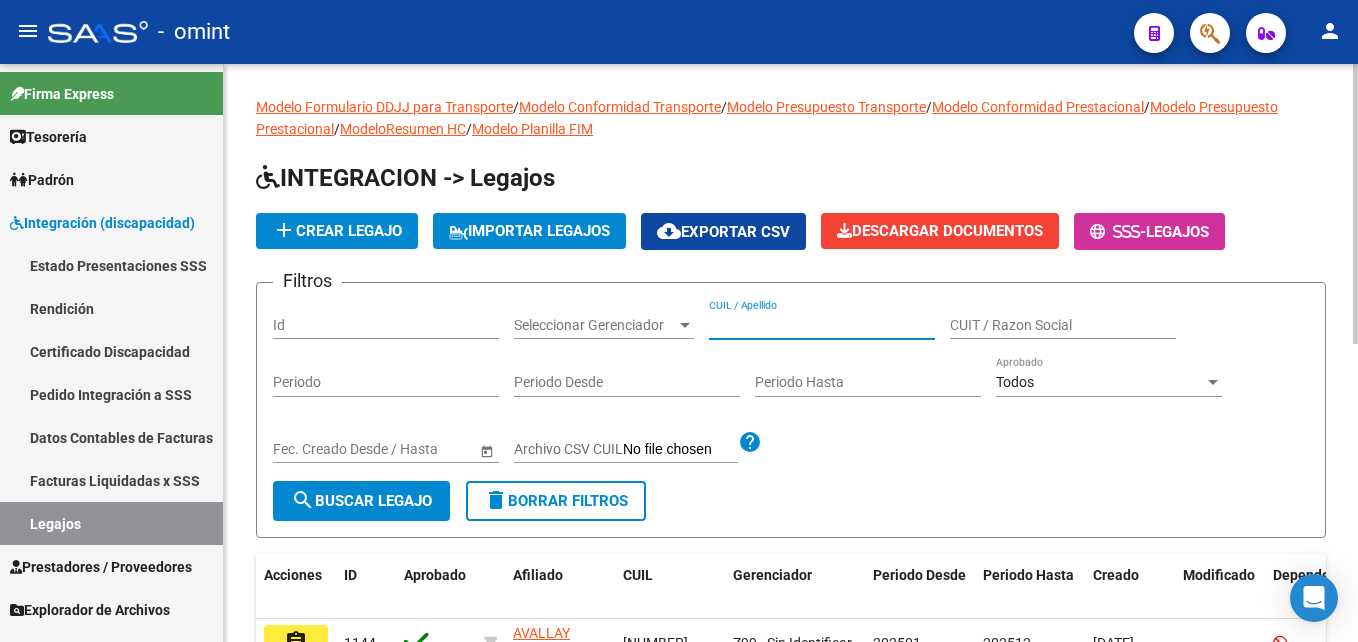 click on "CUIL / Apellido" at bounding box center (822, 325) 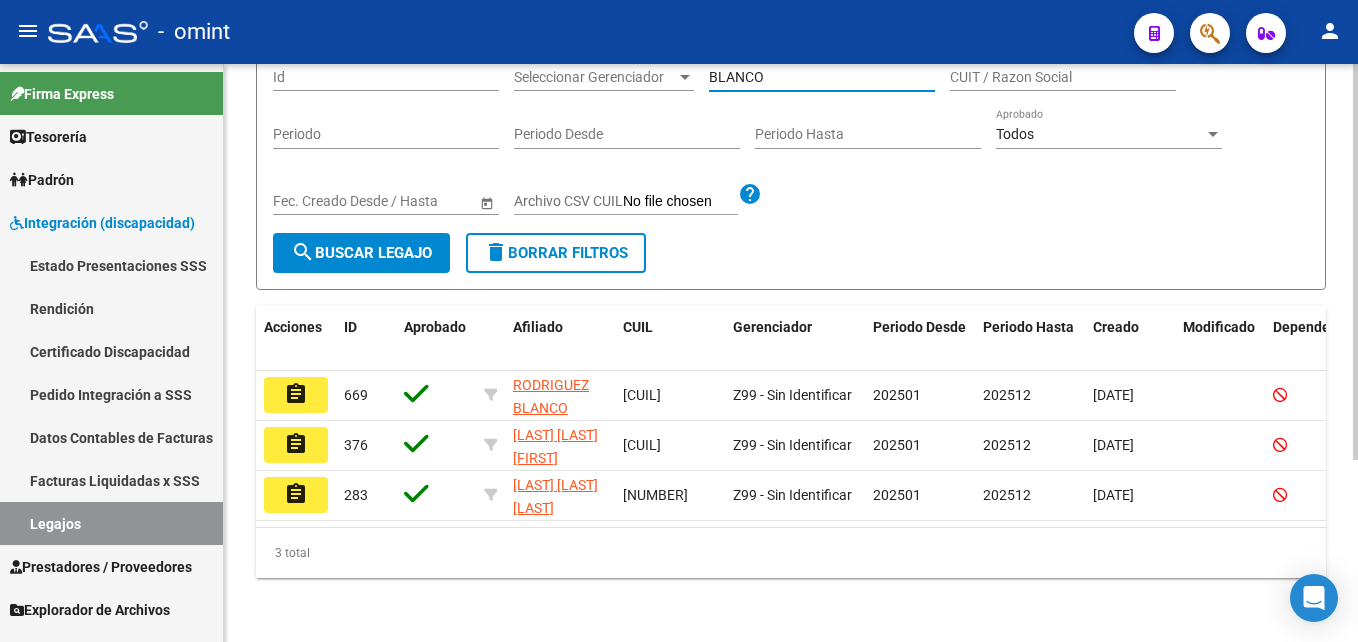 scroll, scrollTop: 265, scrollLeft: 0, axis: vertical 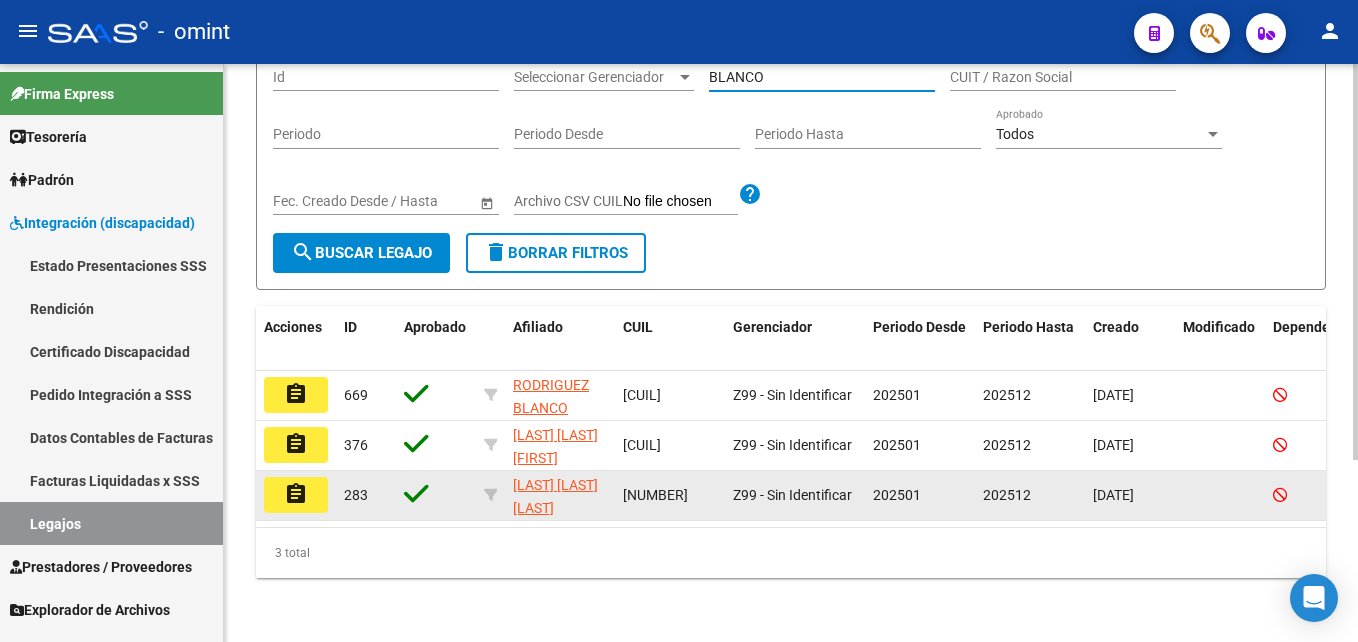 type on "BLANCO" 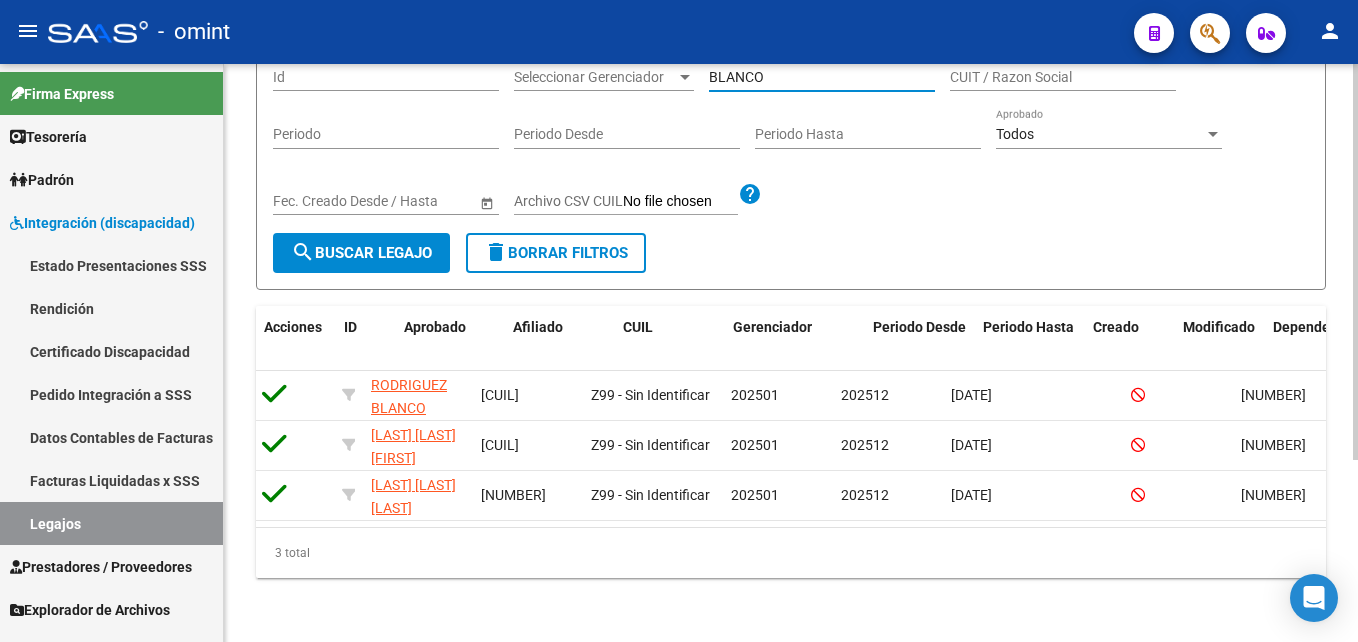 scroll, scrollTop: 0, scrollLeft: 0, axis: both 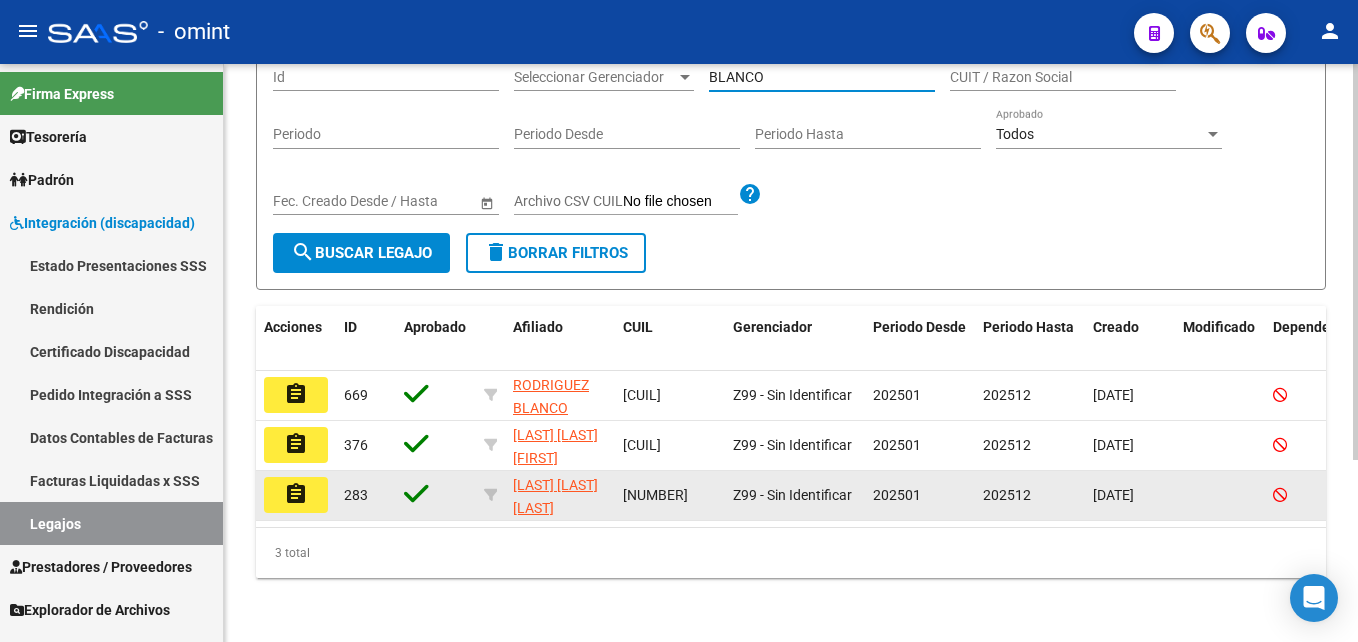 click on "assignment" 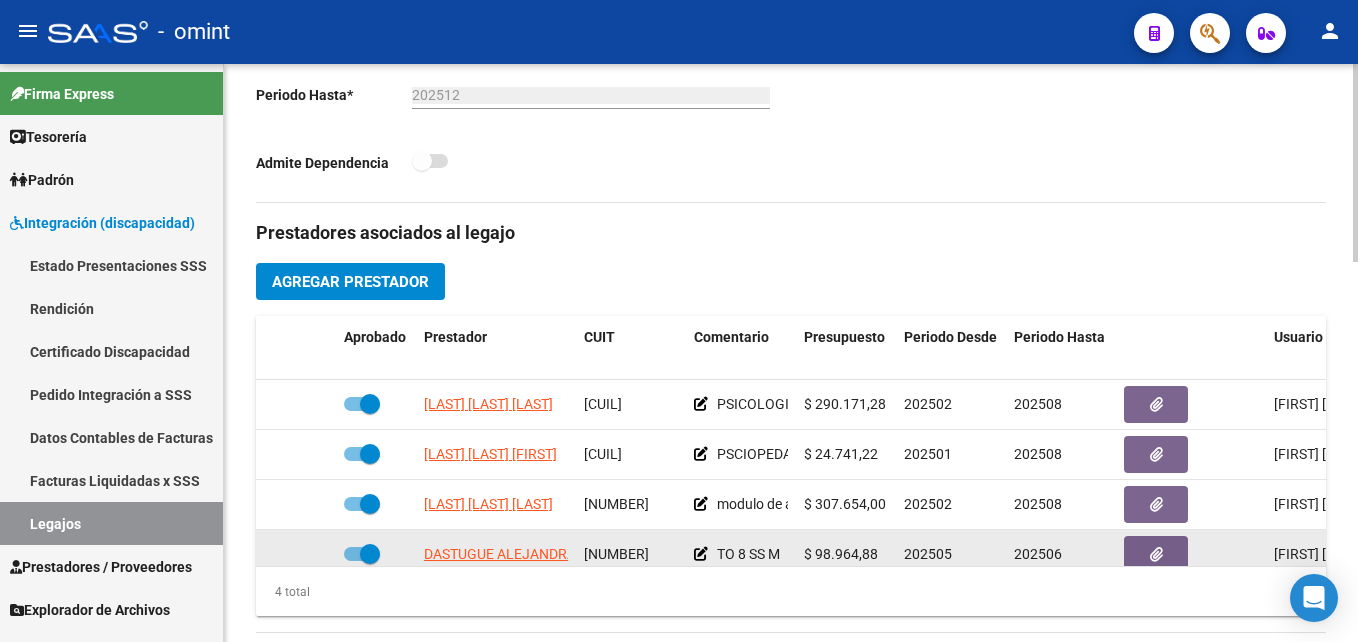 scroll, scrollTop: 800, scrollLeft: 0, axis: vertical 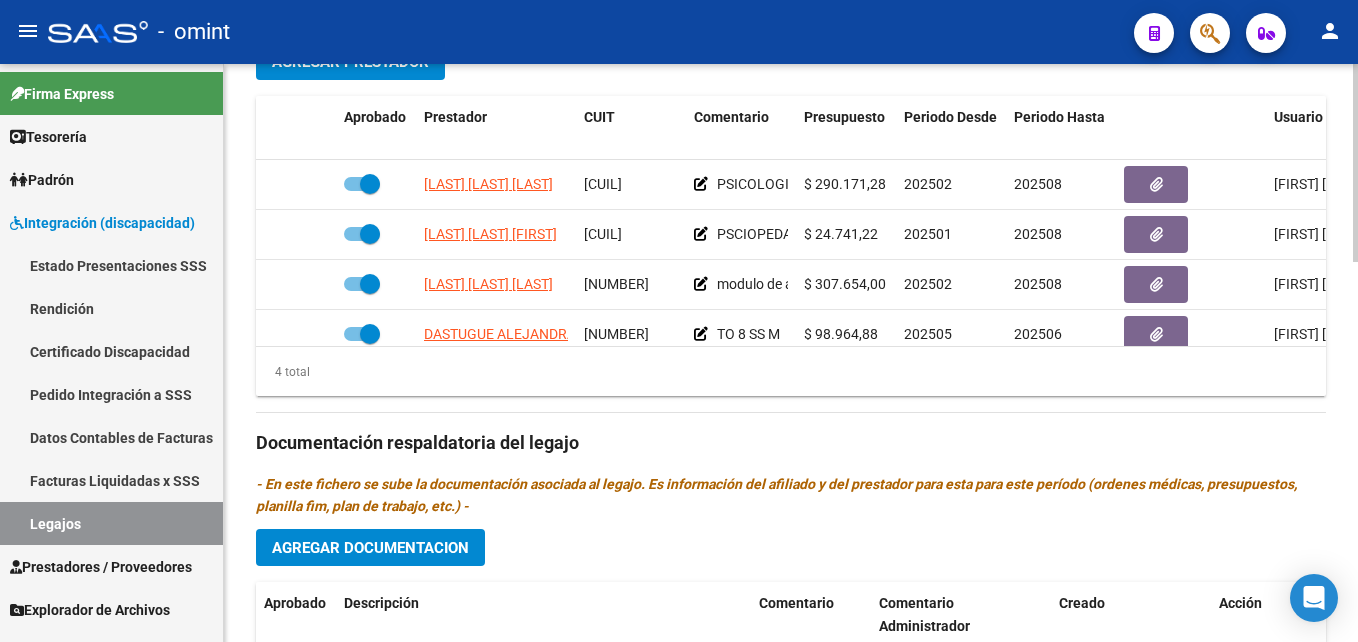 drag, startPoint x: 1326, startPoint y: 204, endPoint x: 1319, endPoint y: 231, distance: 27.89265 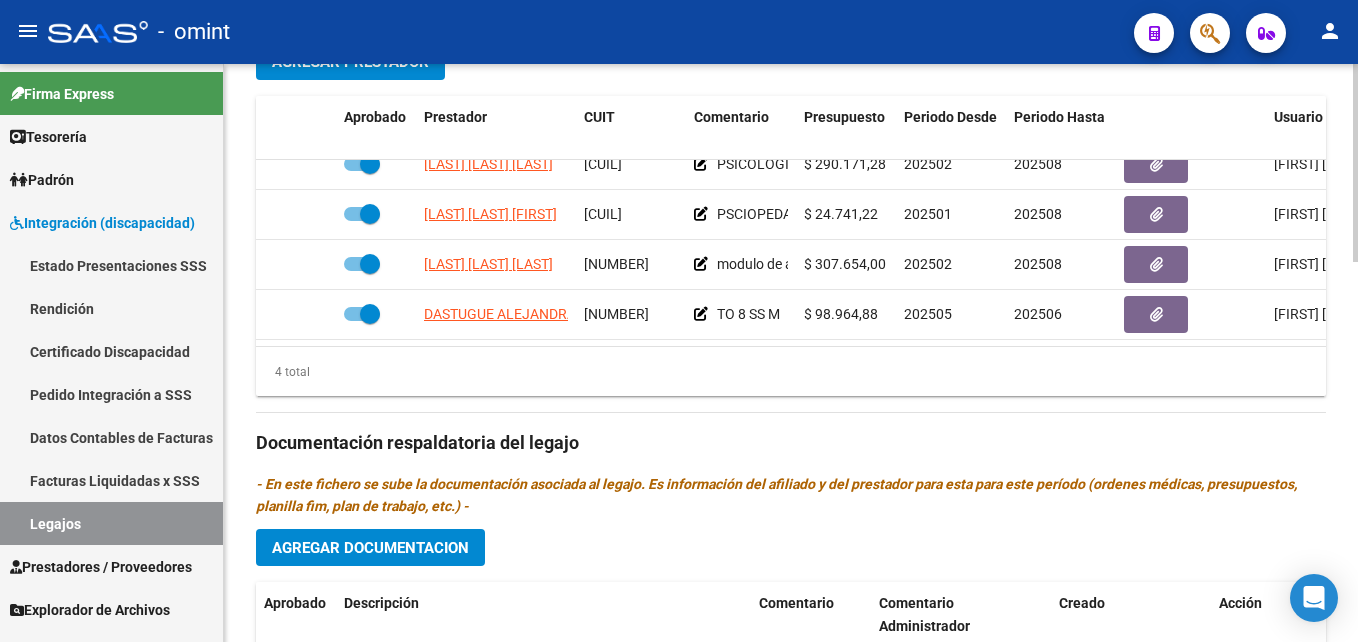 scroll, scrollTop: 0, scrollLeft: 0, axis: both 